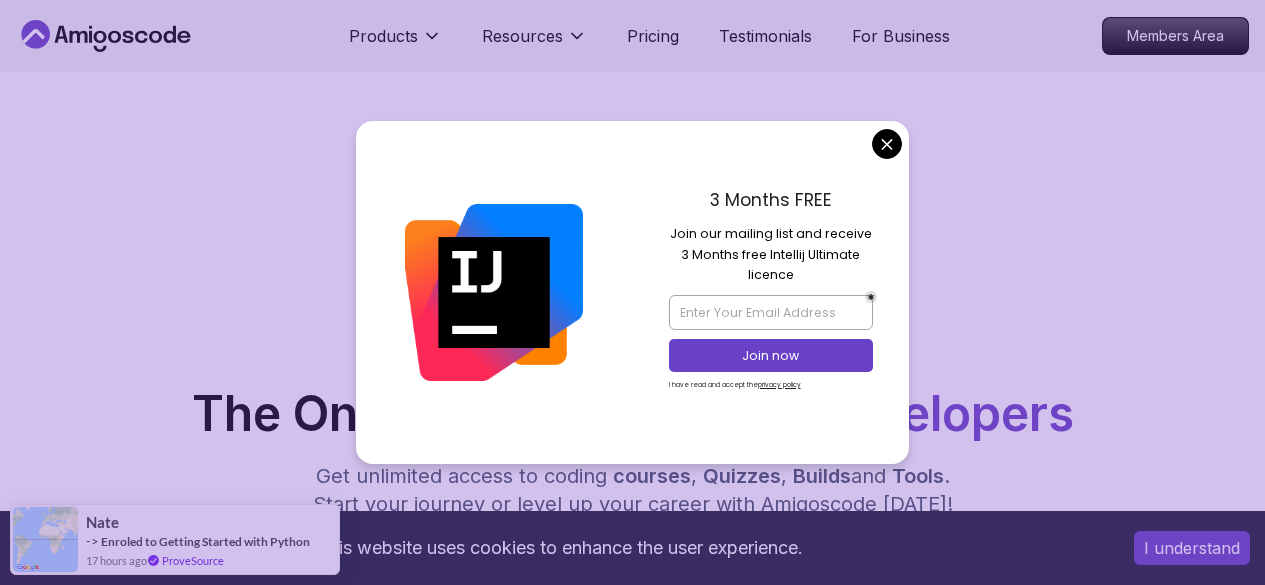 scroll, scrollTop: 0, scrollLeft: 0, axis: both 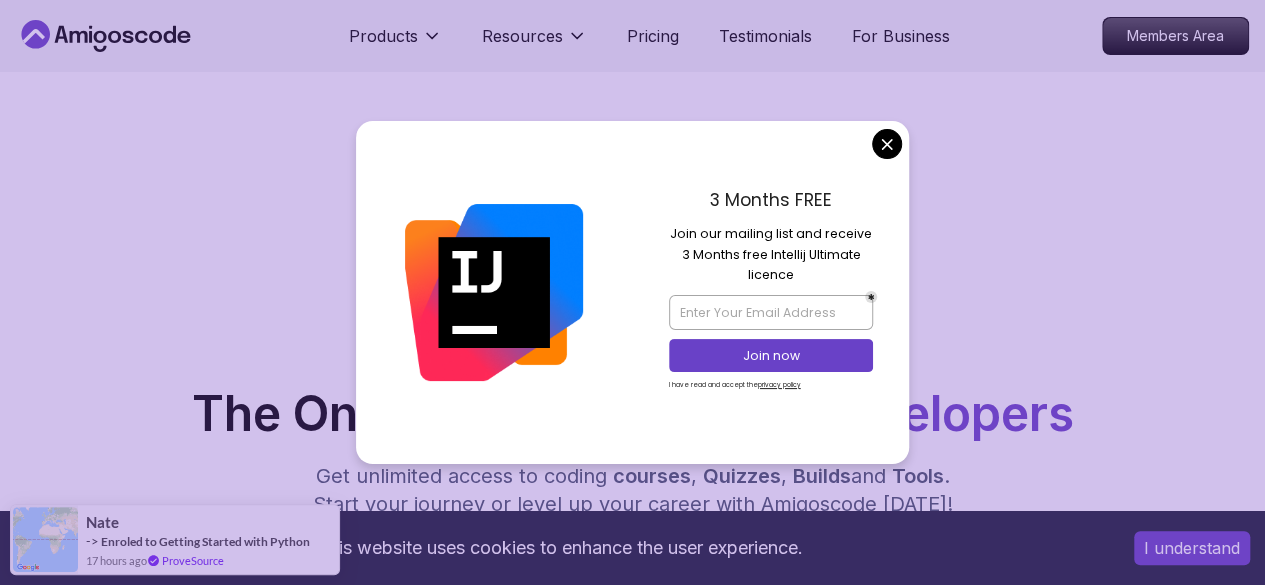 drag, startPoint x: 659, startPoint y: 222, endPoint x: 840, endPoint y: 271, distance: 187.51534 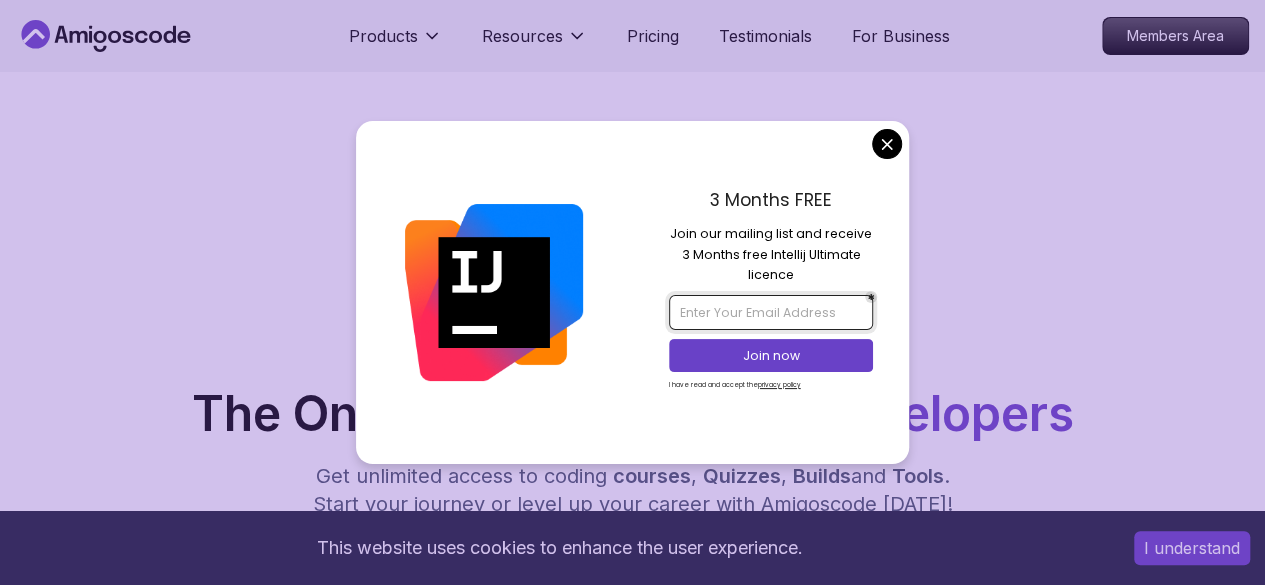 click at bounding box center (771, 312) 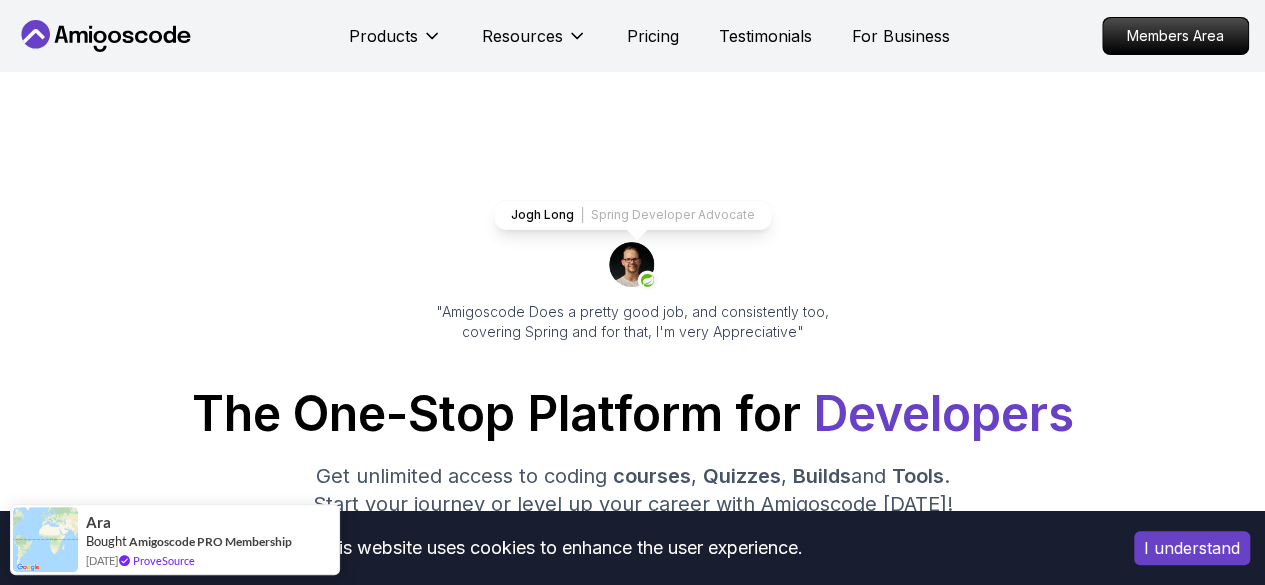 click on "This website uses cookies to enhance the user experience. I understand Products Resources Pricing Testimonials For Business Members Area Products Resources Pricing Testimonials For Business Members Area Jogh Long Spring Developer Advocate "Amigoscode Does a pretty good job, and consistently too, covering Spring and for that, I'm very Appreciative" The One-Stop Platform for   Developers Get unlimited access to coding   courses ,   Quizzes ,   Builds  and   Tools . Start your journey or level up your career with Amigoscode today! Start for Free https://amigoscode.com/dashboard OUR AMIGO STUDENTS WORK IN TOP COMPANIES Courses Builds Discover Amigoscode's Latest   Premium Courses! Get unlimited access to coding   courses ,   Quizzes ,   Builds  and   Tools . Start your journey or level up your career with Amigoscode today! Browse all  courses Advanced Spring Boot Pro Dive deep into Spring Boot with our advanced course, designed to take your skills from intermediate to expert level. NEW Spring Boot for Beginners" at bounding box center (632, 6278) 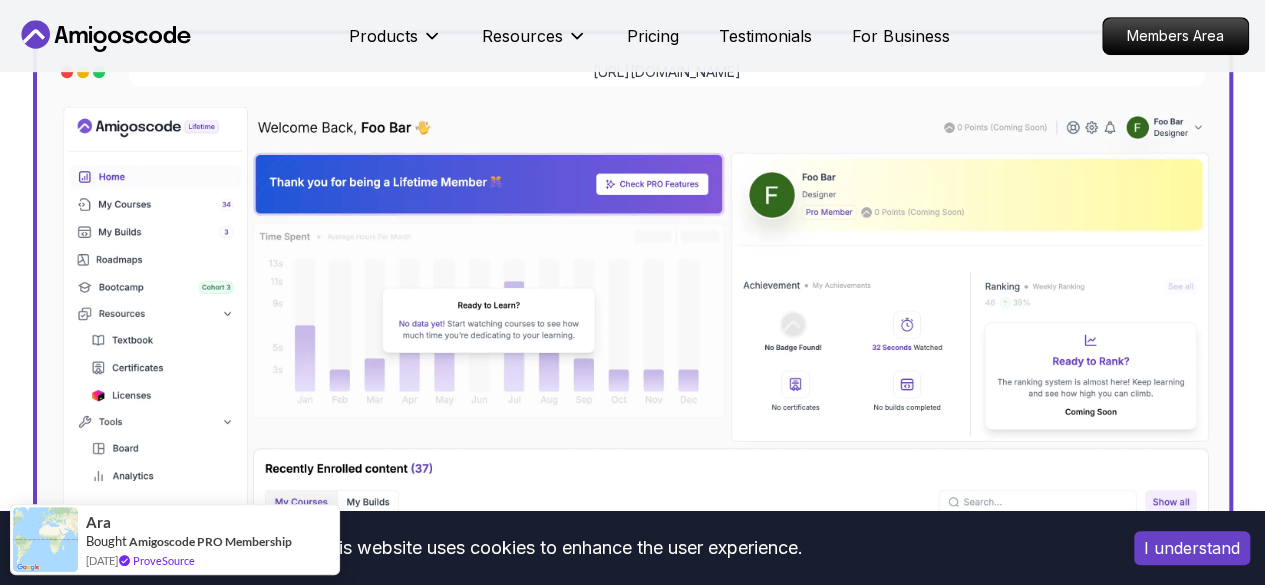 scroll, scrollTop: 500, scrollLeft: 0, axis: vertical 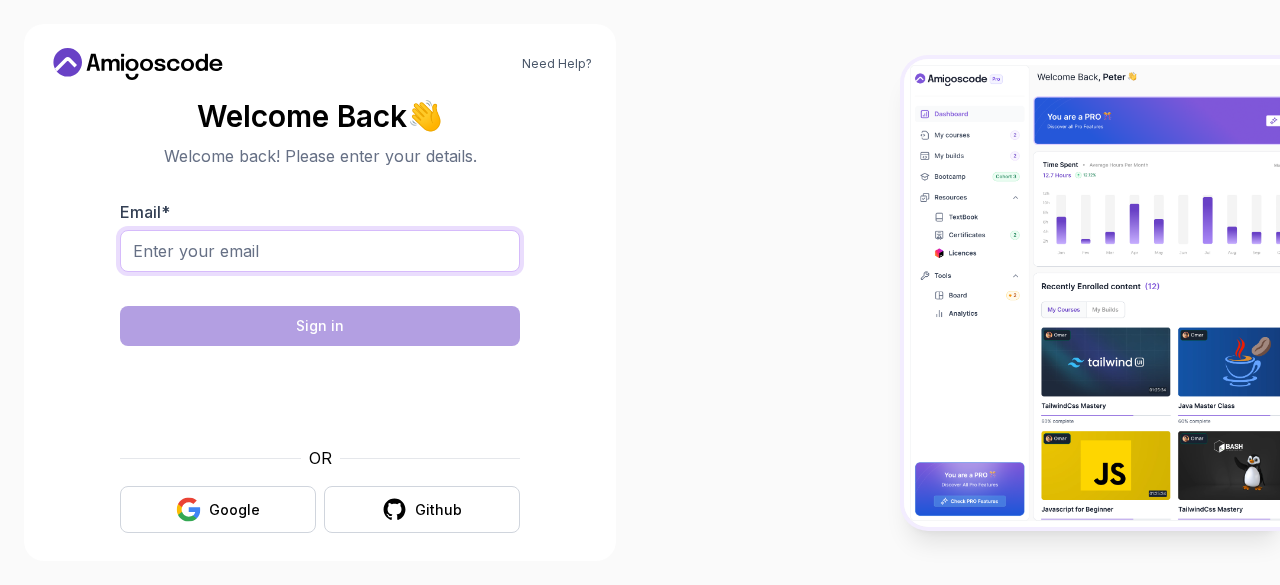 click on "Email *" at bounding box center (320, 251) 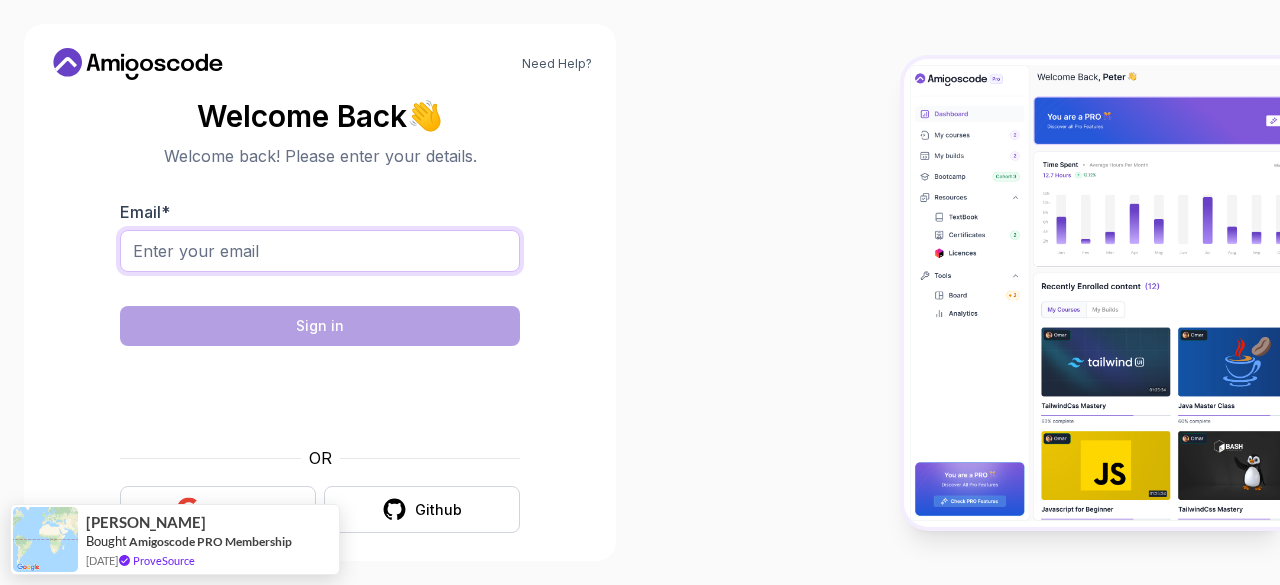 type on "ganeshanisetti9398@gmail.com" 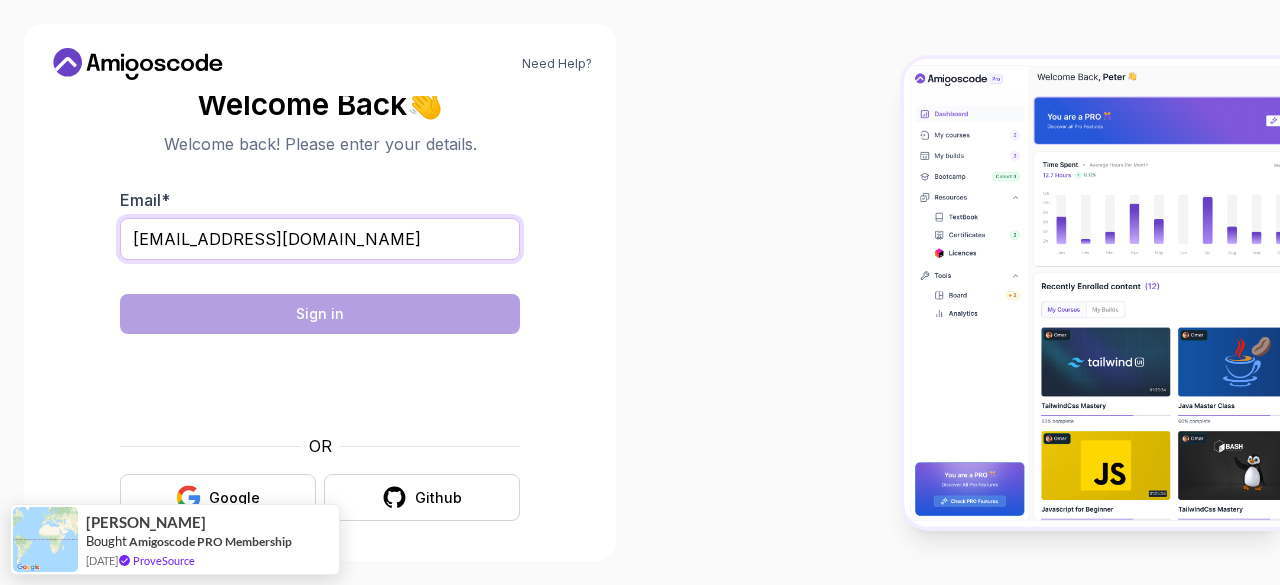 scroll, scrollTop: 15, scrollLeft: 0, axis: vertical 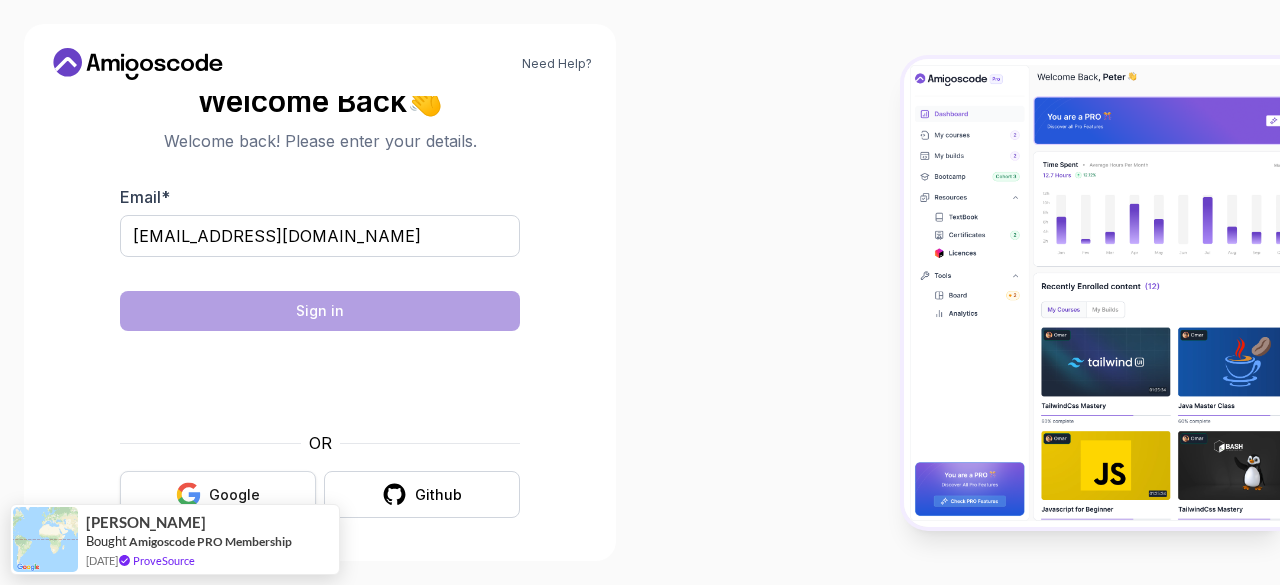 click on "Google" at bounding box center [218, 494] 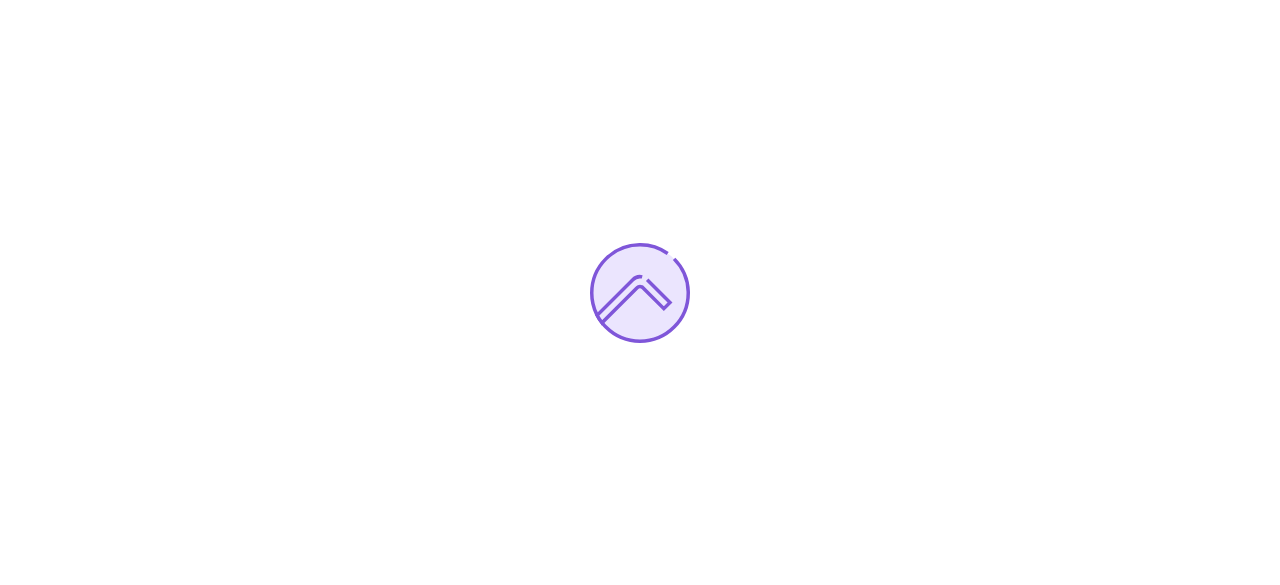 scroll, scrollTop: 0, scrollLeft: 0, axis: both 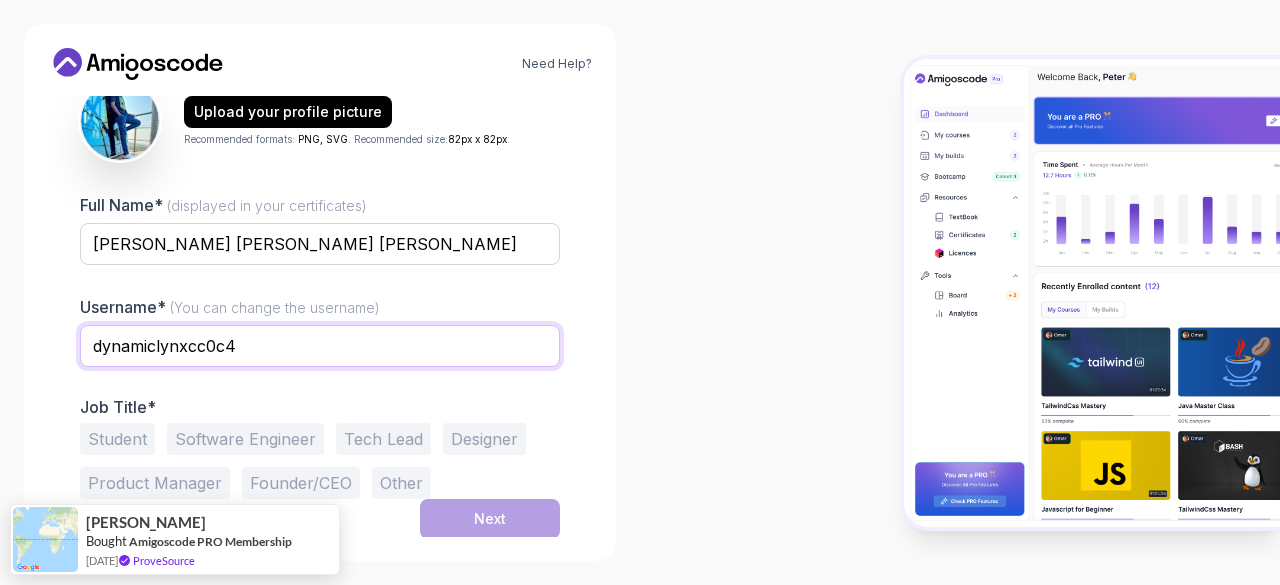 drag, startPoint x: 244, startPoint y: 341, endPoint x: 36, endPoint y: 372, distance: 210.29741 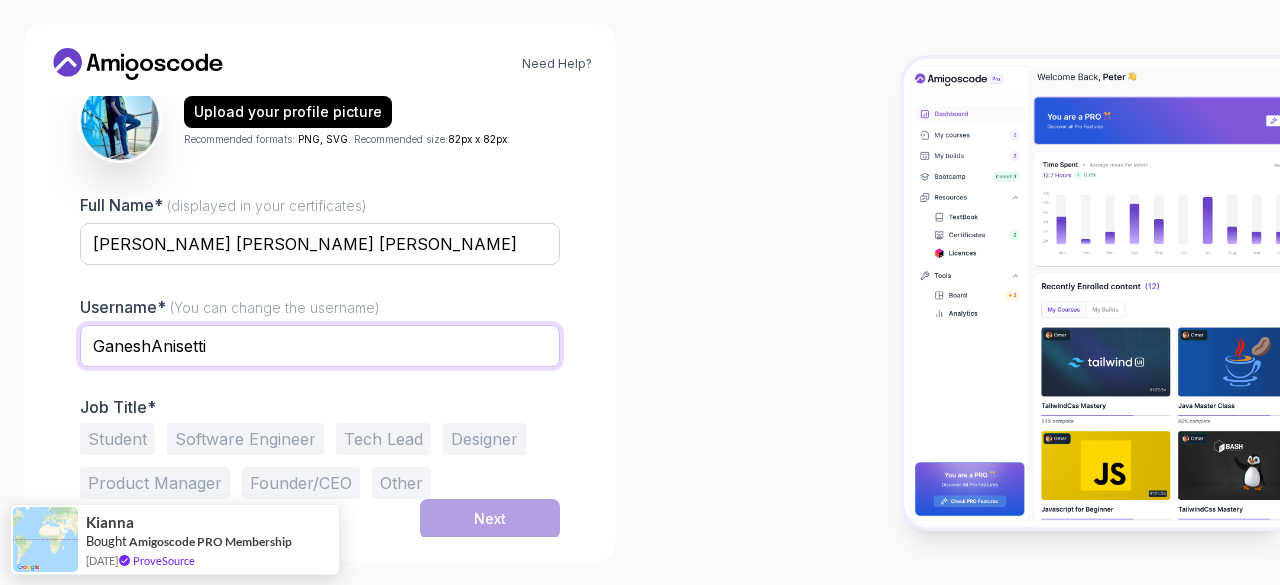 type on "GaneshAnisetti" 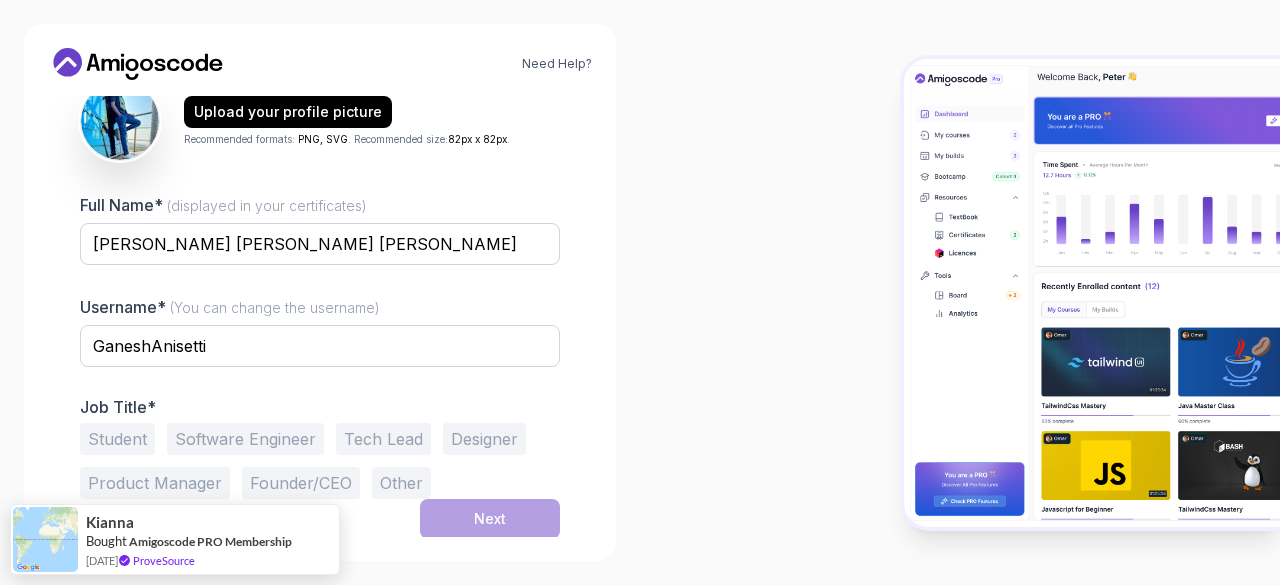 drag, startPoint x: 282, startPoint y: 433, endPoint x: 324, endPoint y: 435, distance: 42.047592 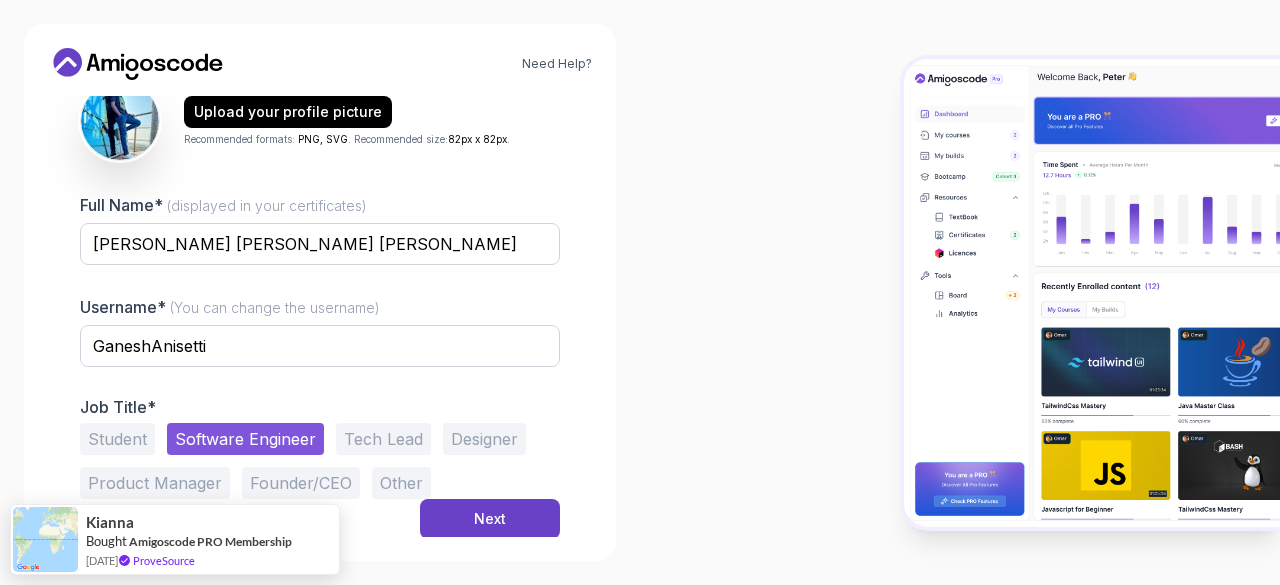 click on "Founder/CEO" at bounding box center (301, 483) 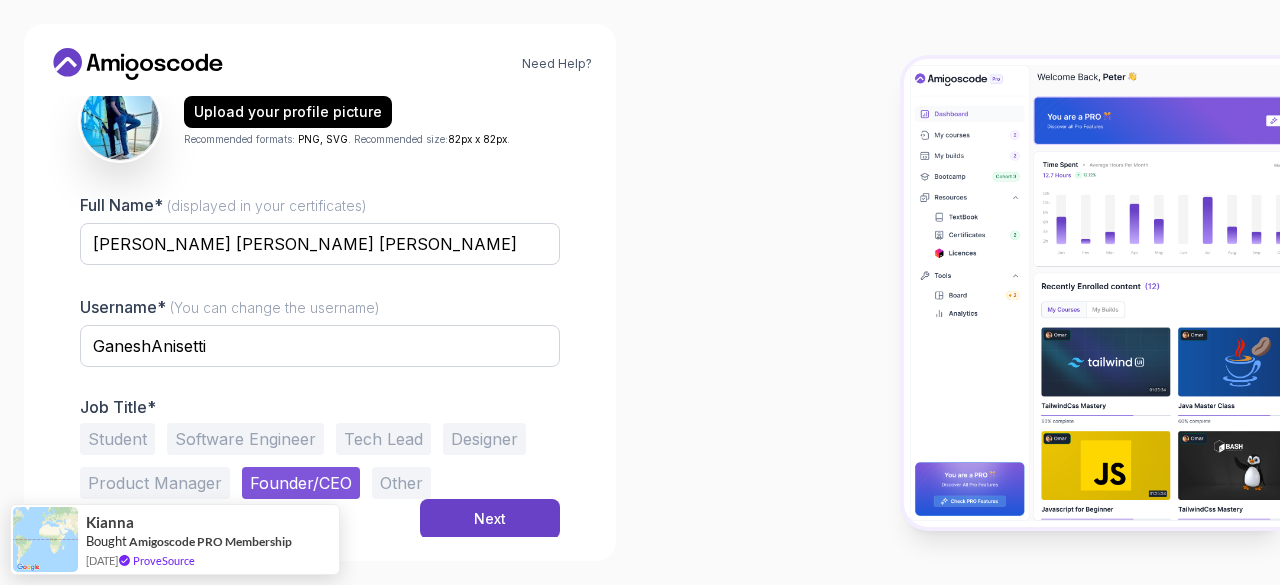 click on "Software Engineer" at bounding box center (245, 439) 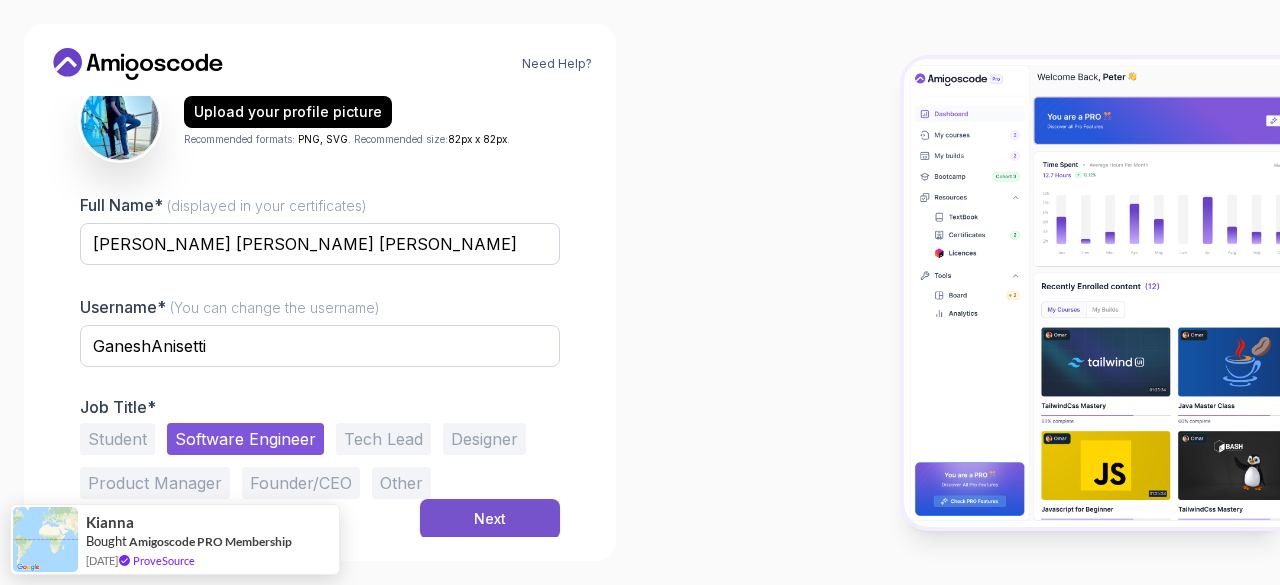 drag, startPoint x: 476, startPoint y: 511, endPoint x: 483, endPoint y: 502, distance: 11.401754 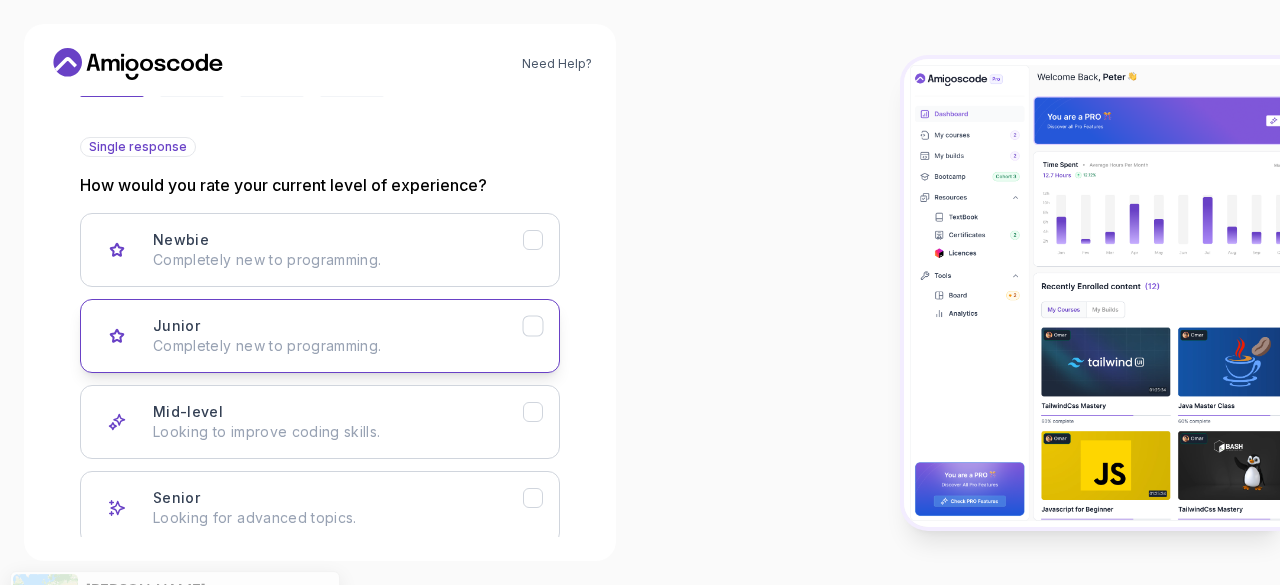 scroll, scrollTop: 300, scrollLeft: 0, axis: vertical 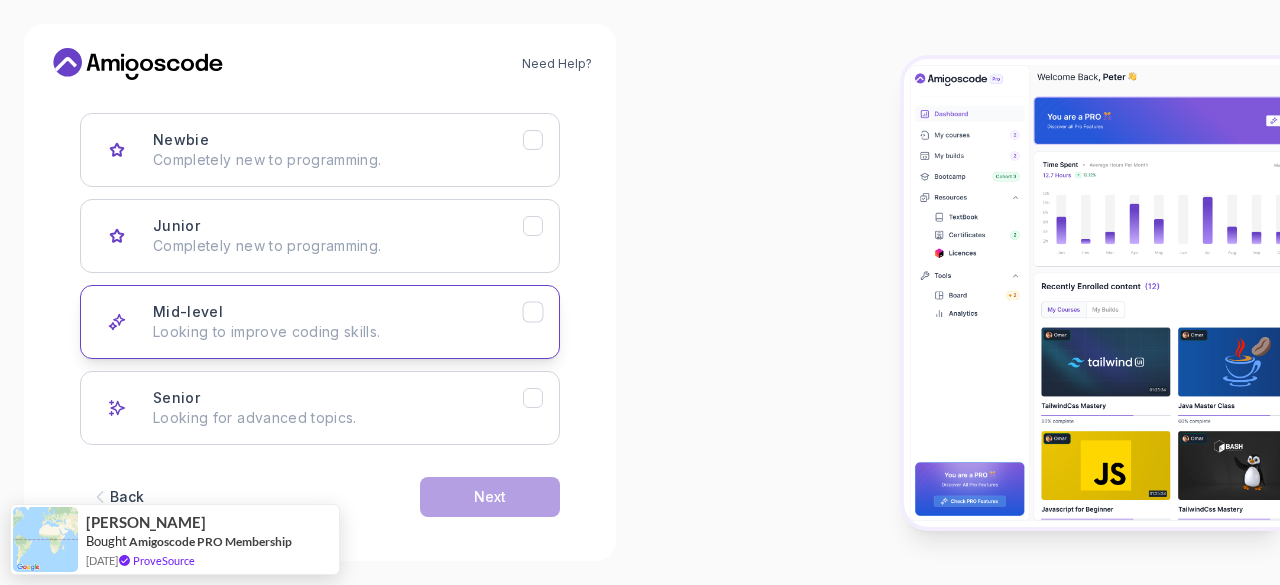 click on "Looking to improve coding skills." at bounding box center [338, 332] 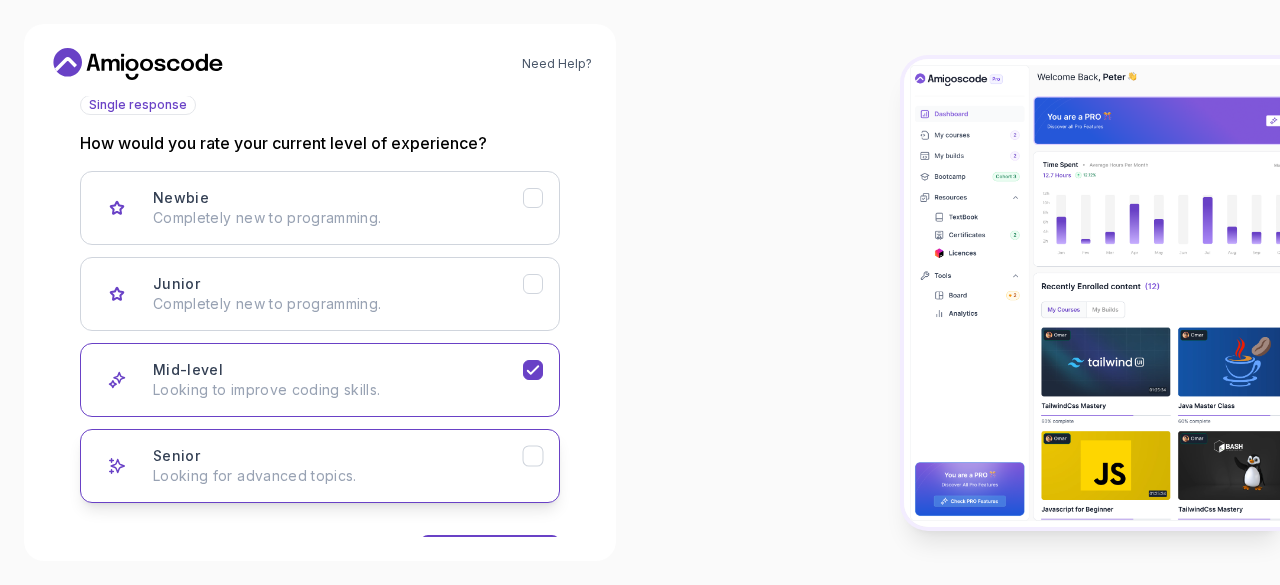 scroll, scrollTop: 309, scrollLeft: 0, axis: vertical 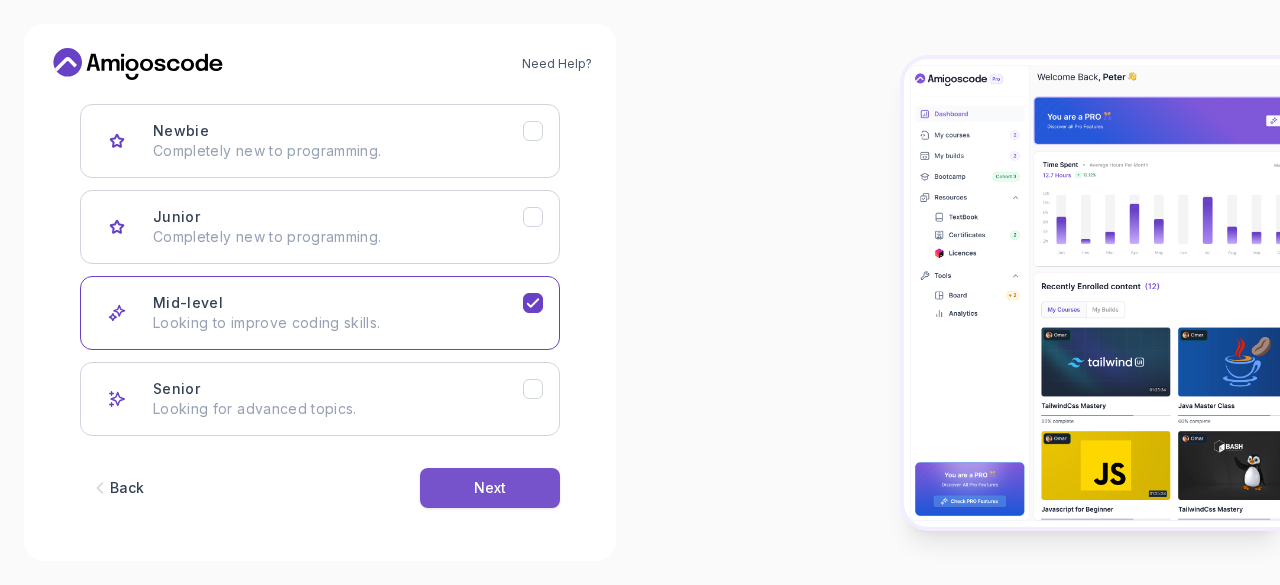 click on "Next" at bounding box center (490, 488) 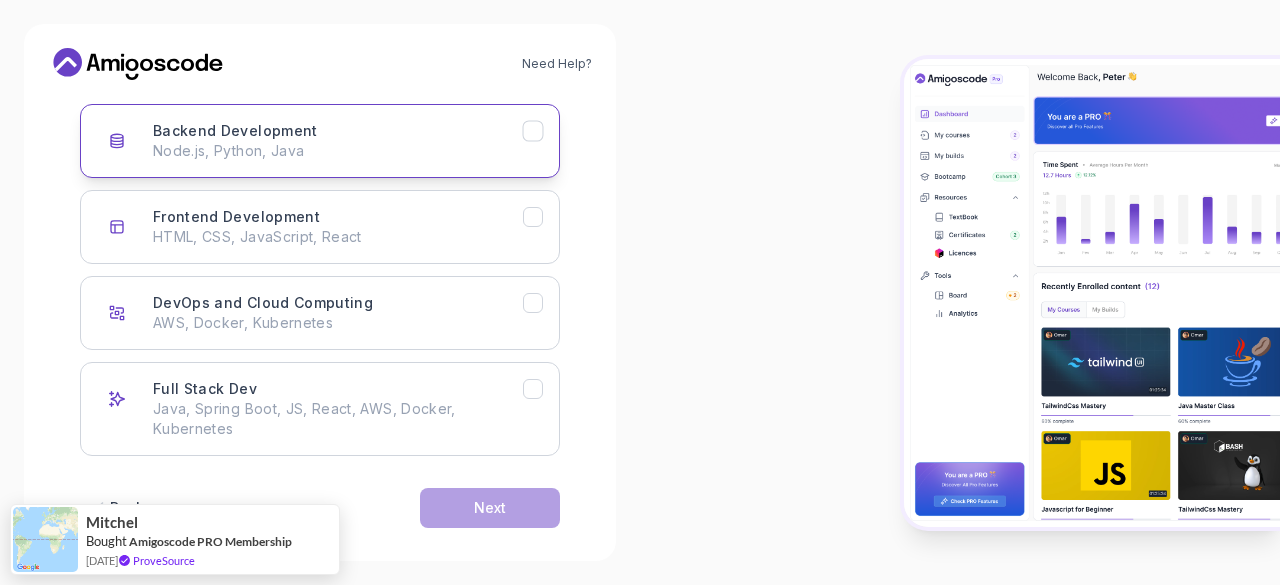 scroll, scrollTop: 329, scrollLeft: 0, axis: vertical 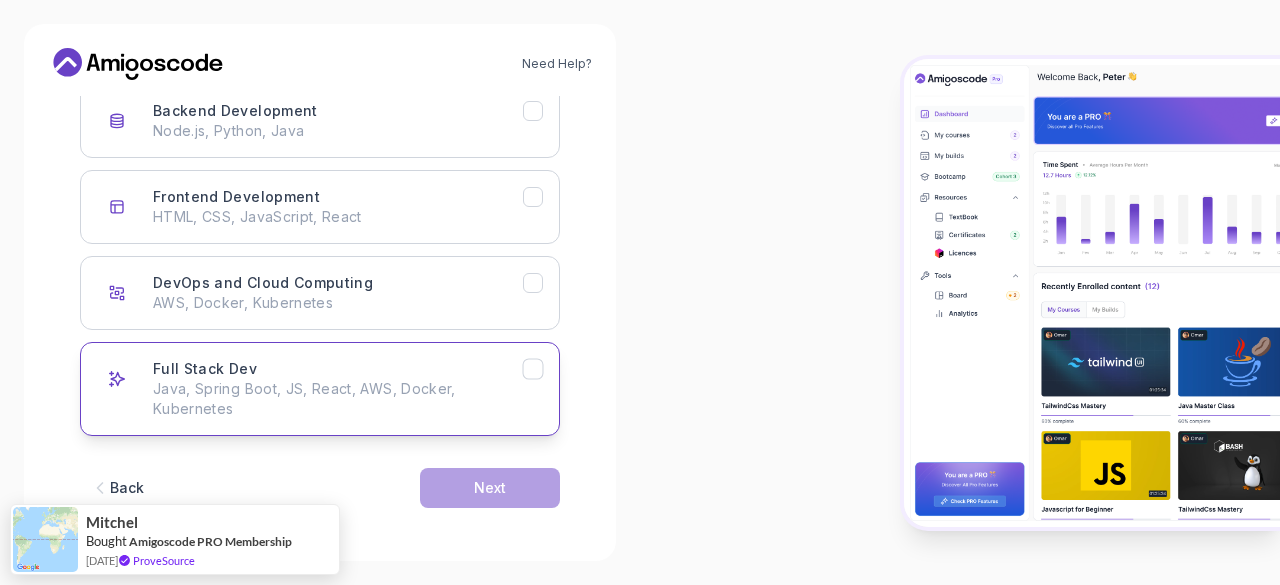 click on "Java, Spring Boot, JS, React, AWS, Docker, Kubernetes" at bounding box center (338, 399) 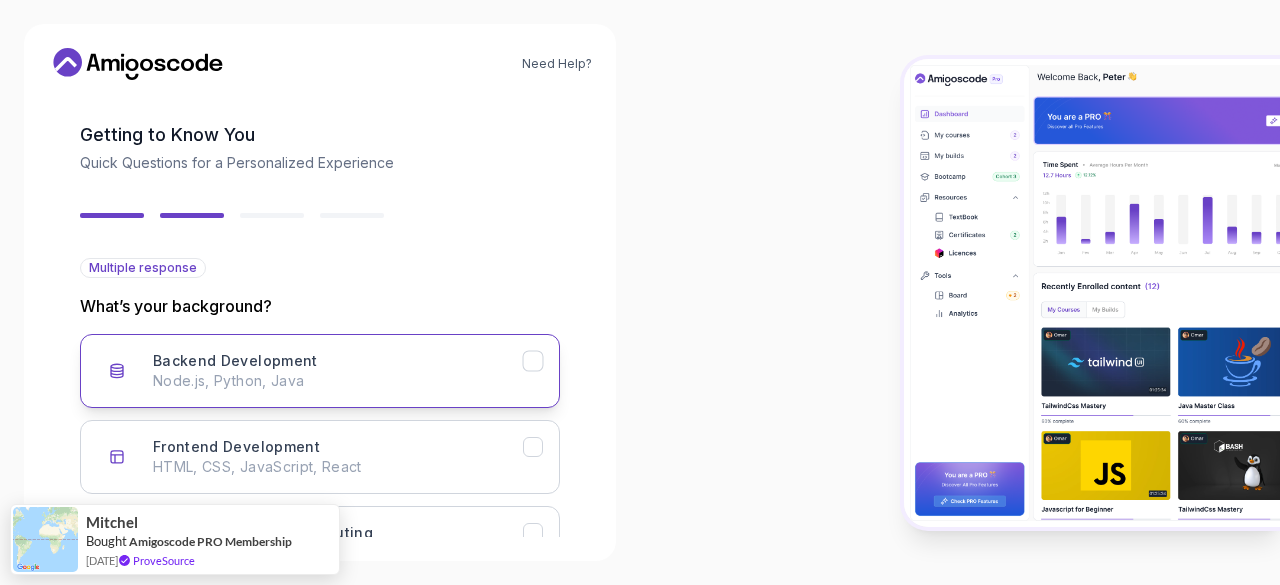 scroll, scrollTop: 329, scrollLeft: 0, axis: vertical 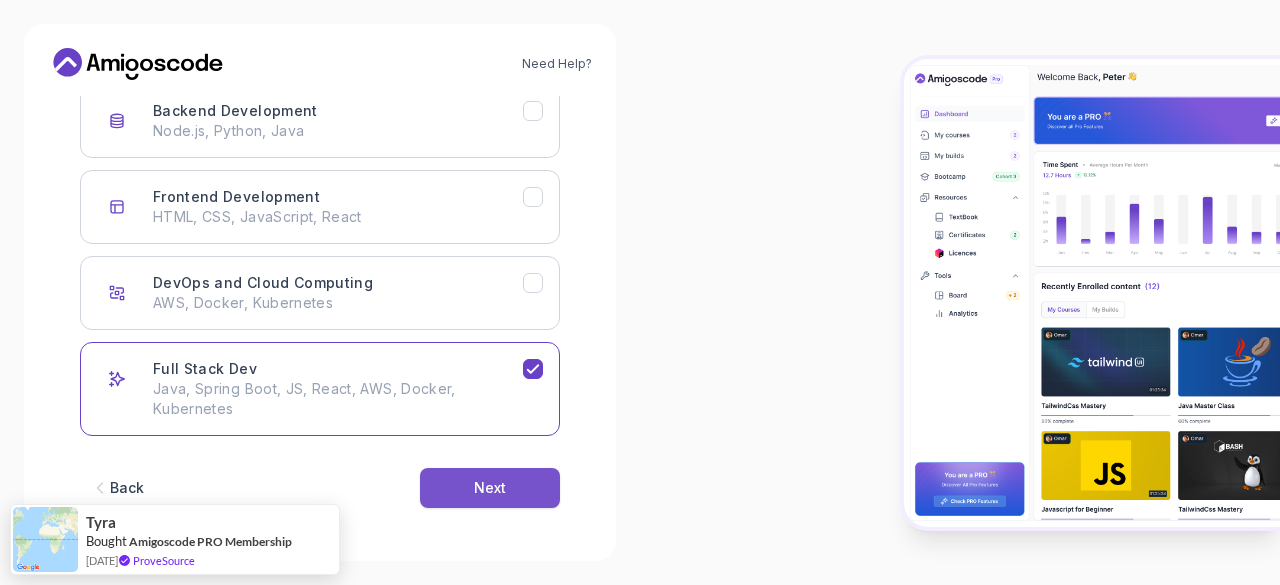 click on "Next" at bounding box center (490, 488) 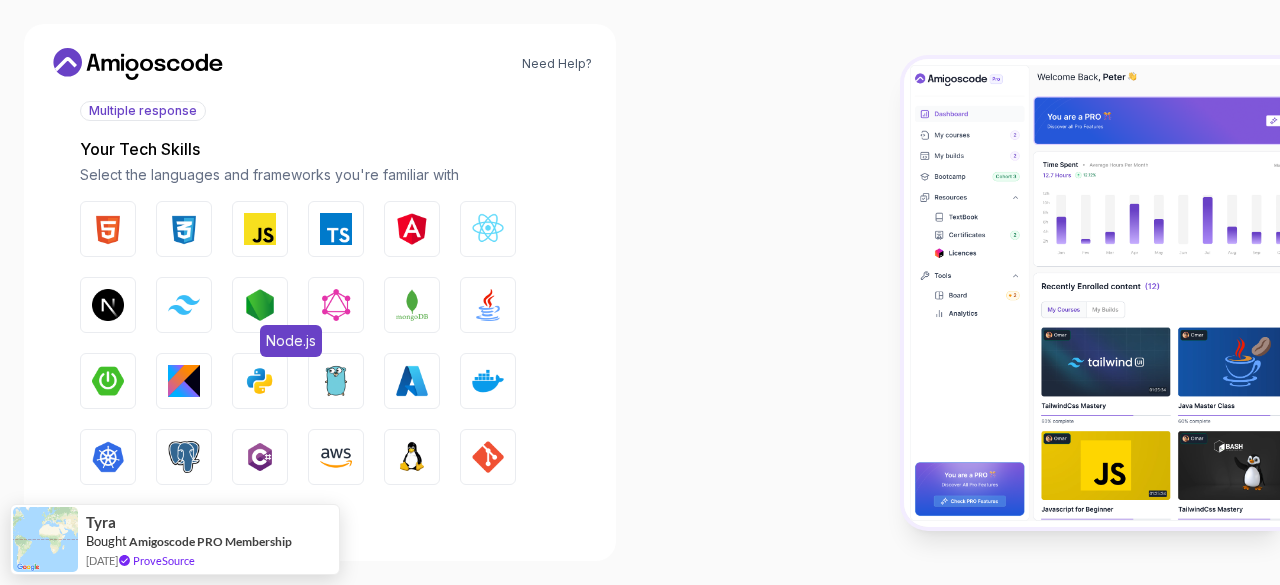 scroll, scrollTop: 264, scrollLeft: 0, axis: vertical 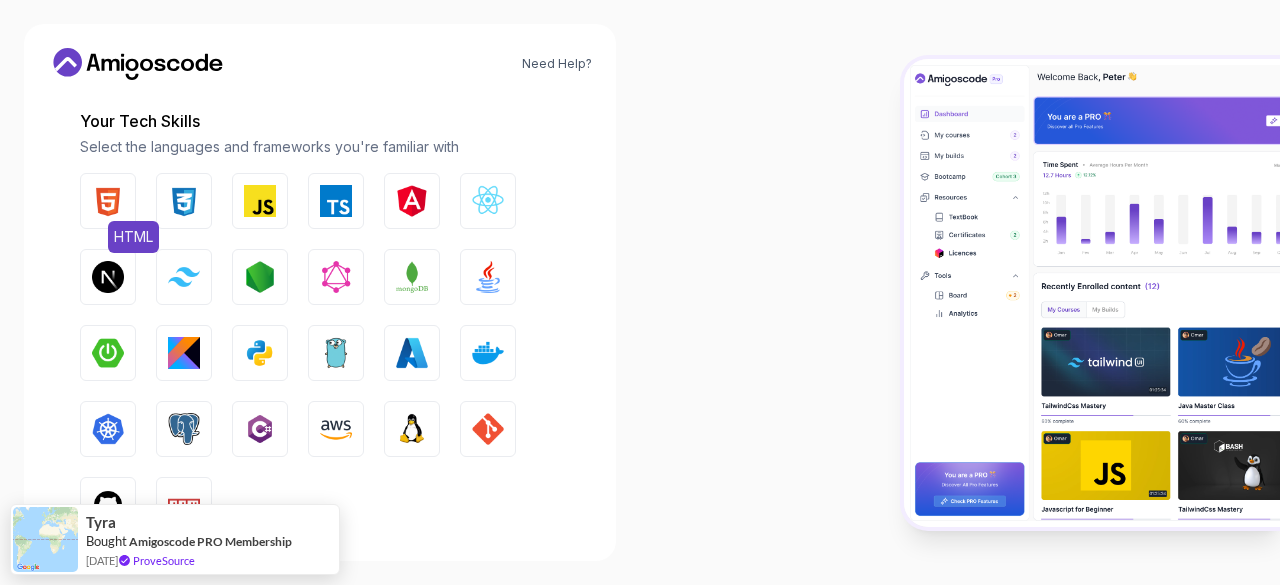 click at bounding box center (108, 201) 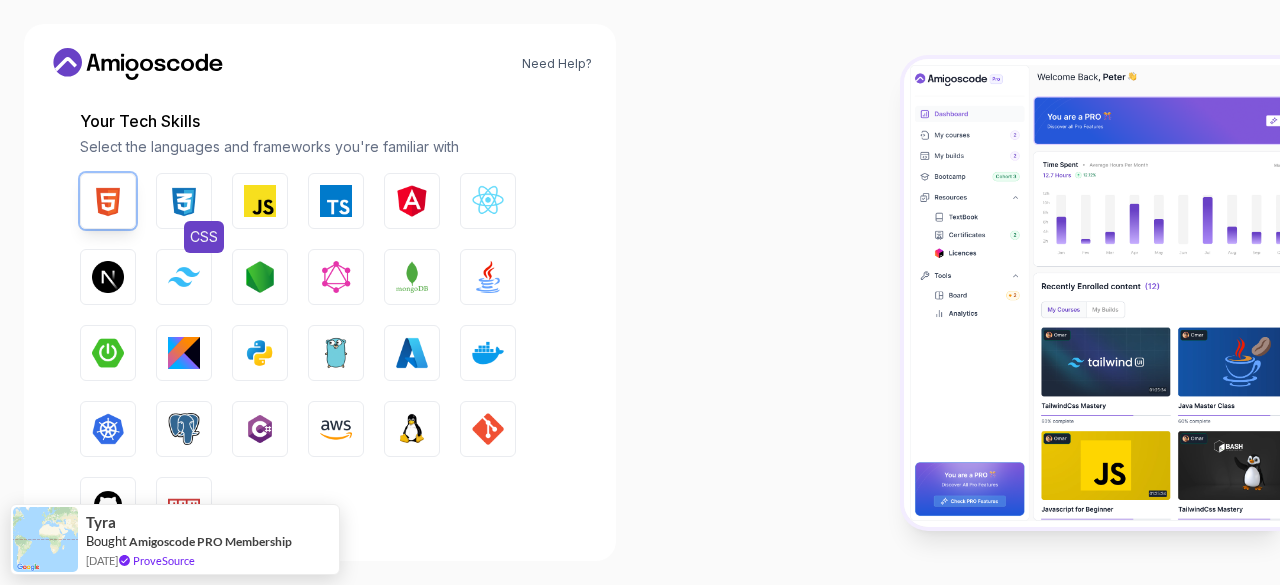 click at bounding box center (184, 201) 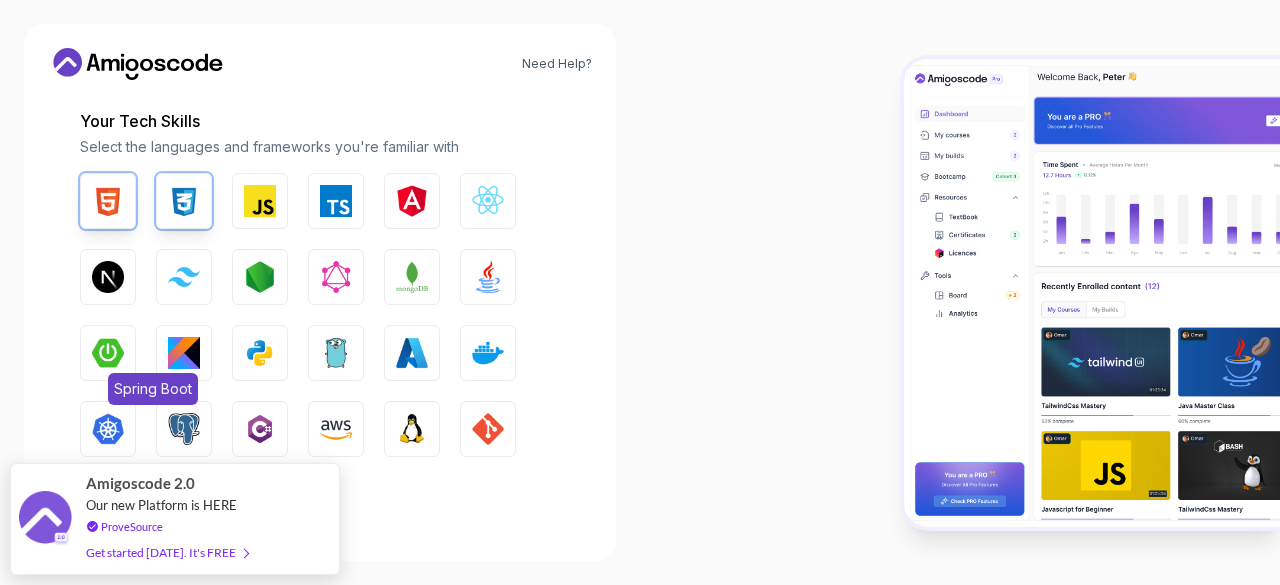 click at bounding box center (108, 353) 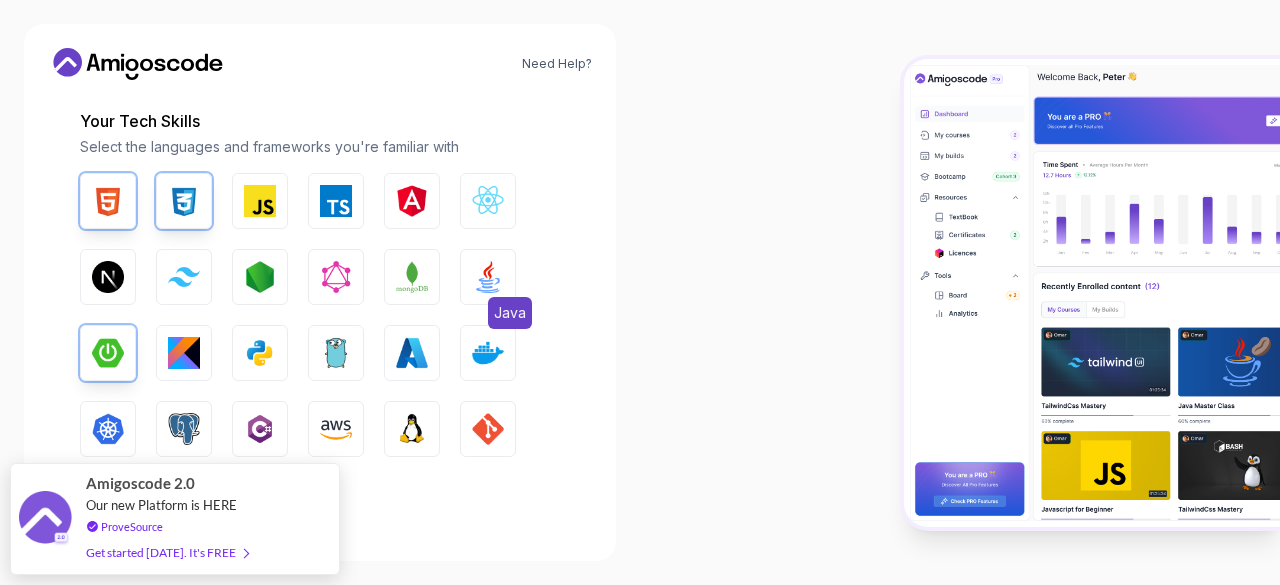 click at bounding box center [488, 277] 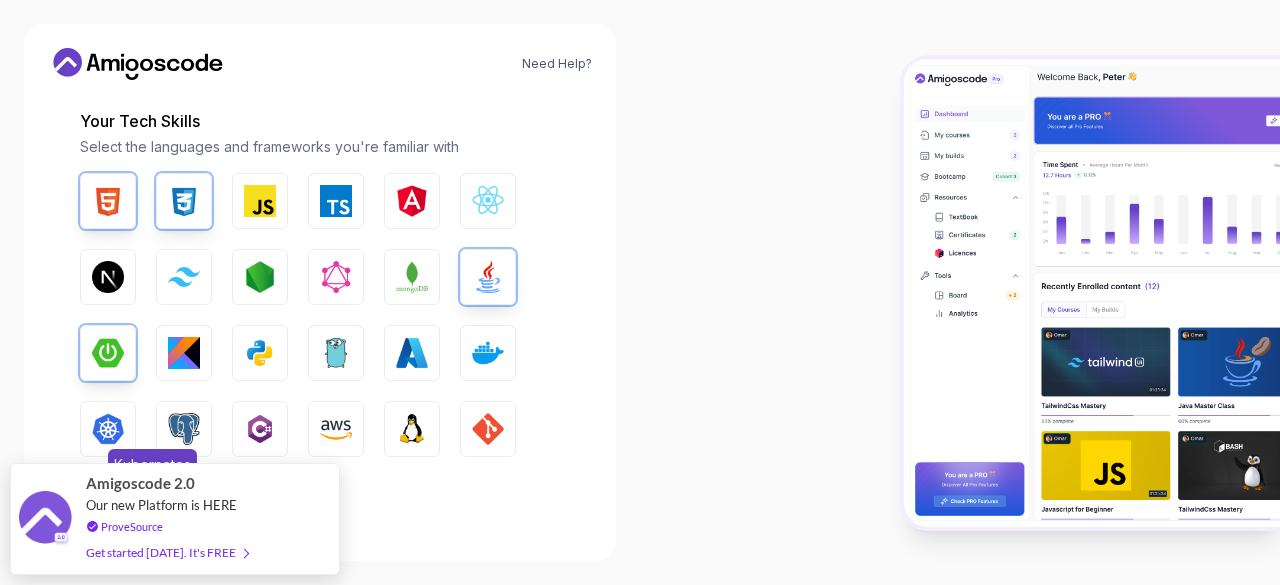 scroll, scrollTop: 364, scrollLeft: 0, axis: vertical 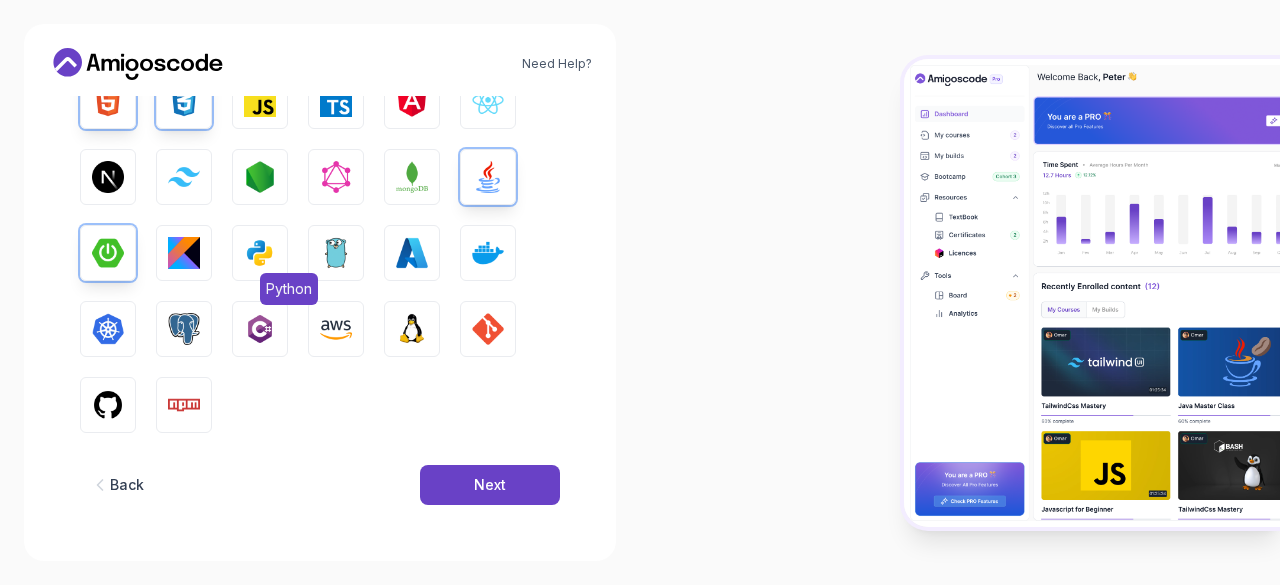 click at bounding box center (260, 253) 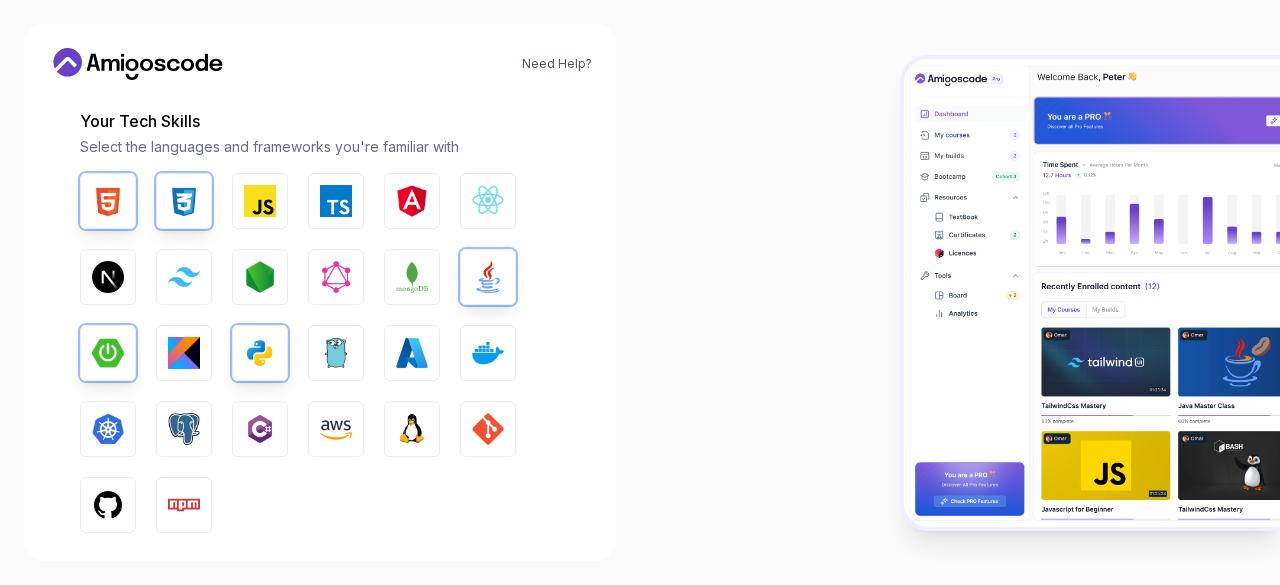 scroll, scrollTop: 364, scrollLeft: 0, axis: vertical 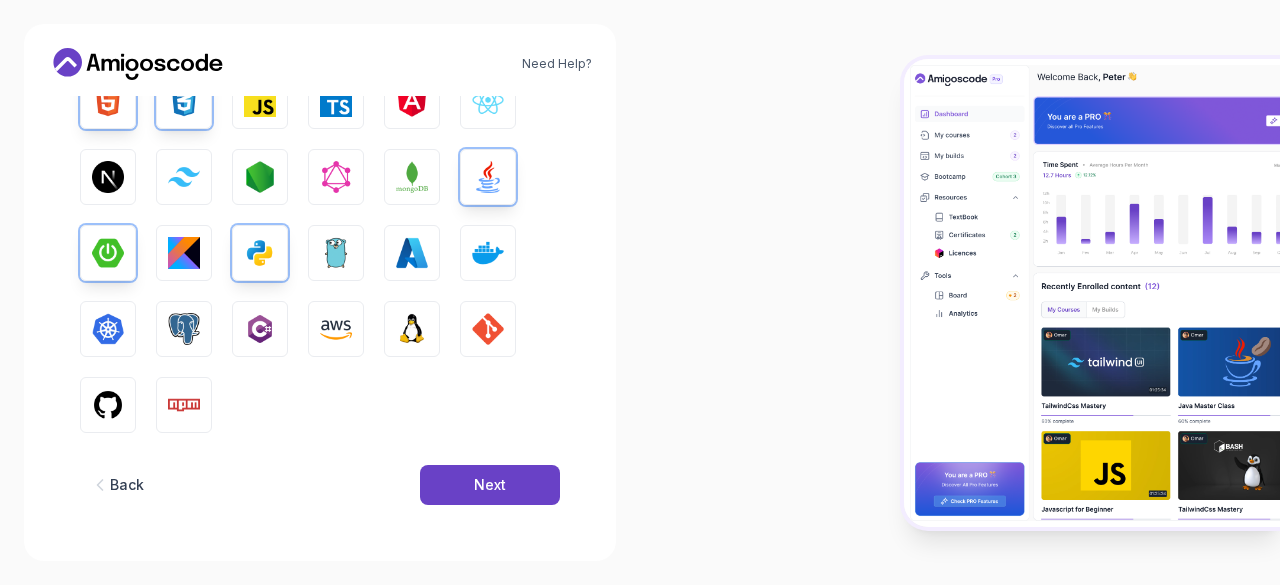click on "Back Next" at bounding box center (320, 485) 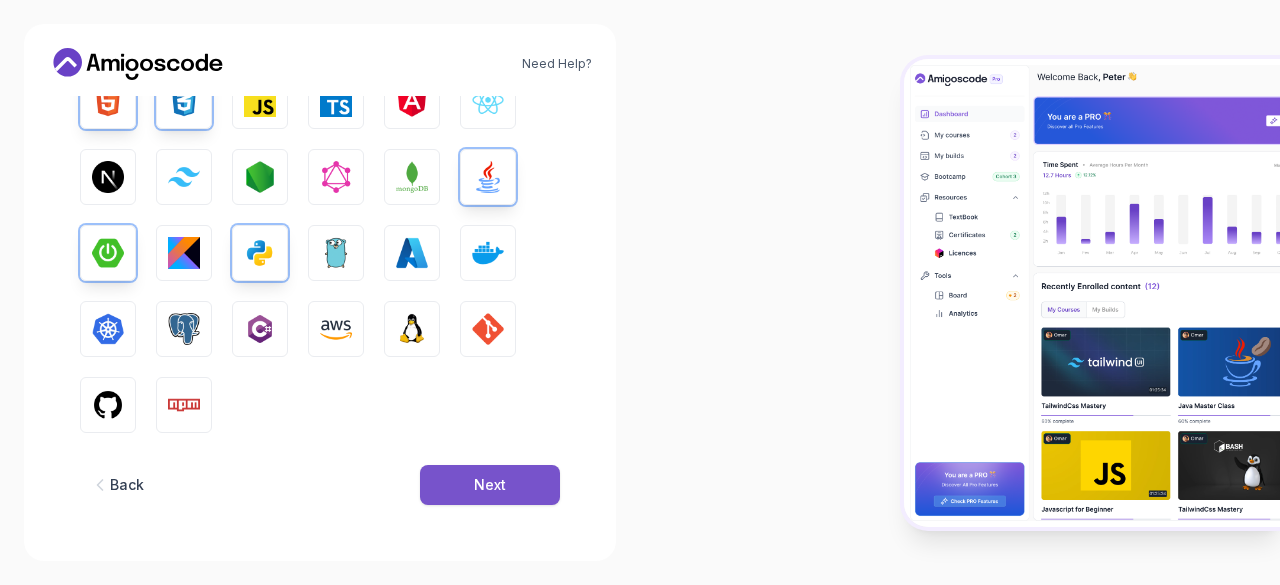 click on "Next" at bounding box center (490, 485) 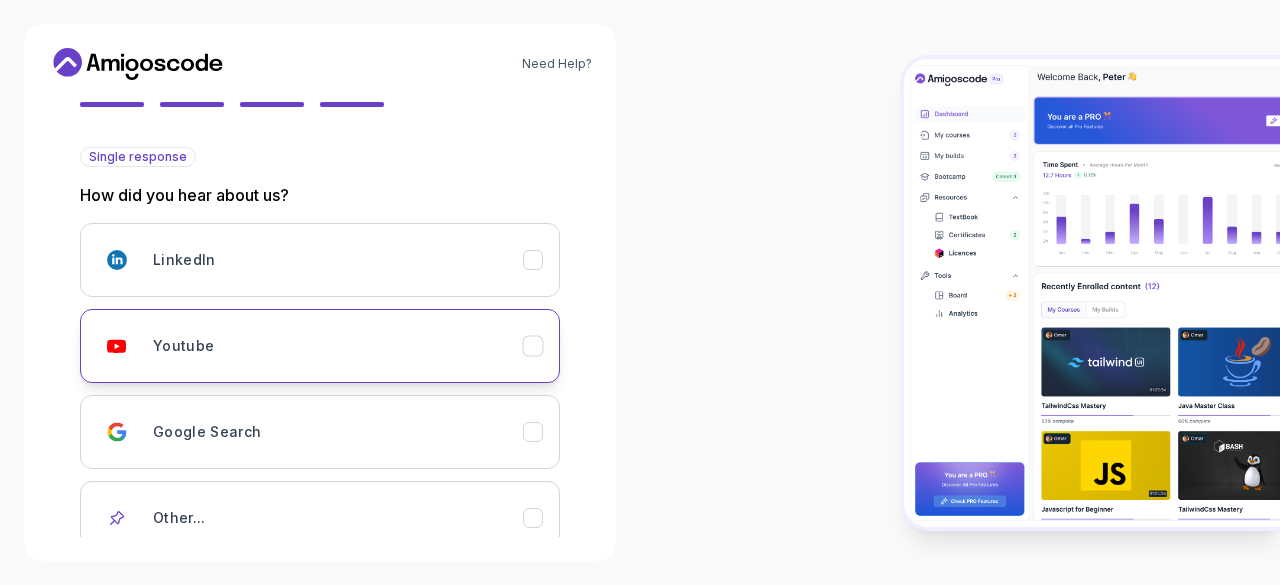 scroll, scrollTop: 221, scrollLeft: 0, axis: vertical 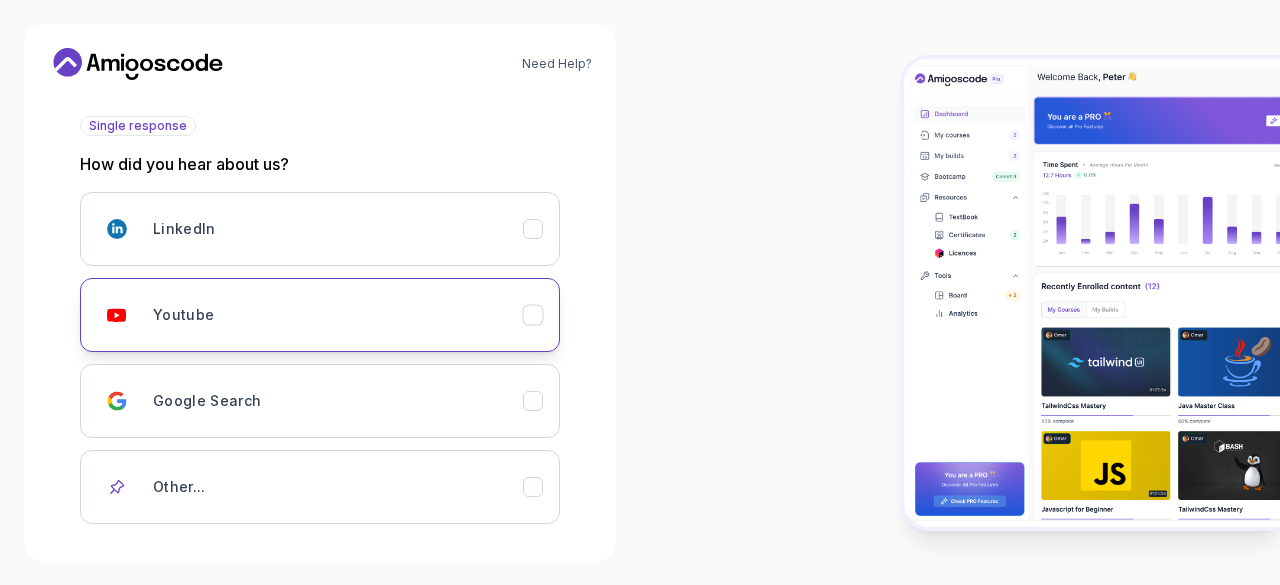 click on "Youtube" at bounding box center (338, 315) 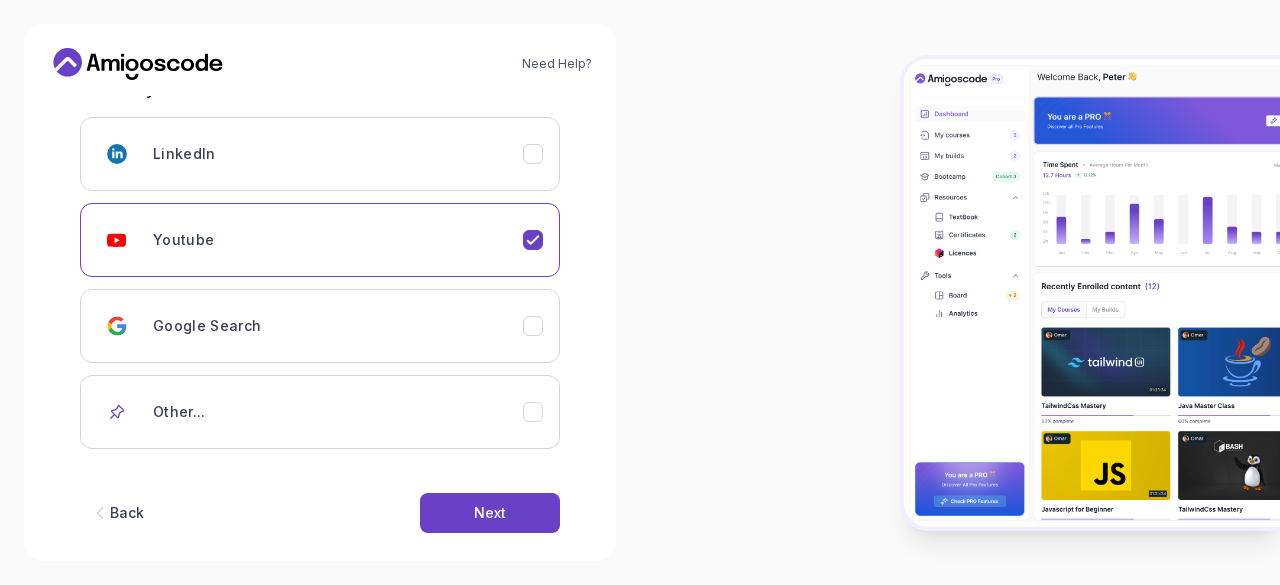 scroll, scrollTop: 321, scrollLeft: 0, axis: vertical 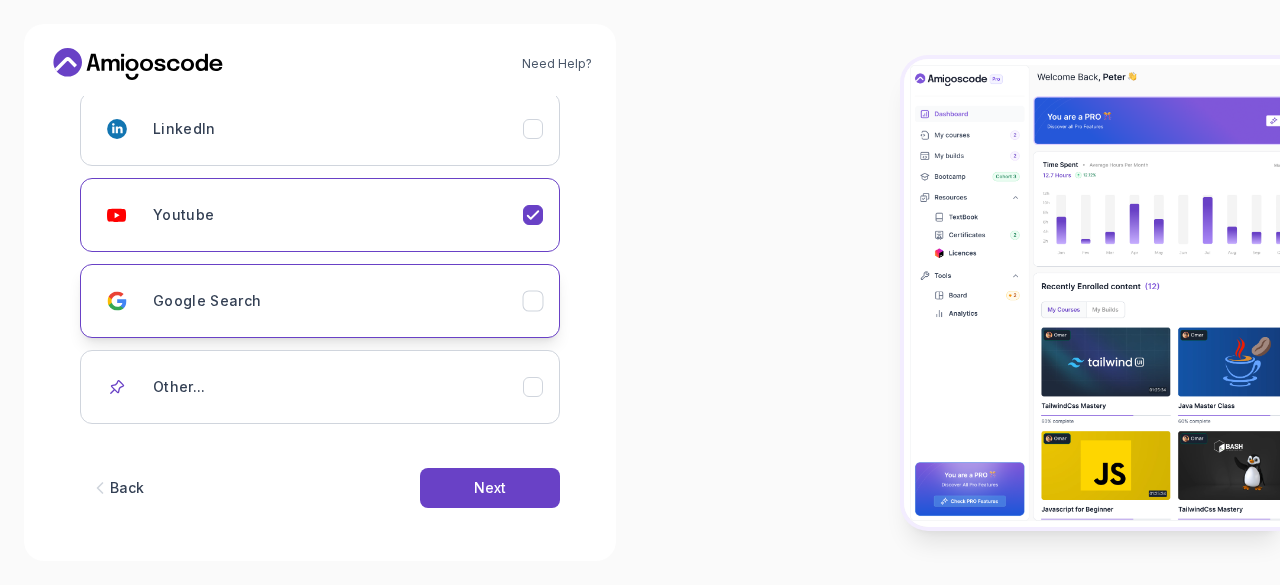 click on "Google Search" at bounding box center [338, 301] 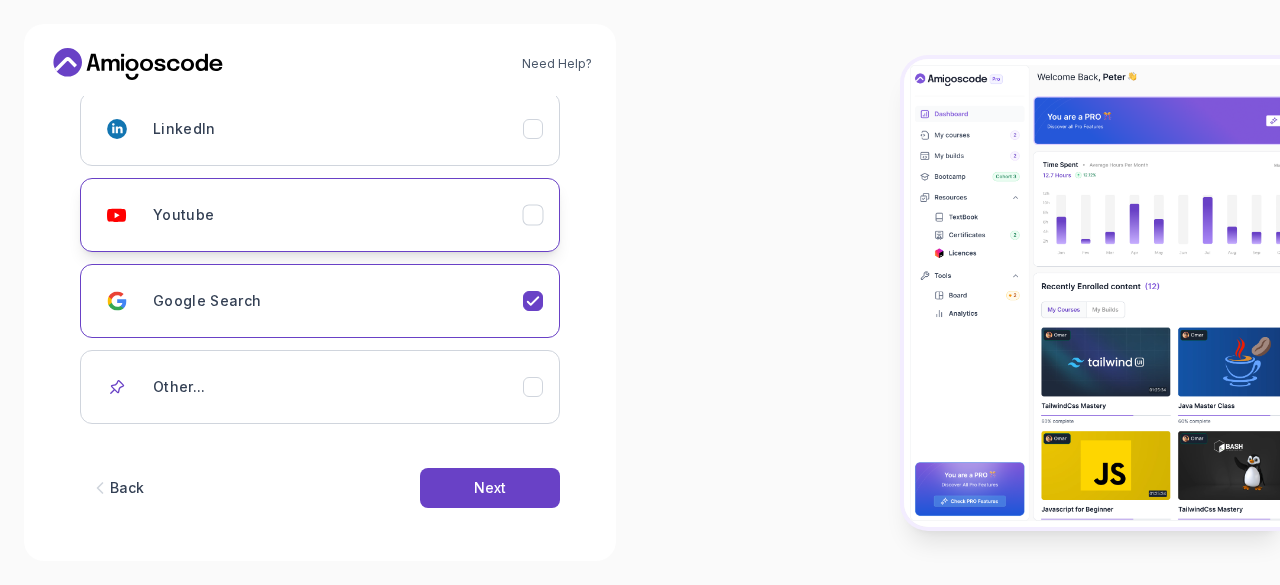 drag, startPoint x: 534, startPoint y: 227, endPoint x: 540, endPoint y: 237, distance: 11.661903 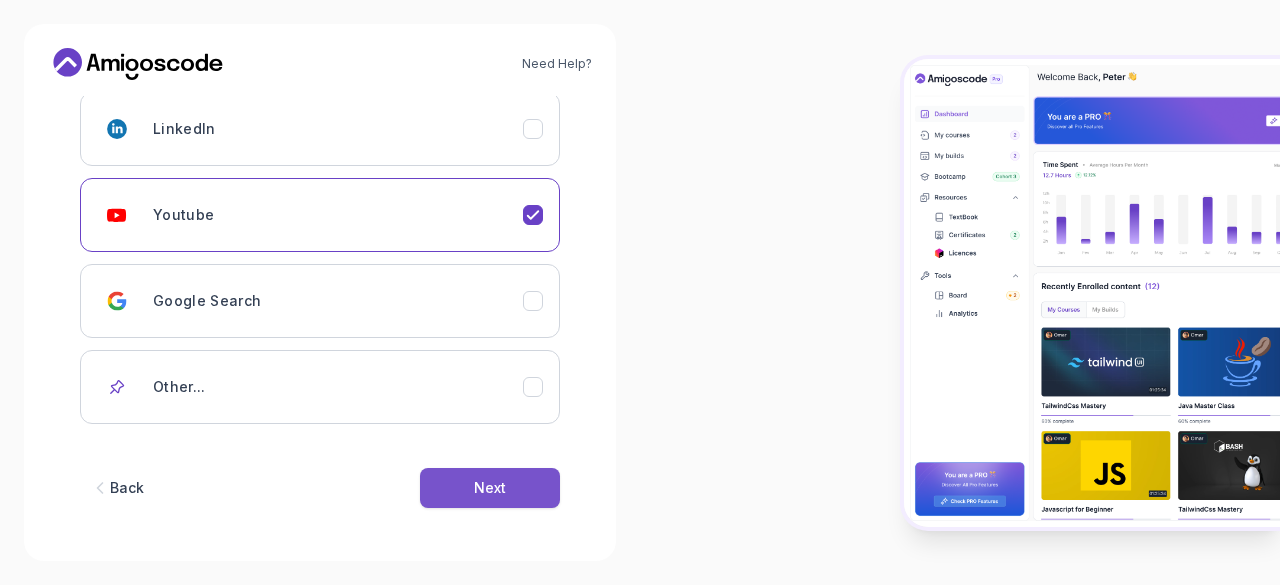 click on "Next" at bounding box center [490, 488] 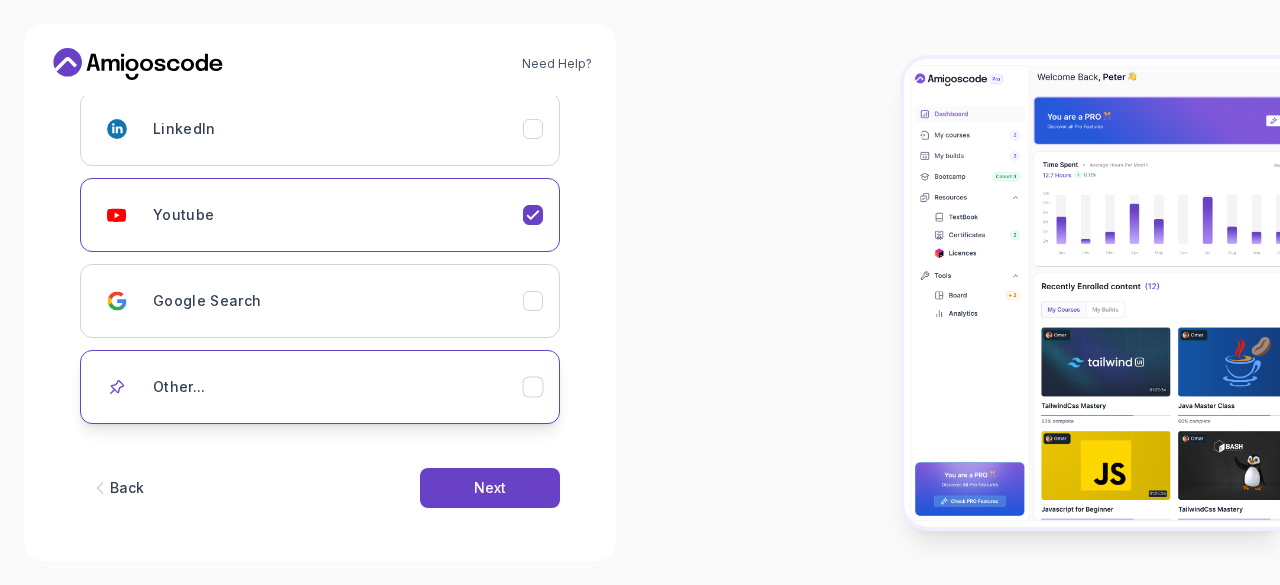 scroll, scrollTop: 0, scrollLeft: 0, axis: both 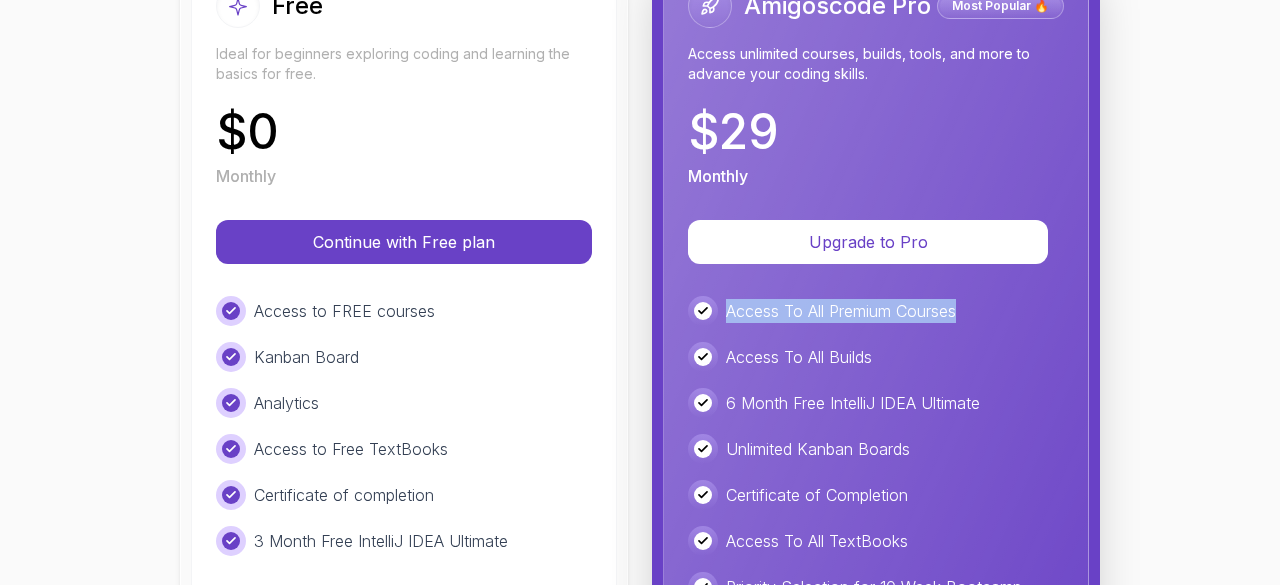 drag, startPoint x: 719, startPoint y: 306, endPoint x: 962, endPoint y: 316, distance: 243.20567 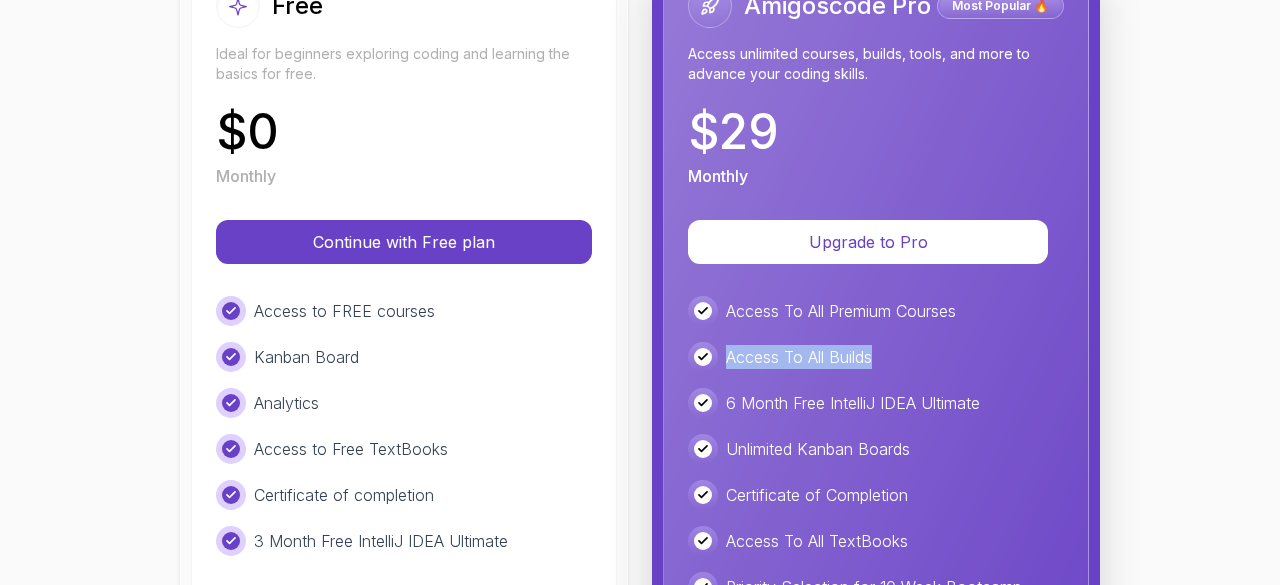 drag, startPoint x: 727, startPoint y: 367, endPoint x: 894, endPoint y: 349, distance: 167.96725 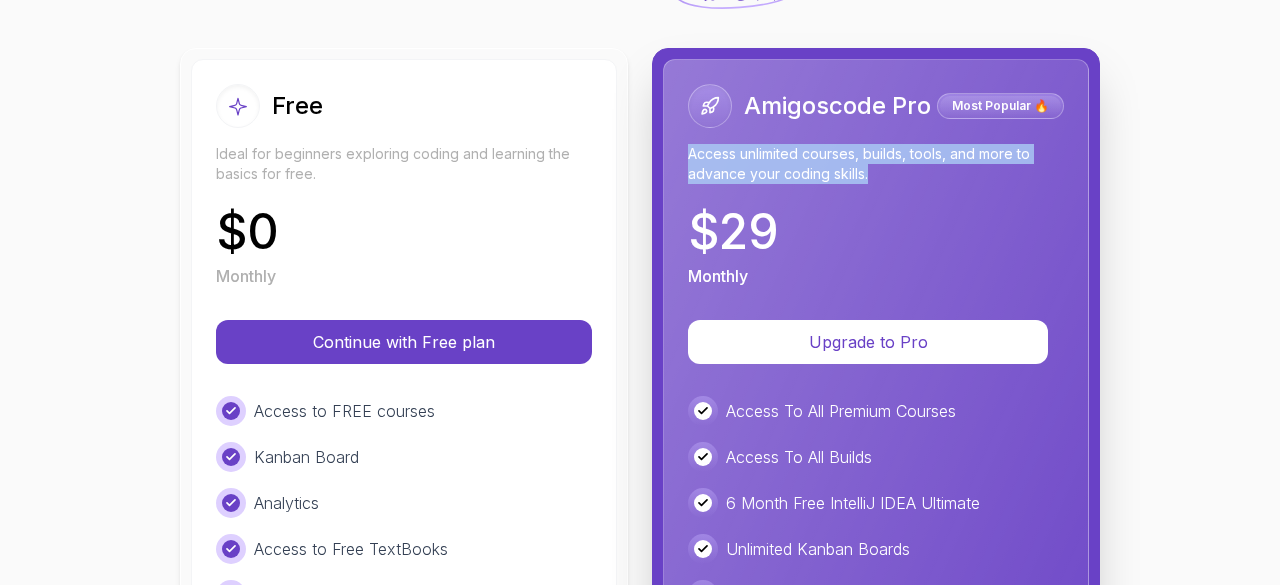 drag, startPoint x: 715, startPoint y: 147, endPoint x: 867, endPoint y: 183, distance: 156.20499 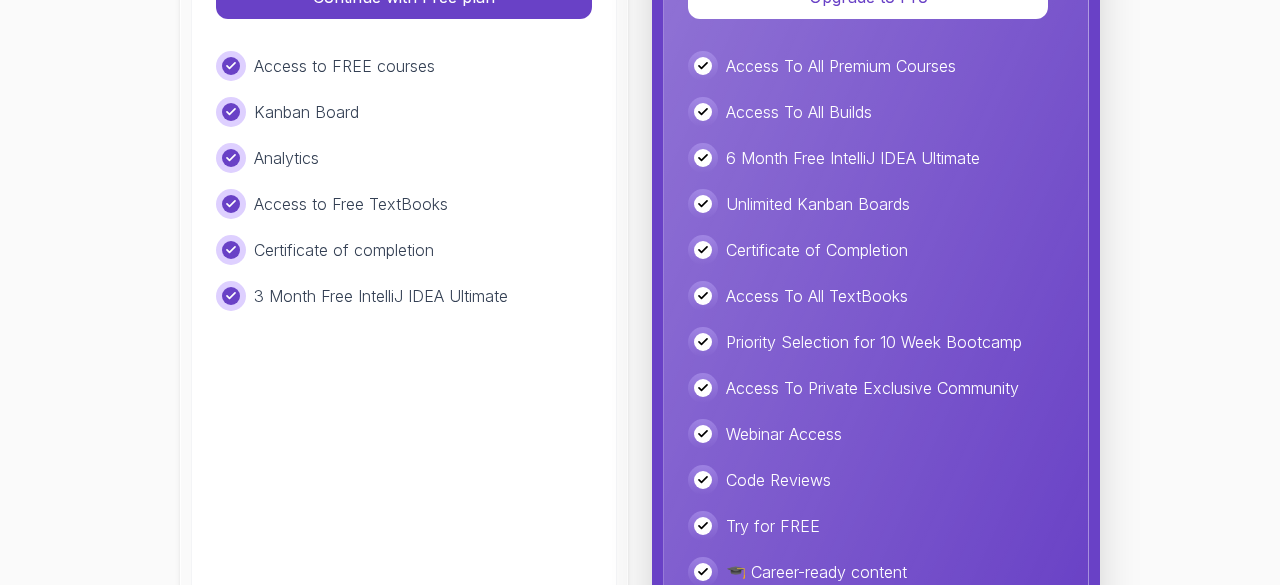 scroll, scrollTop: 500, scrollLeft: 0, axis: vertical 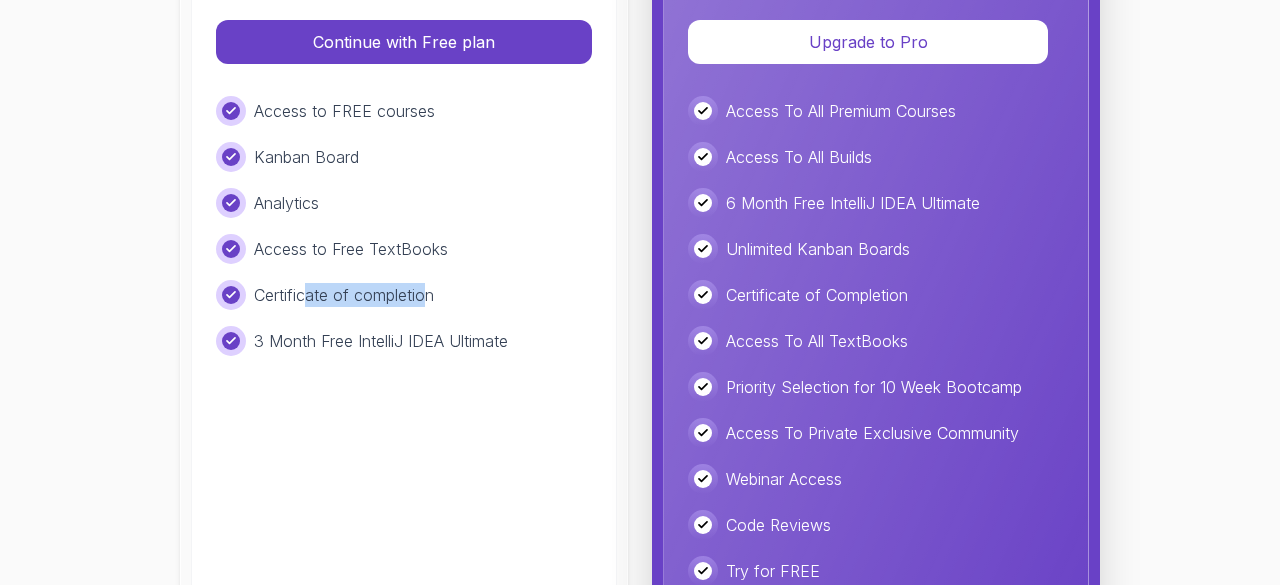 drag, startPoint x: 323, startPoint y: 285, endPoint x: 415, endPoint y: 291, distance: 92.19544 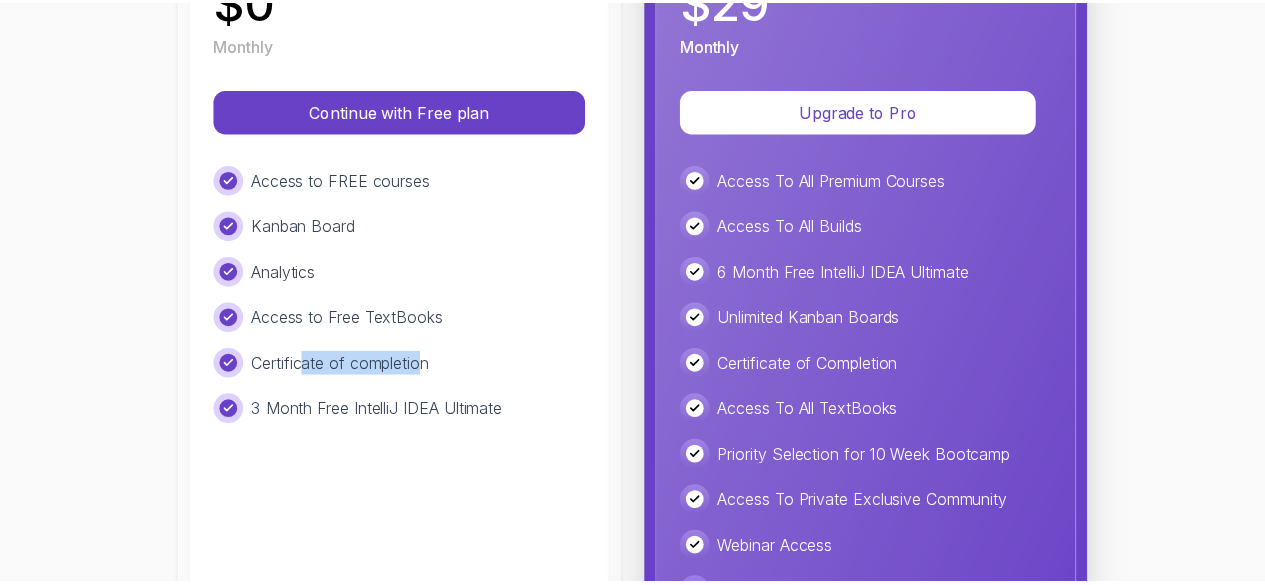 scroll, scrollTop: 400, scrollLeft: 0, axis: vertical 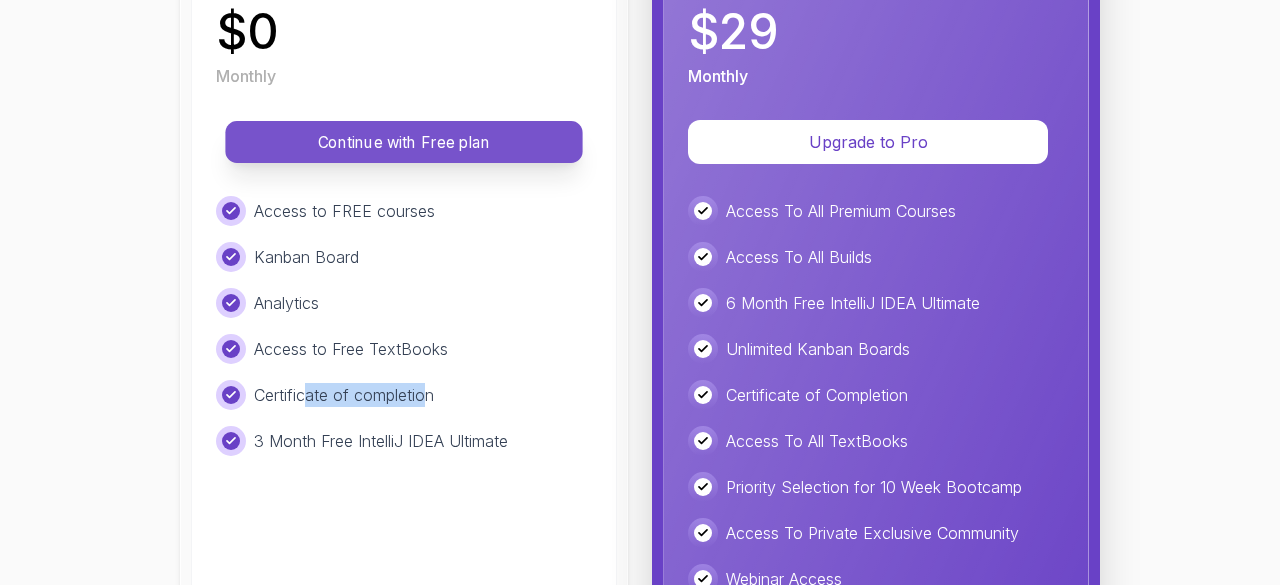 click on "Continue with Free plan" at bounding box center [404, 142] 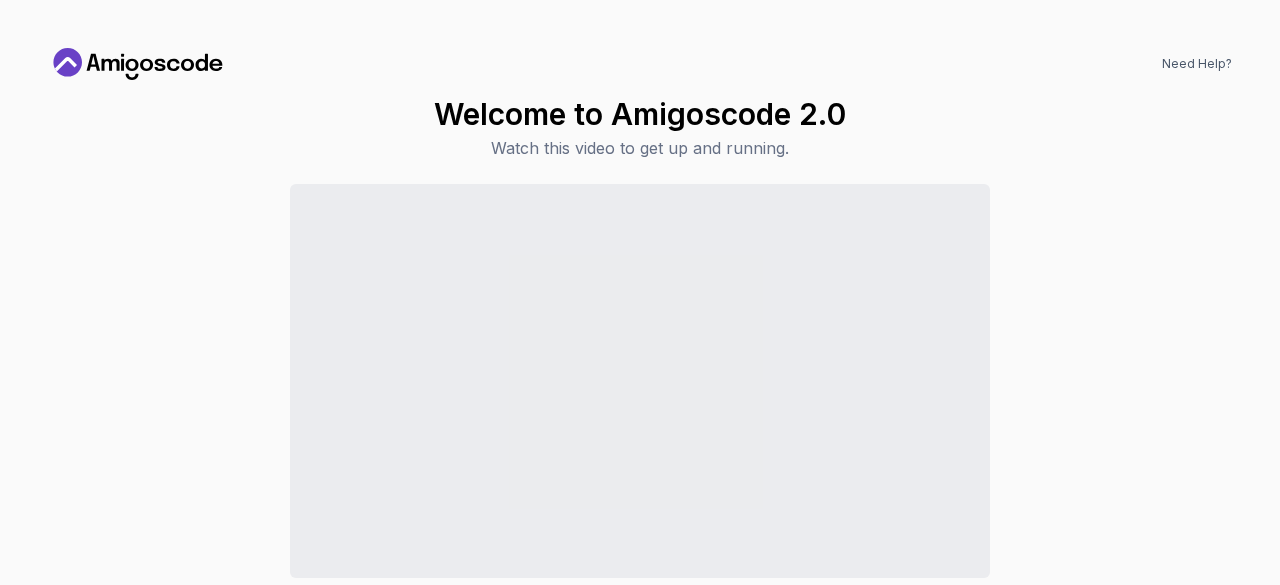 click 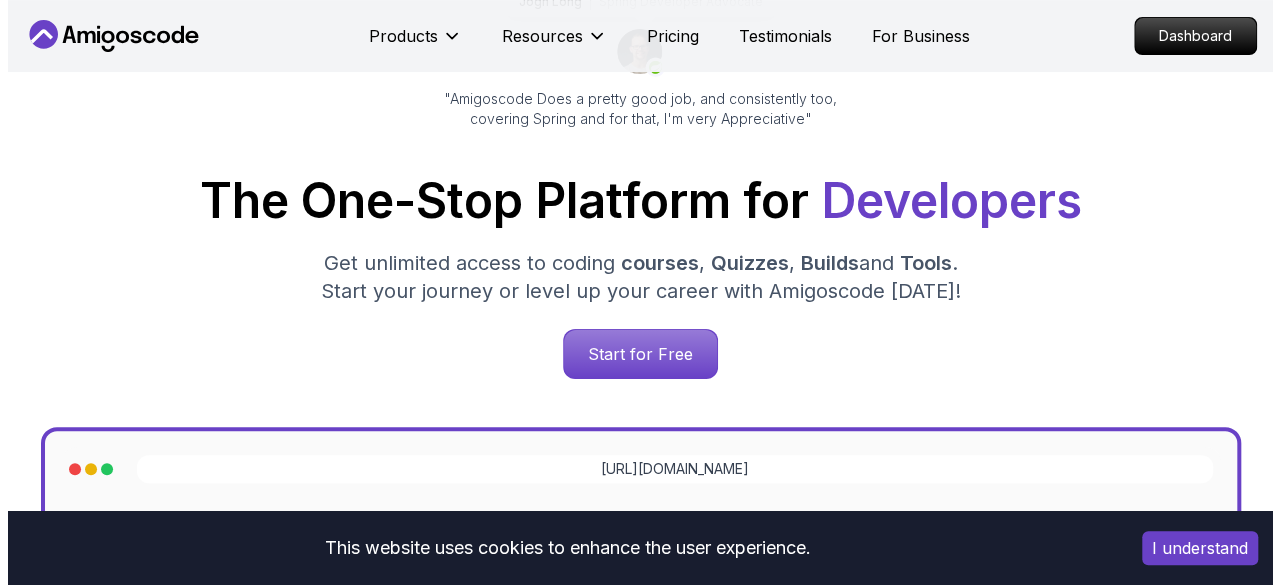 scroll, scrollTop: 0, scrollLeft: 0, axis: both 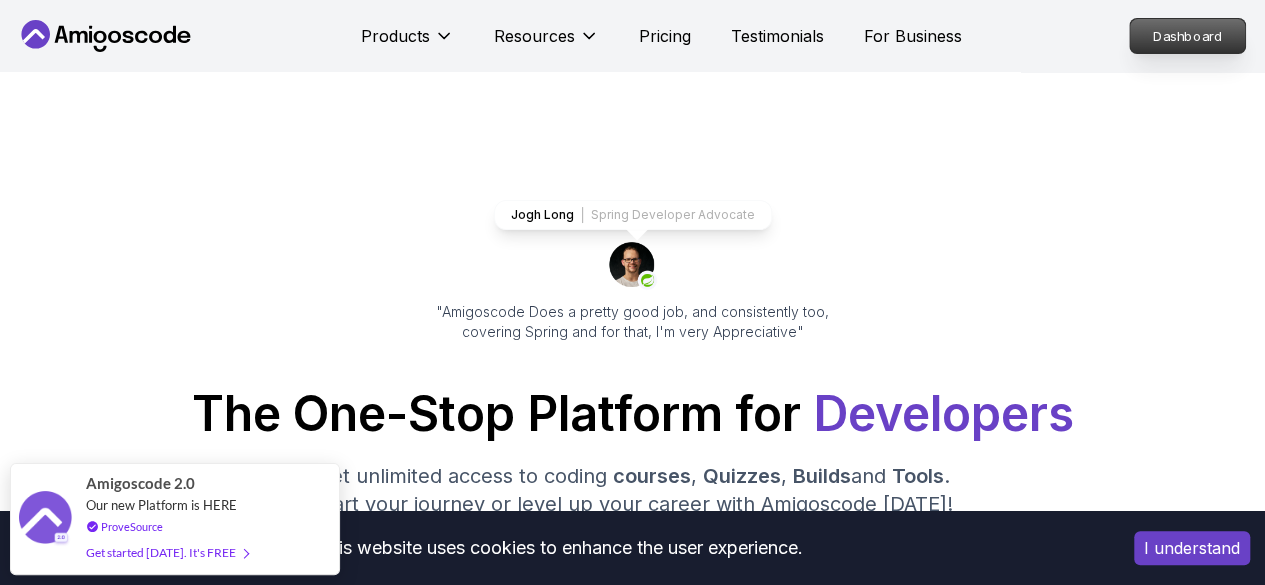 click on "Dashboard" at bounding box center (1187, 36) 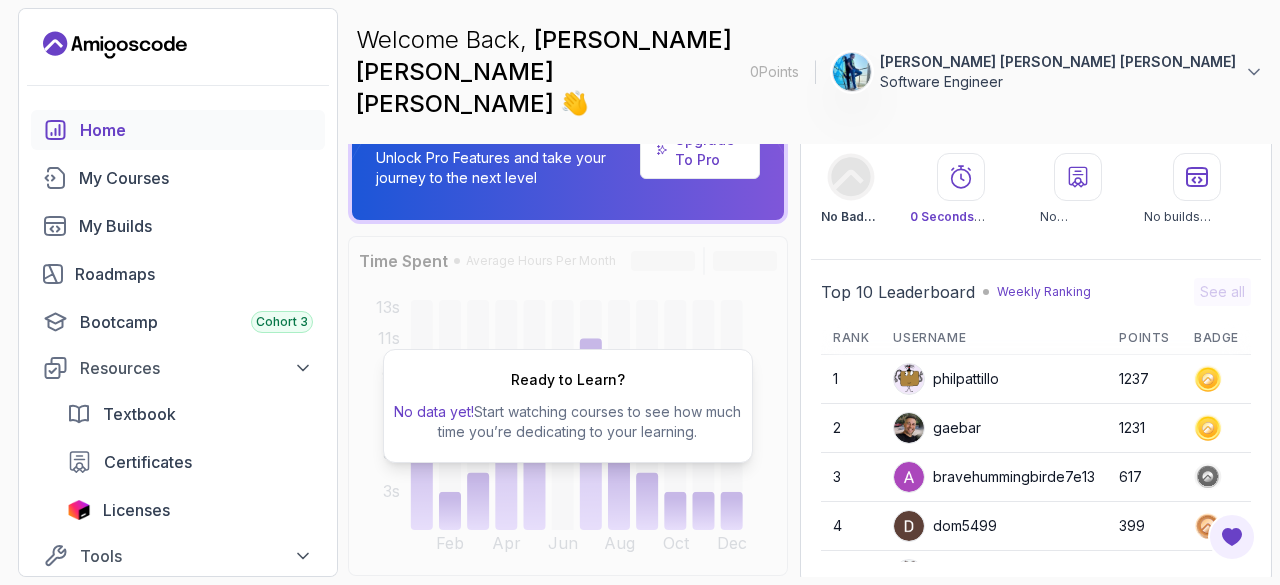scroll, scrollTop: 100, scrollLeft: 0, axis: vertical 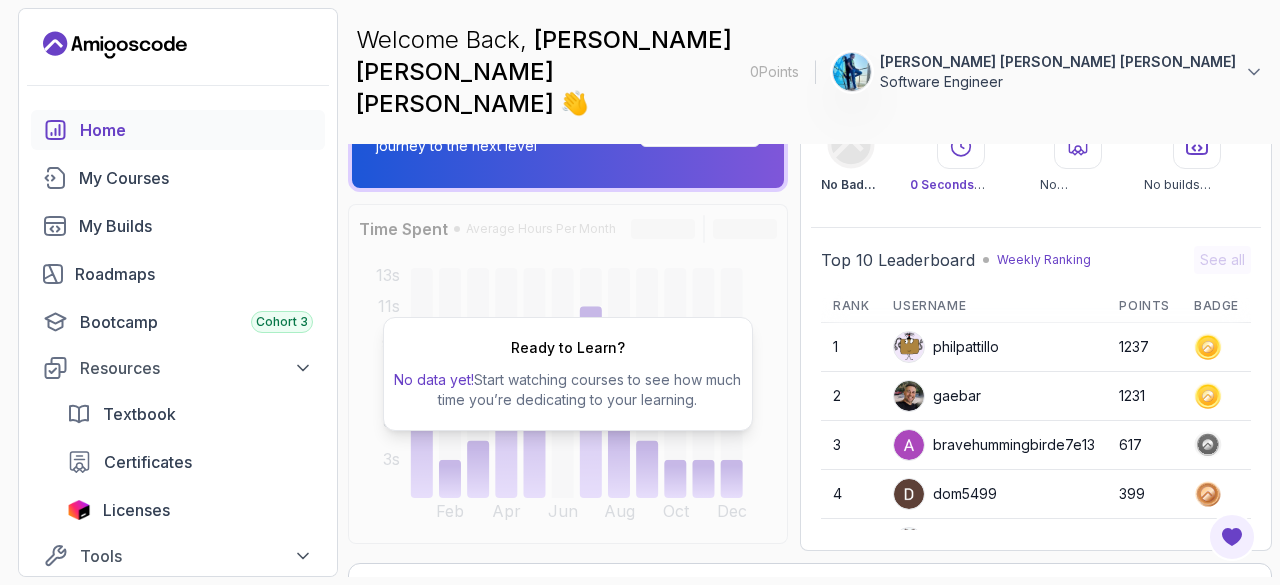 click on "Achievement My Achievements No Badge :( 0 Seconds   Watched   No certificates No builds completed Top 10 Leaderboard Weekly Ranking See all Rank Username Points Badge 1 philpattillo 1237 2 gaebar 1231 3 bravehummingbirde7e13 617 4 dom5499 399 5 Aromero 291 6 wildrhino9a057 278 7 bbrunink 239 8 charmingeagle3bd27 237 9 boldotter9d590 211 10 sbdavies 210" at bounding box center (1036, 297) 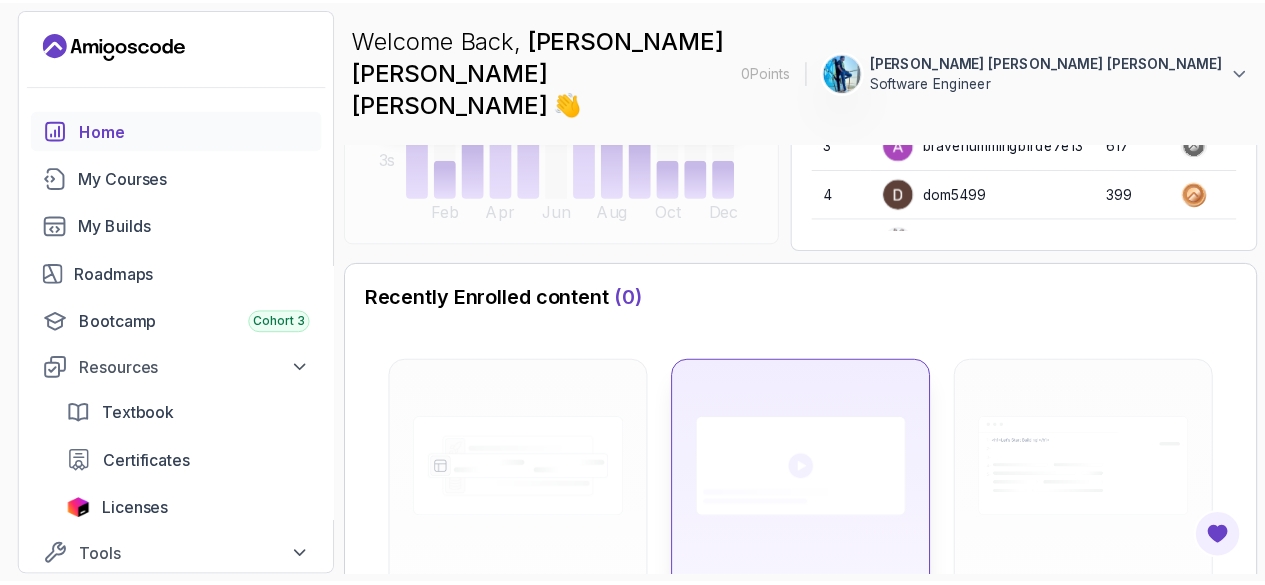 scroll, scrollTop: 600, scrollLeft: 0, axis: vertical 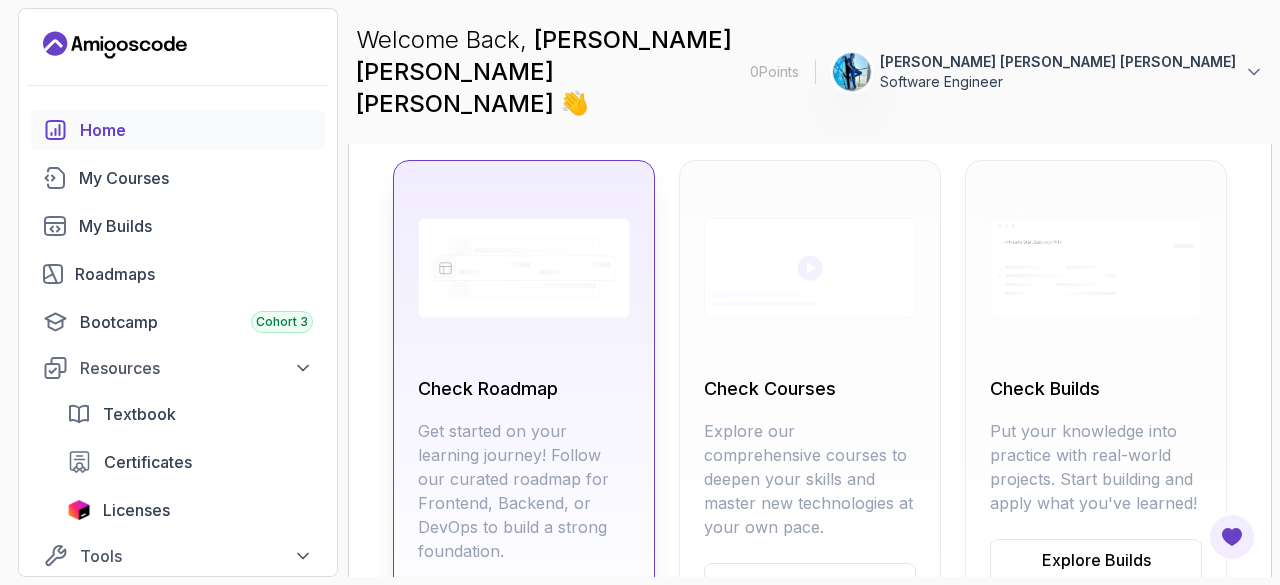 click on "View Roadmap" at bounding box center [524, 608] 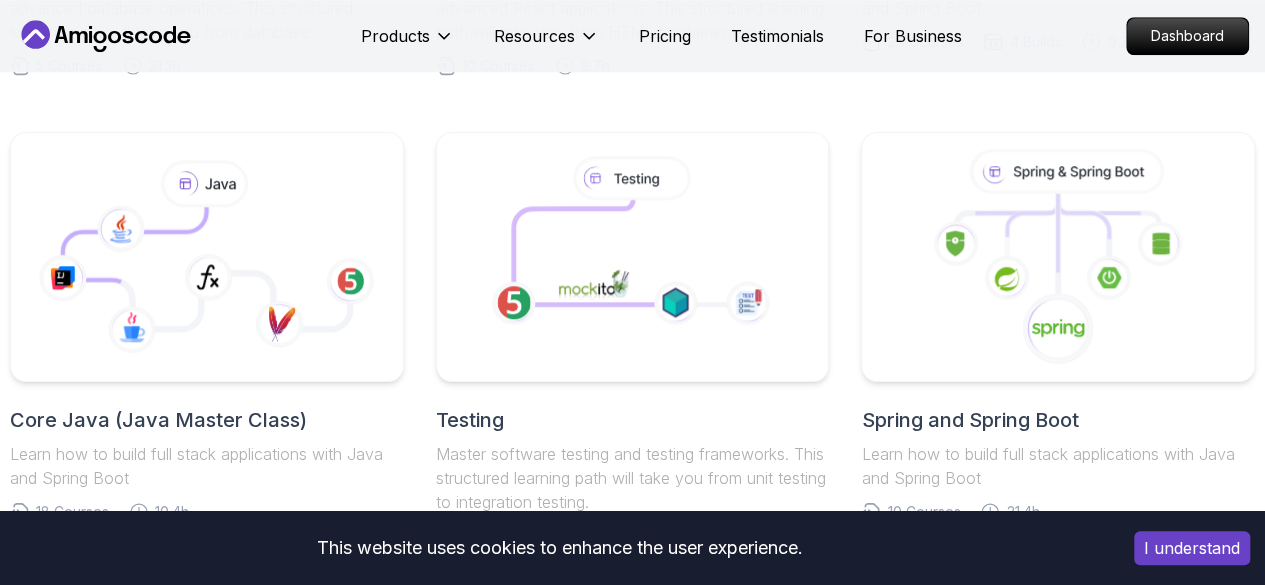 scroll, scrollTop: 500, scrollLeft: 0, axis: vertical 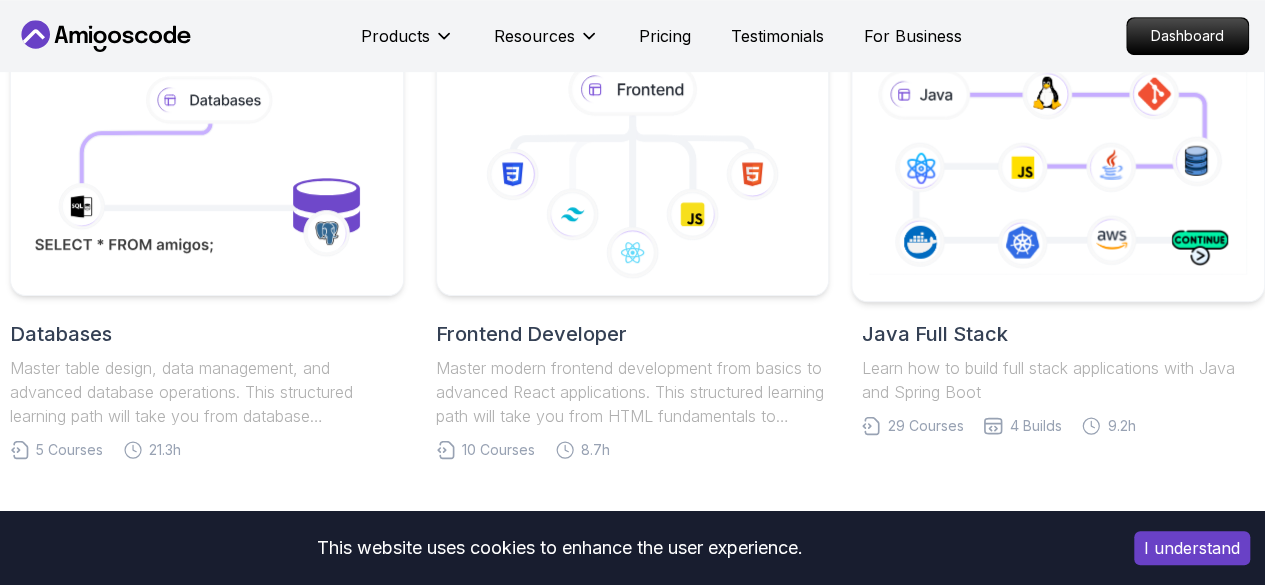 click 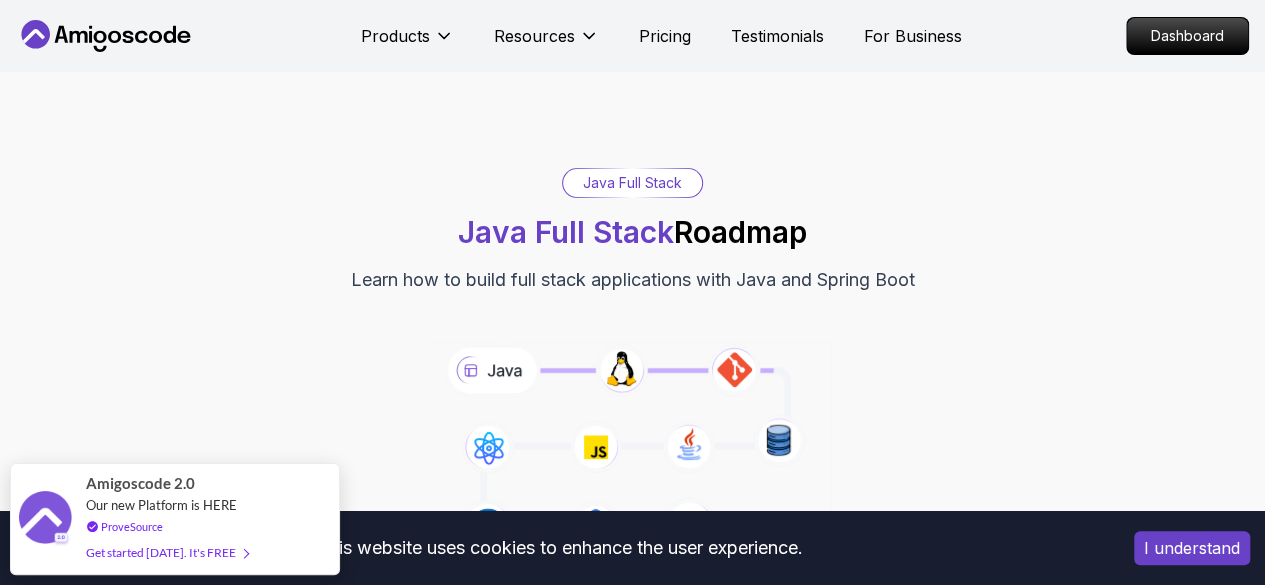 scroll, scrollTop: 200, scrollLeft: 0, axis: vertical 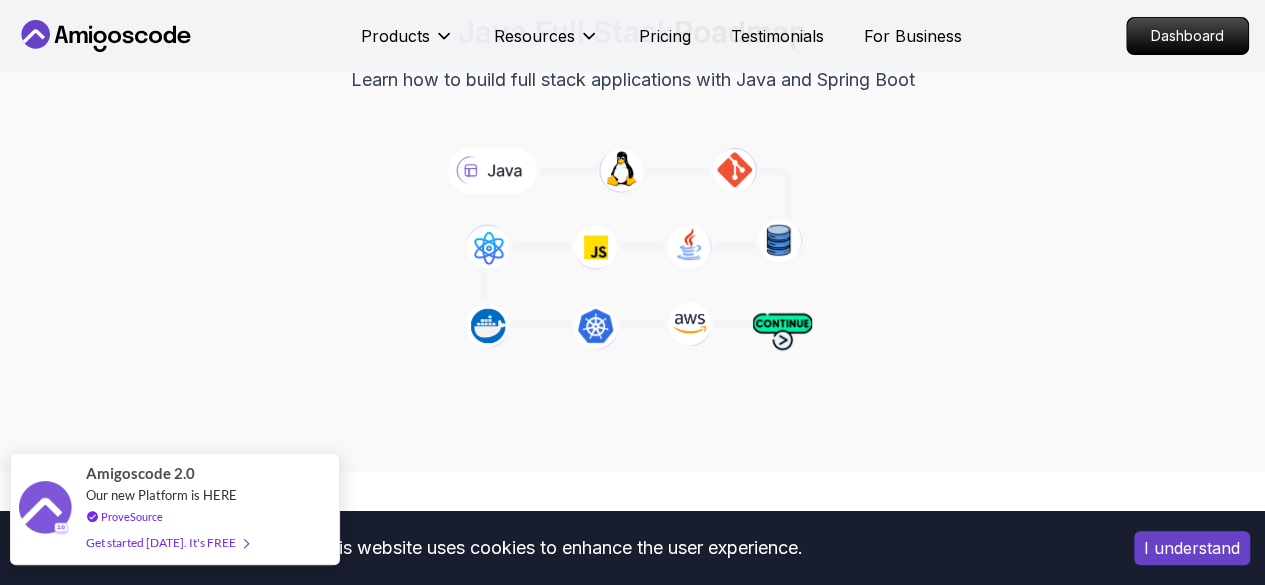 click on "Get started [DATE]. It's FREE" at bounding box center [167, 542] 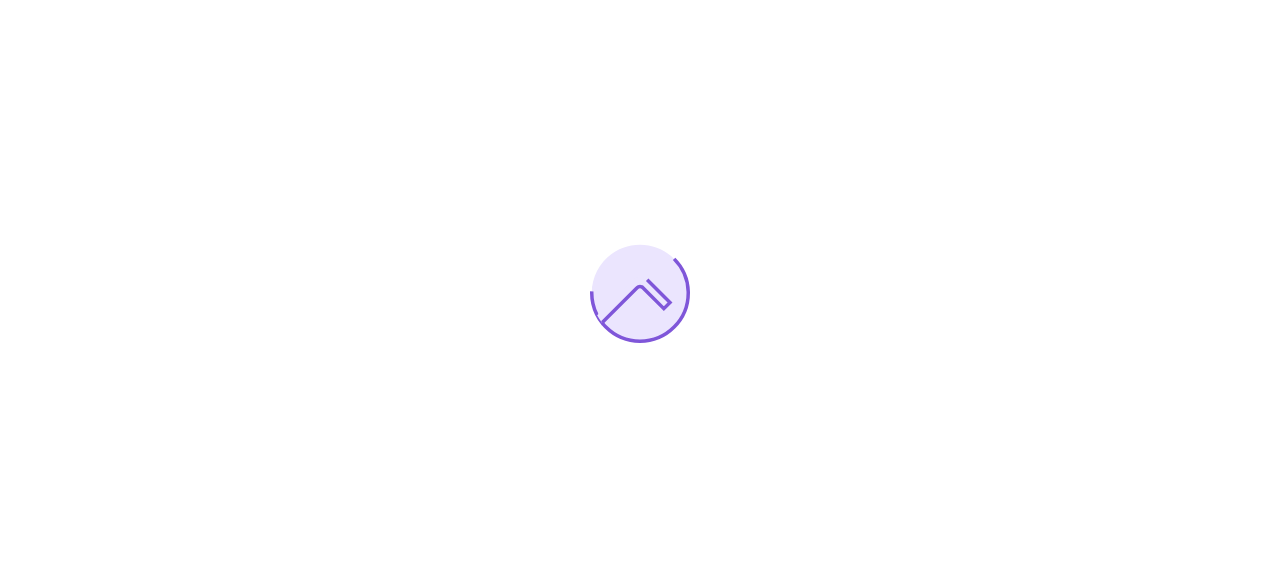 scroll, scrollTop: 0, scrollLeft: 0, axis: both 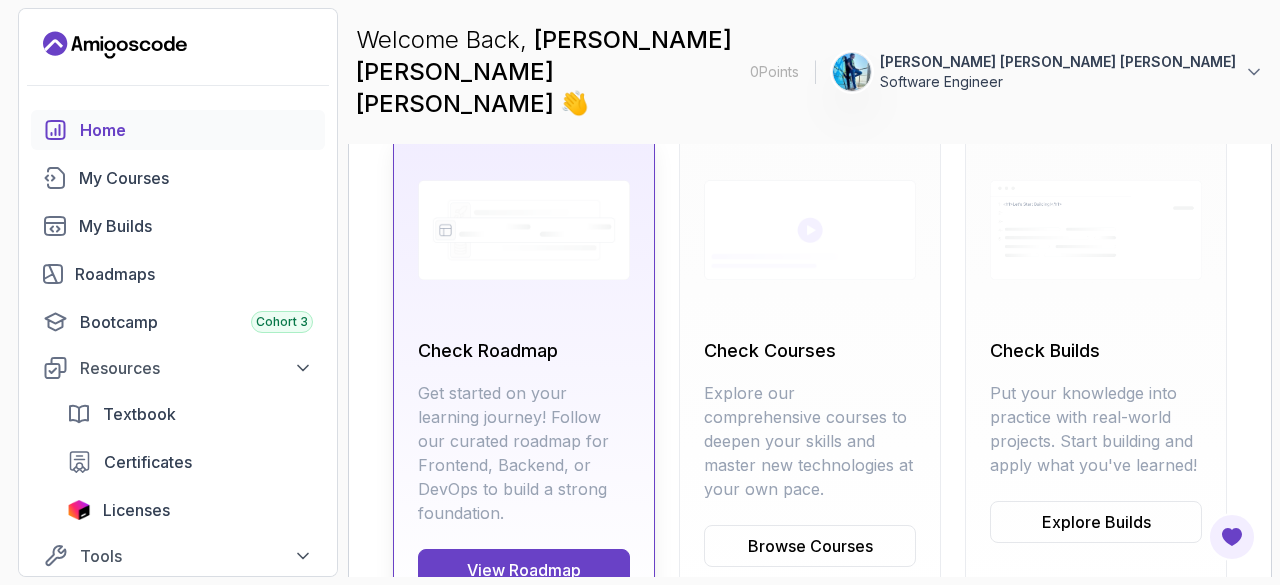 click on "View Roadmap" at bounding box center (524, 570) 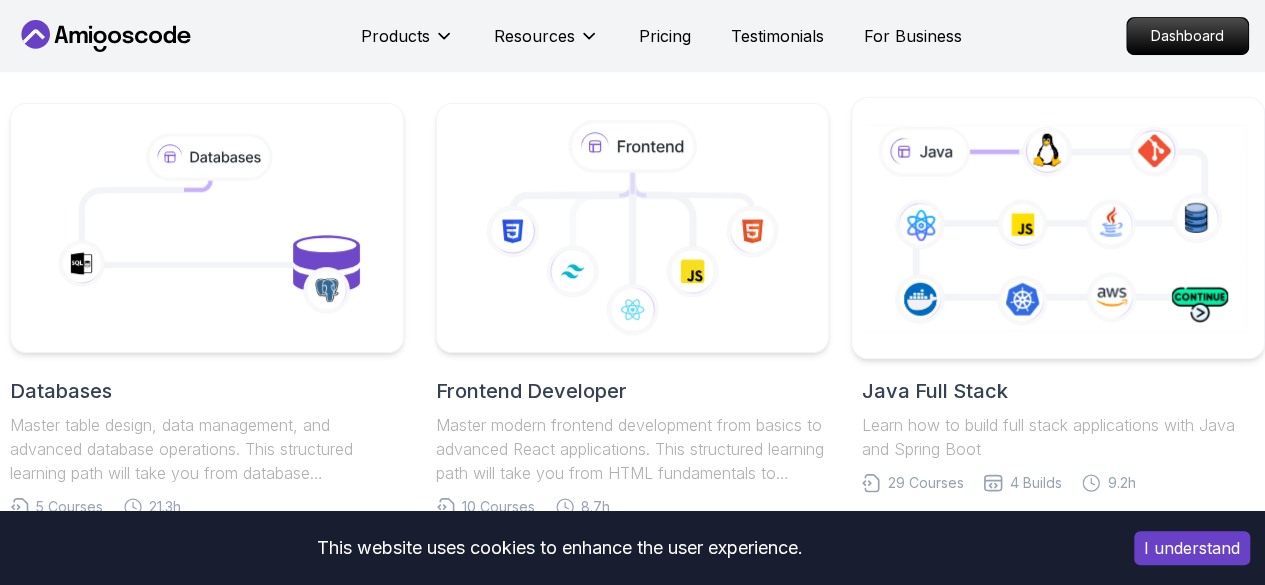scroll, scrollTop: 500, scrollLeft: 0, axis: vertical 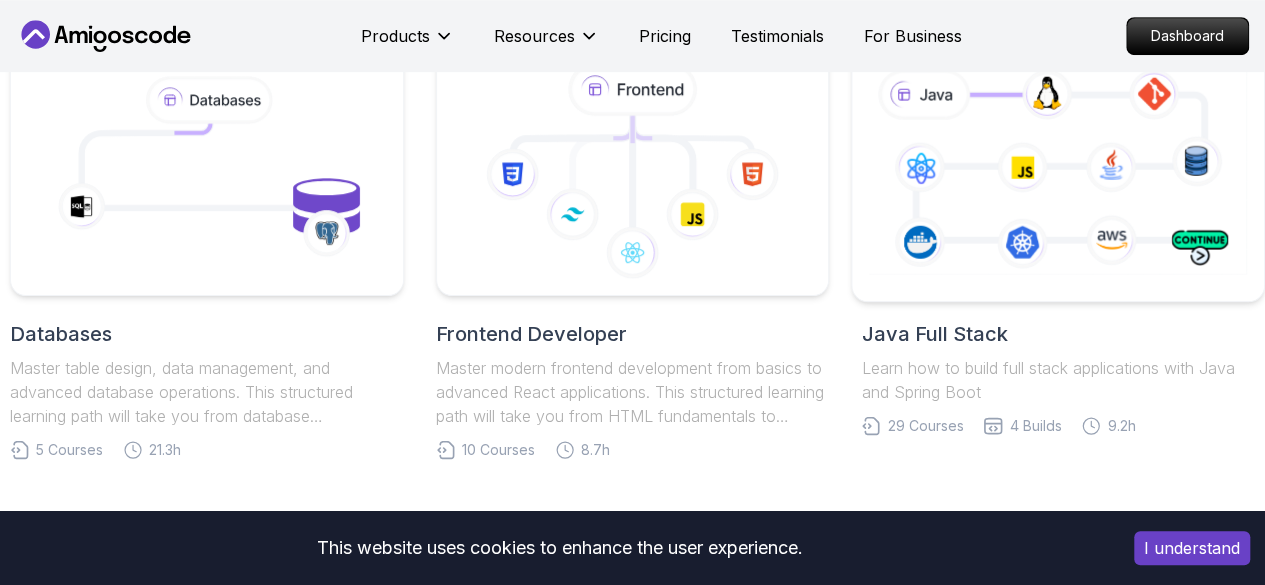 click 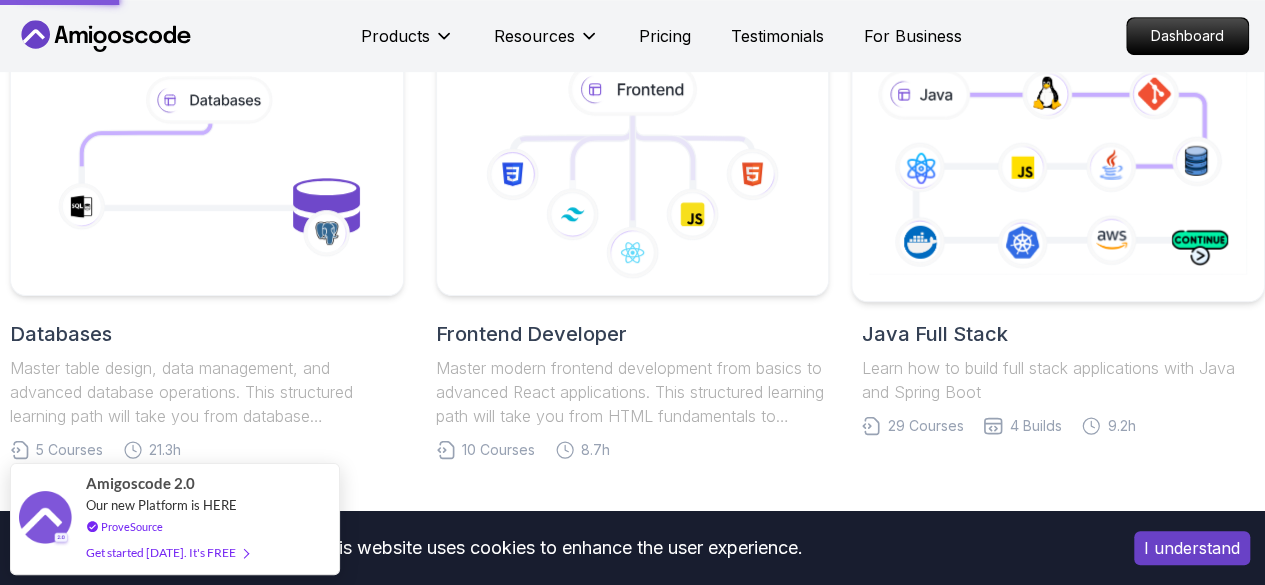 click 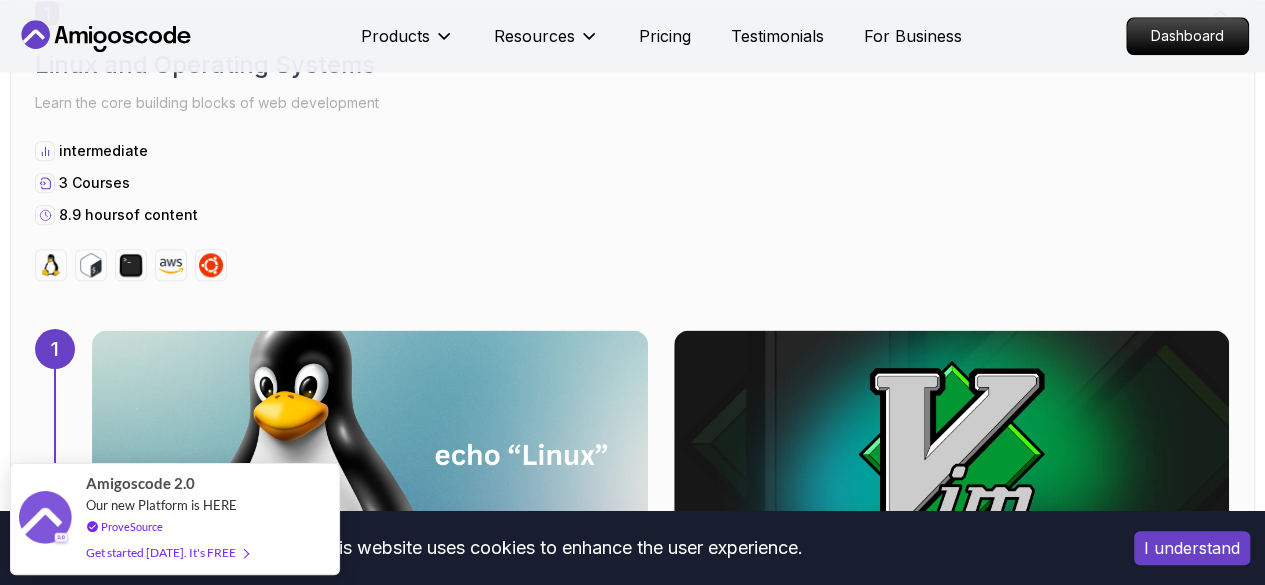 scroll, scrollTop: 1000, scrollLeft: 0, axis: vertical 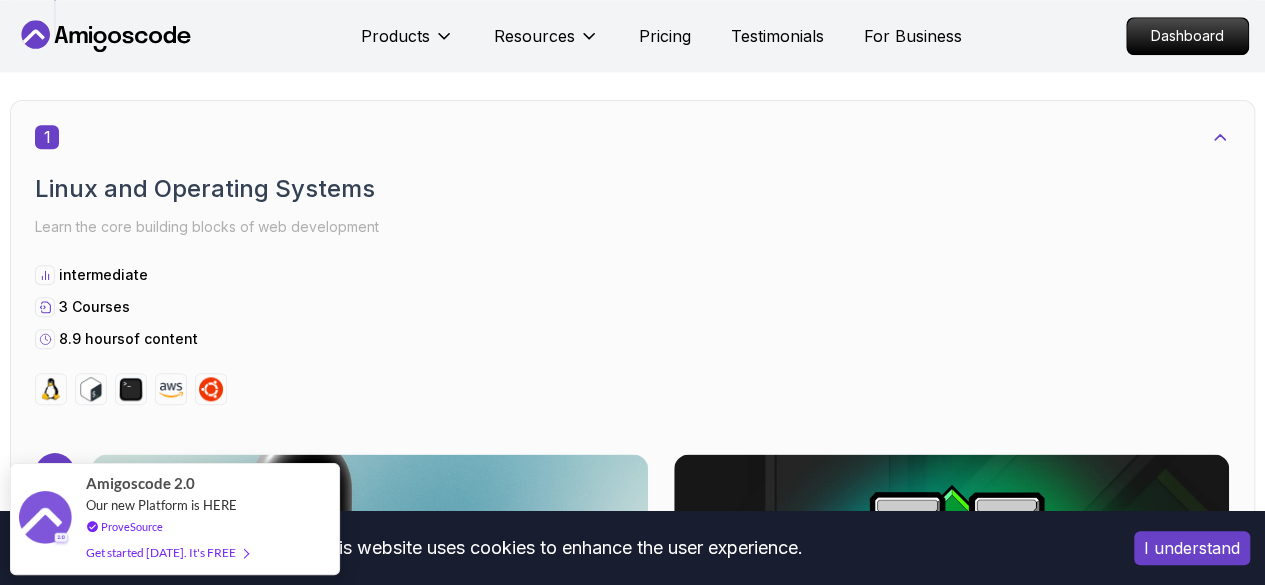 click 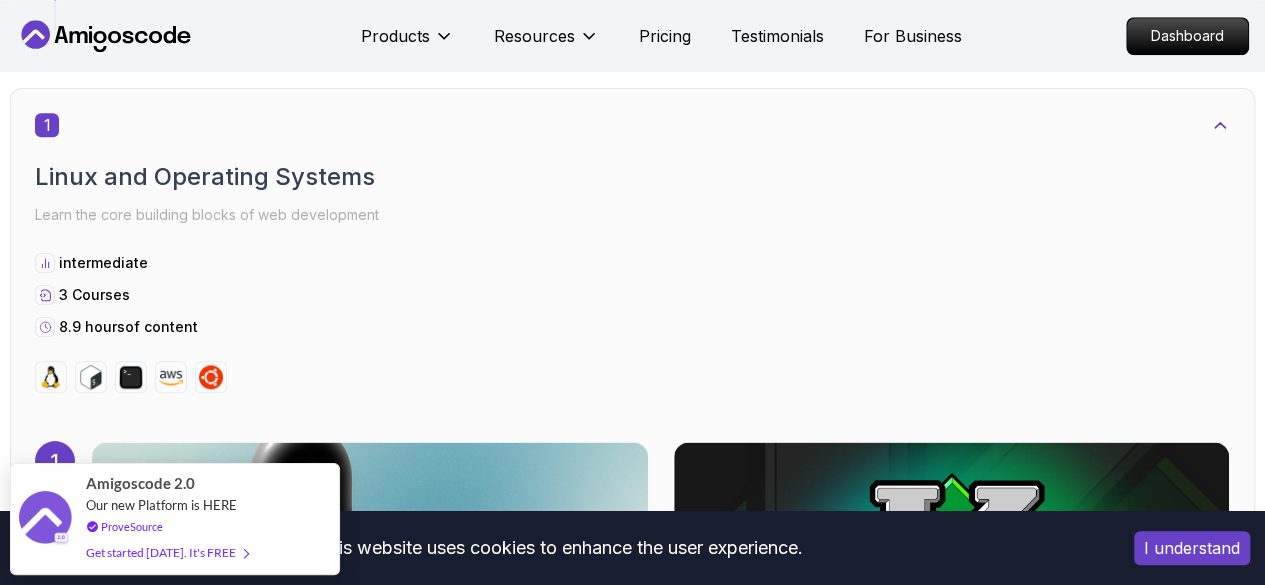 scroll, scrollTop: 1000, scrollLeft: 0, axis: vertical 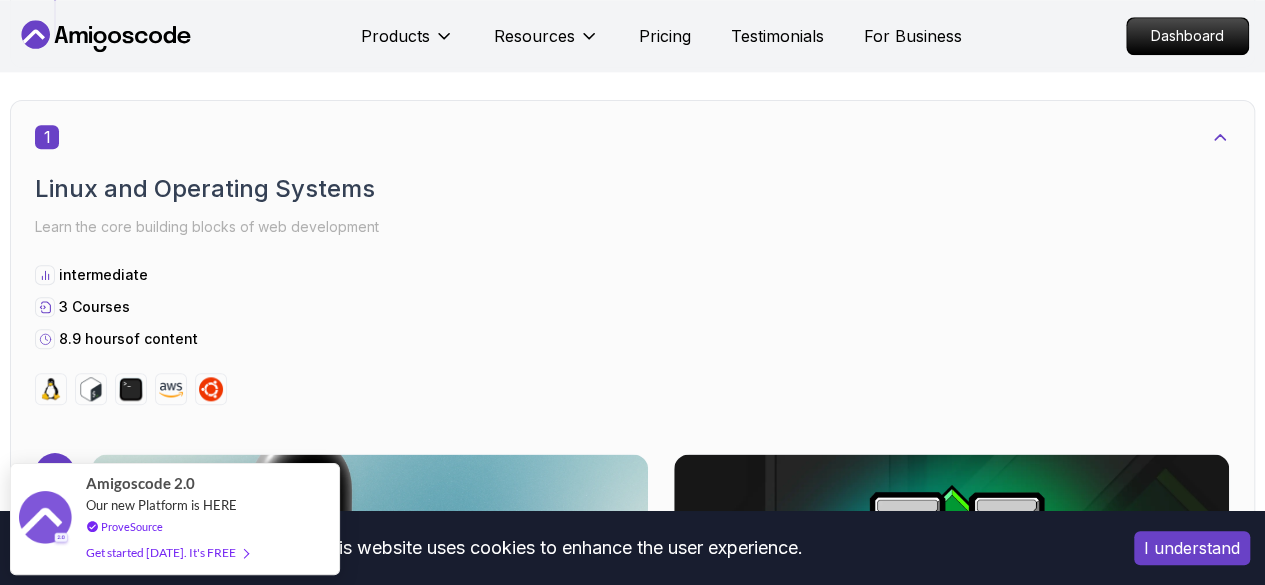 drag, startPoint x: 270, startPoint y: 487, endPoint x: 394, endPoint y: 442, distance: 131.91286 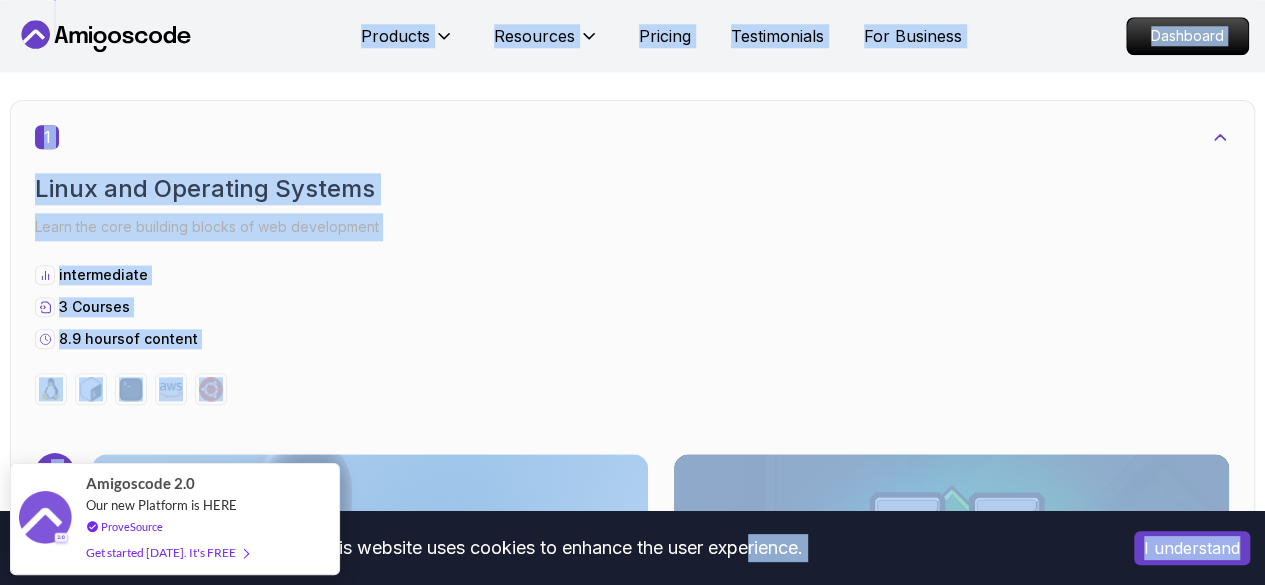 click on "I understand" at bounding box center [1192, 548] 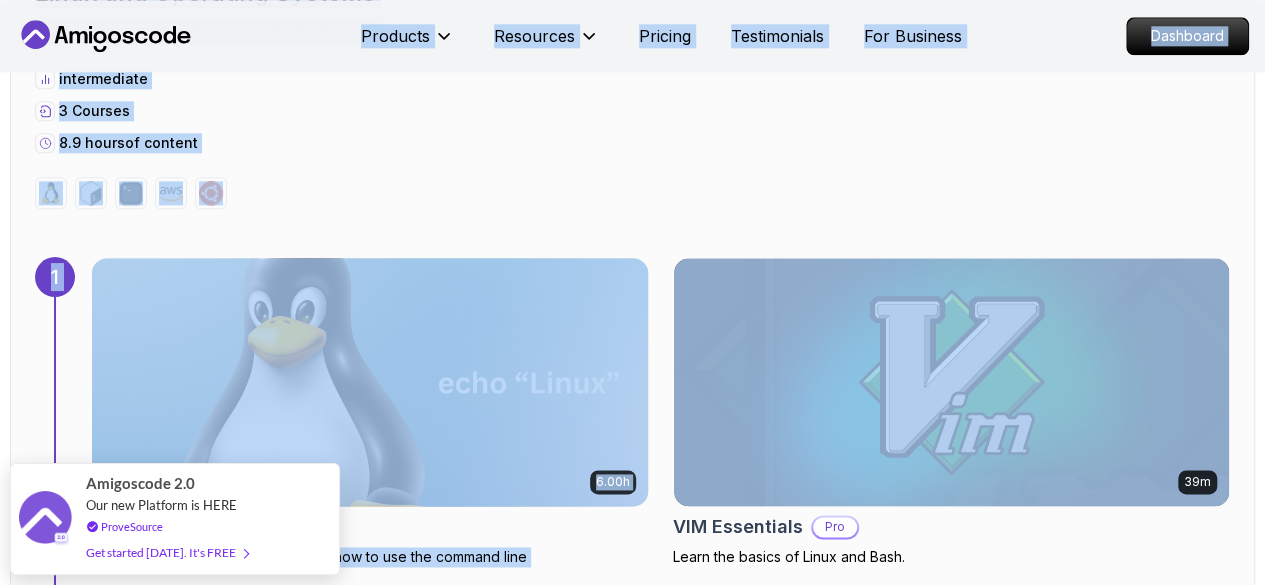 scroll, scrollTop: 1200, scrollLeft: 0, axis: vertical 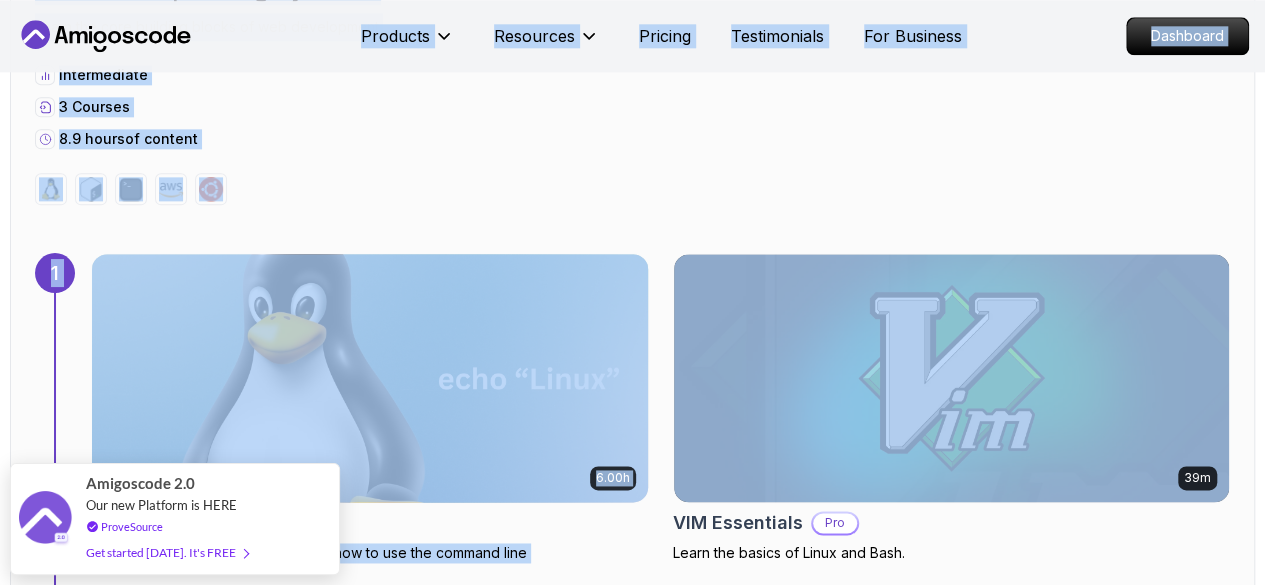 click at bounding box center [369, 378] 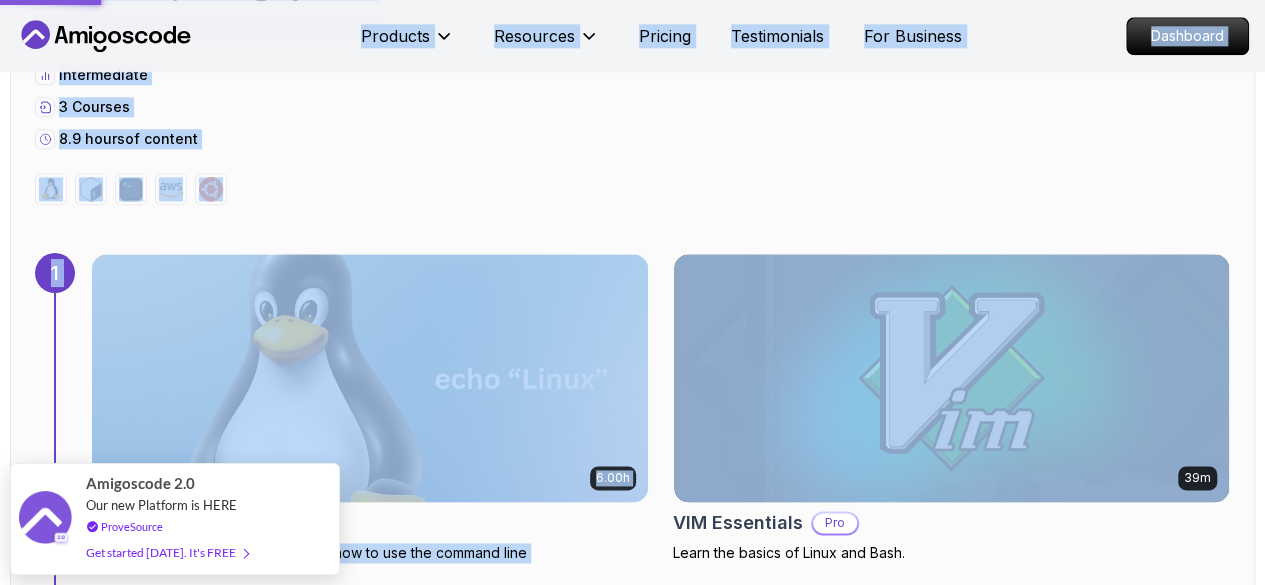 click on "1 Linux and Operating Systems Learn the core building blocks of web development intermediate 3   Courses   8.9 hours  of content" at bounding box center [632, 65] 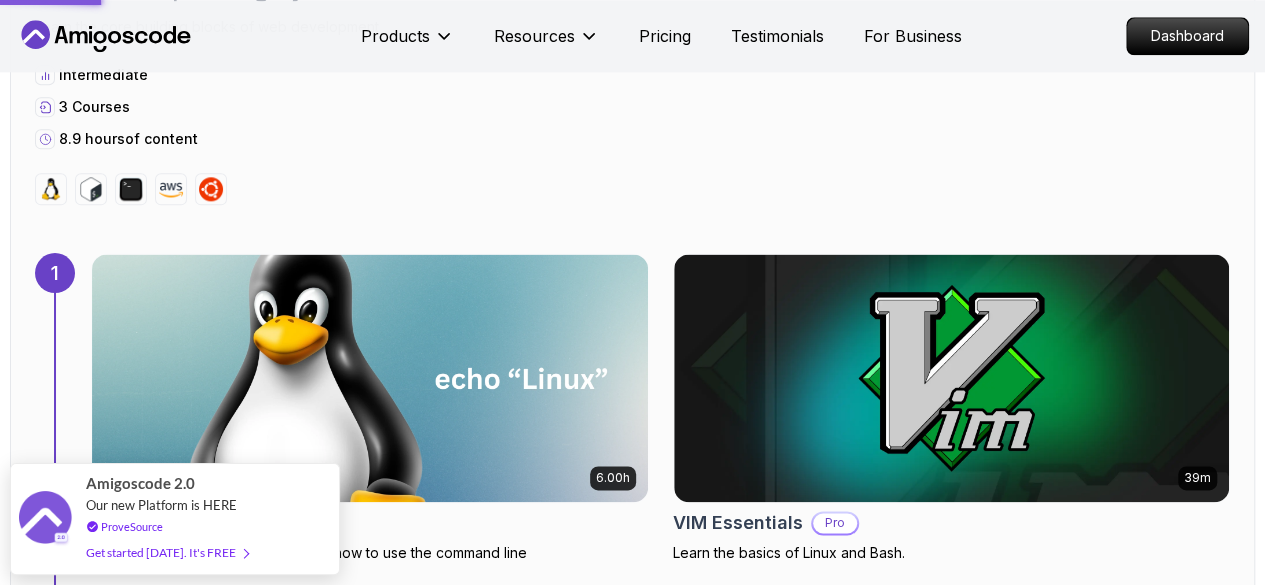 scroll, scrollTop: 1500, scrollLeft: 0, axis: vertical 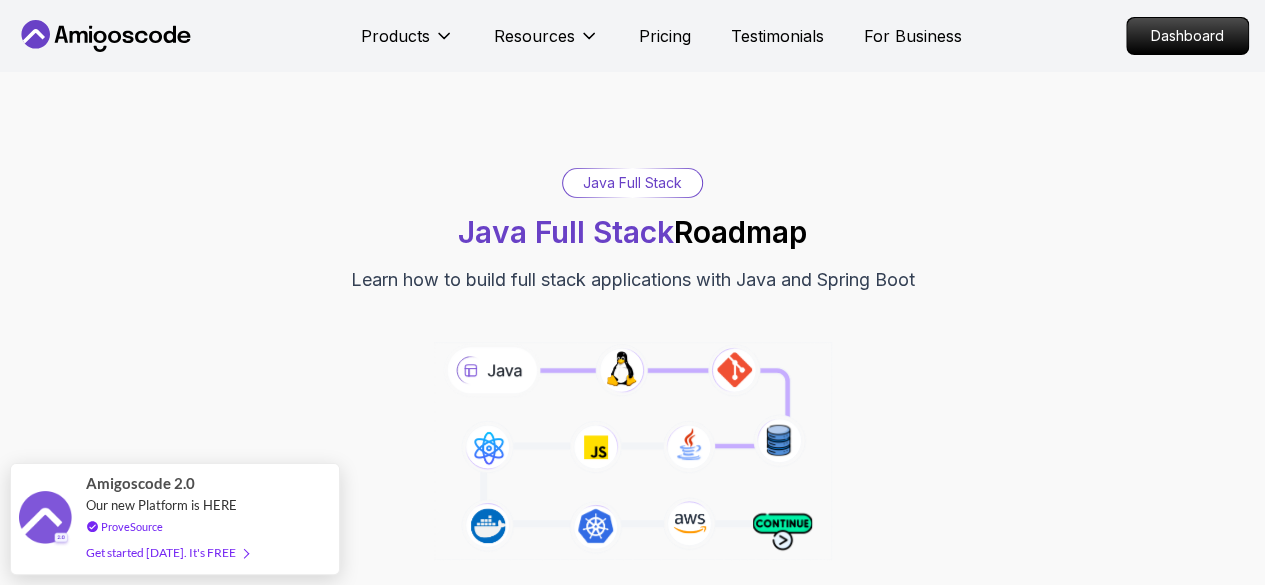 click on "Java Full Stack" at bounding box center [632, 183] 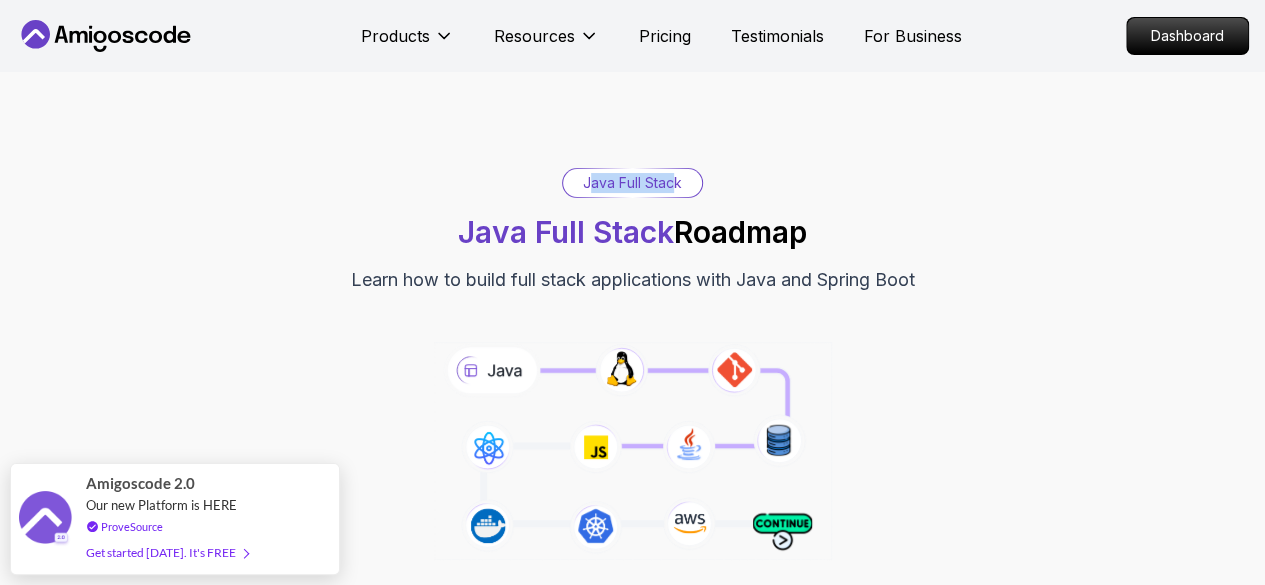 drag, startPoint x: 587, startPoint y: 177, endPoint x: 667, endPoint y: 179, distance: 80.024994 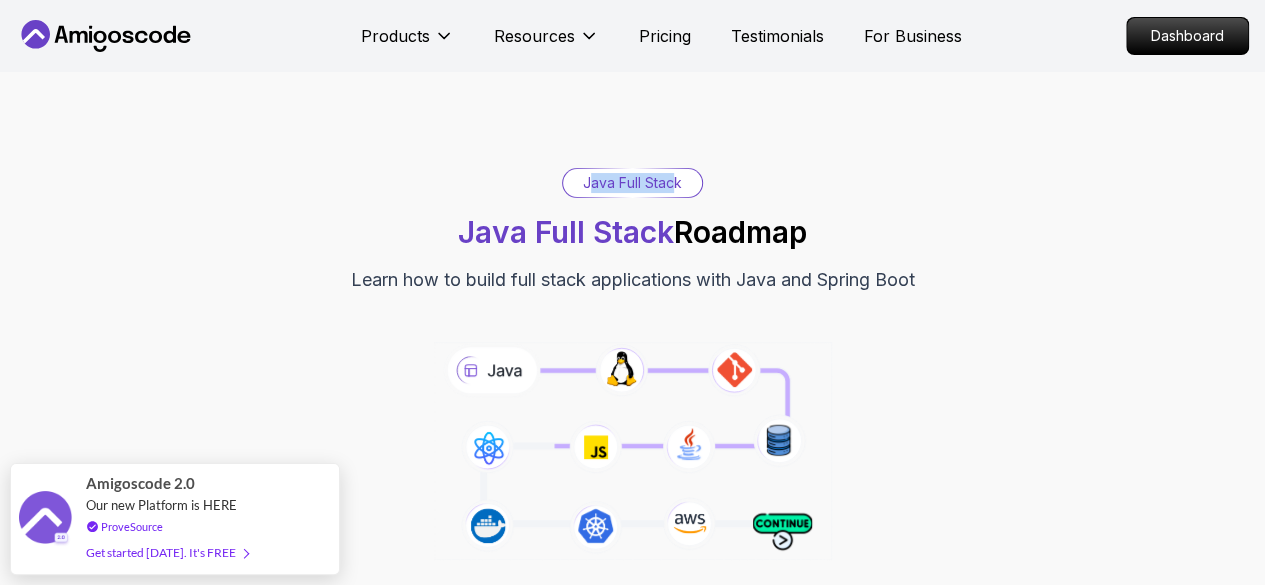 click on "Java Full Stack" at bounding box center [632, 183] 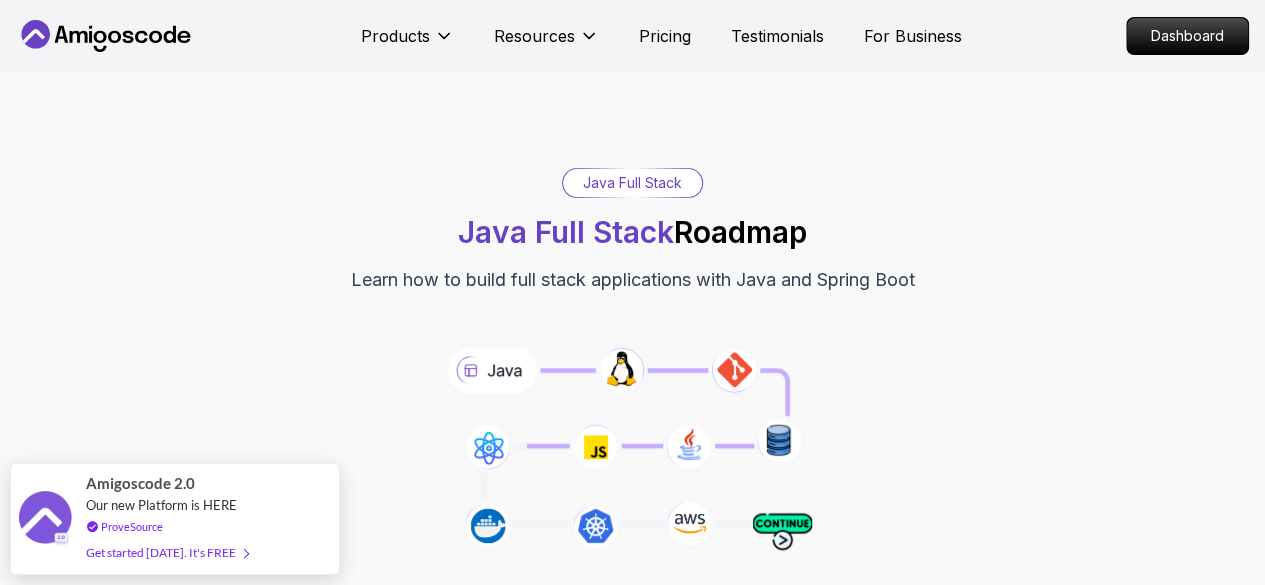 click on "Java Full Stack" at bounding box center (632, 183) 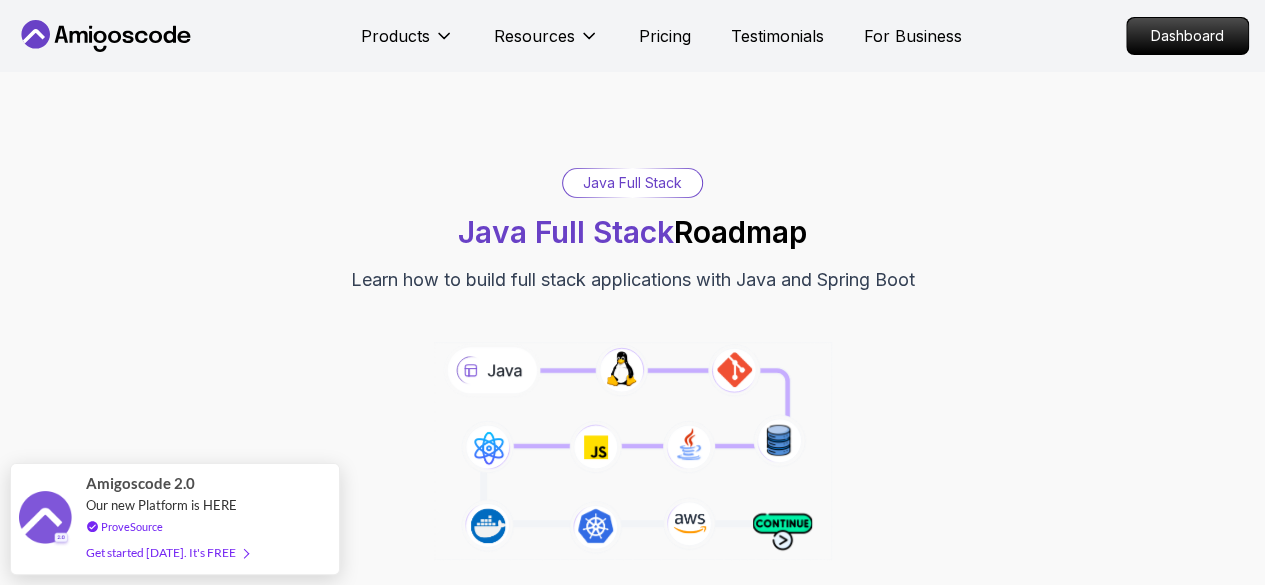 click on "Java Full Stack" at bounding box center (632, 183) 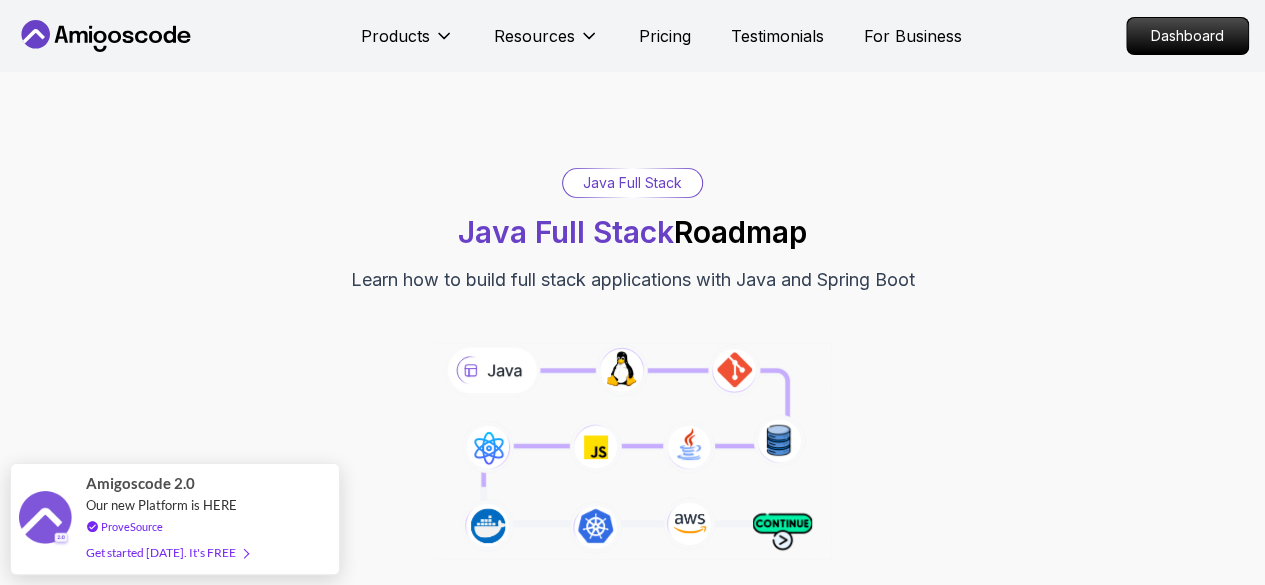 click on "Java Full Stack" at bounding box center [632, 183] 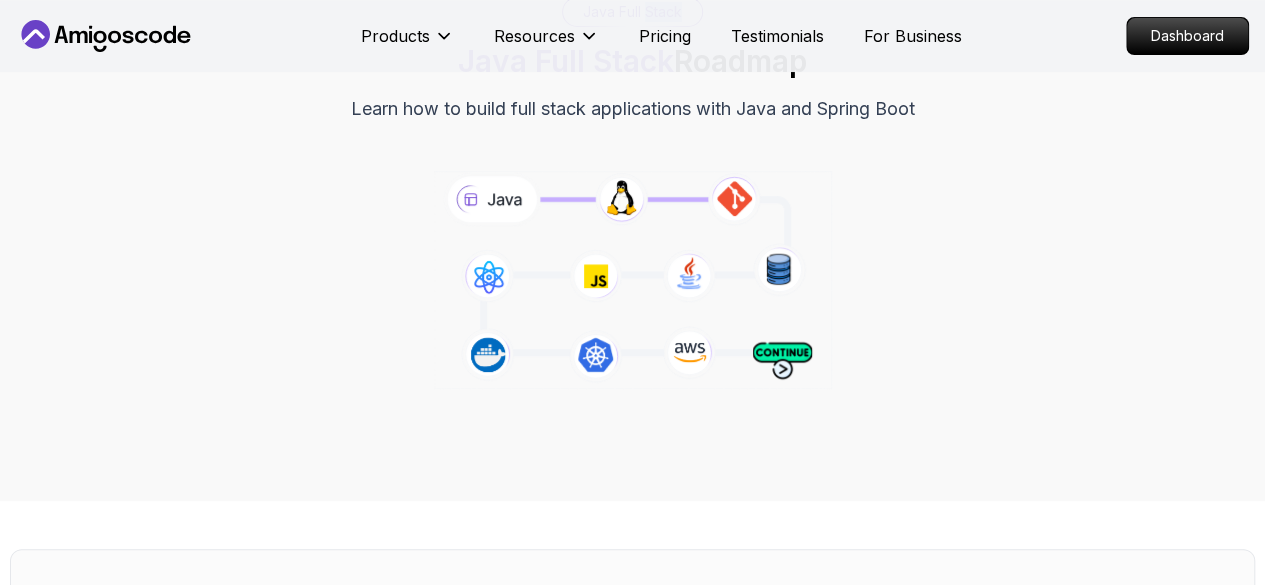 scroll, scrollTop: 100, scrollLeft: 0, axis: vertical 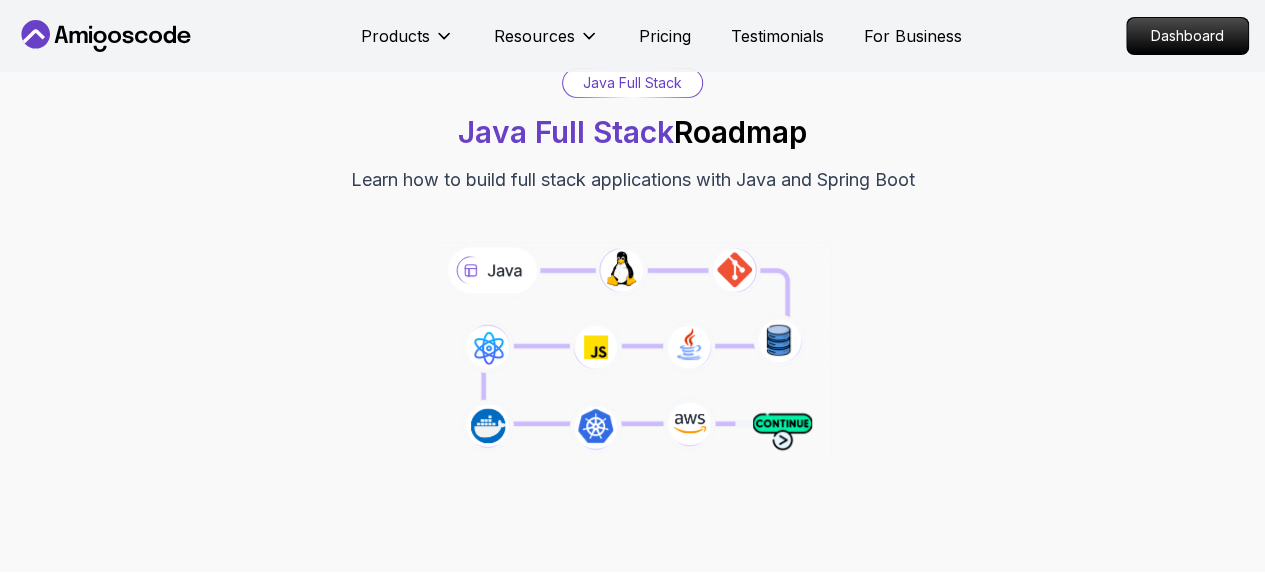 click 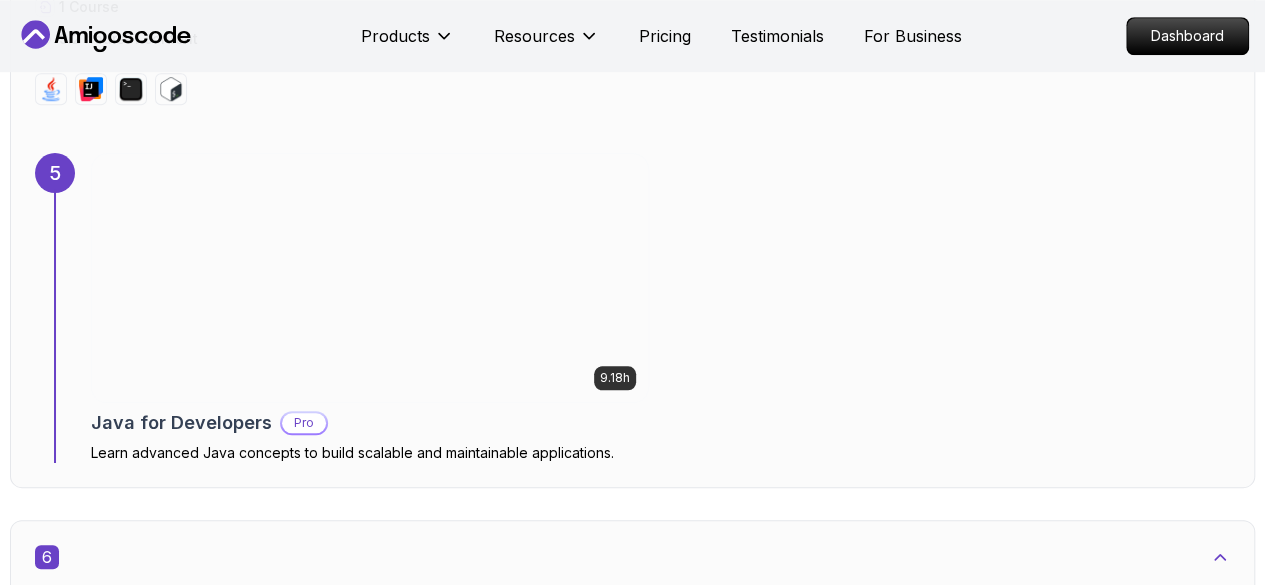 scroll, scrollTop: 4600, scrollLeft: 0, axis: vertical 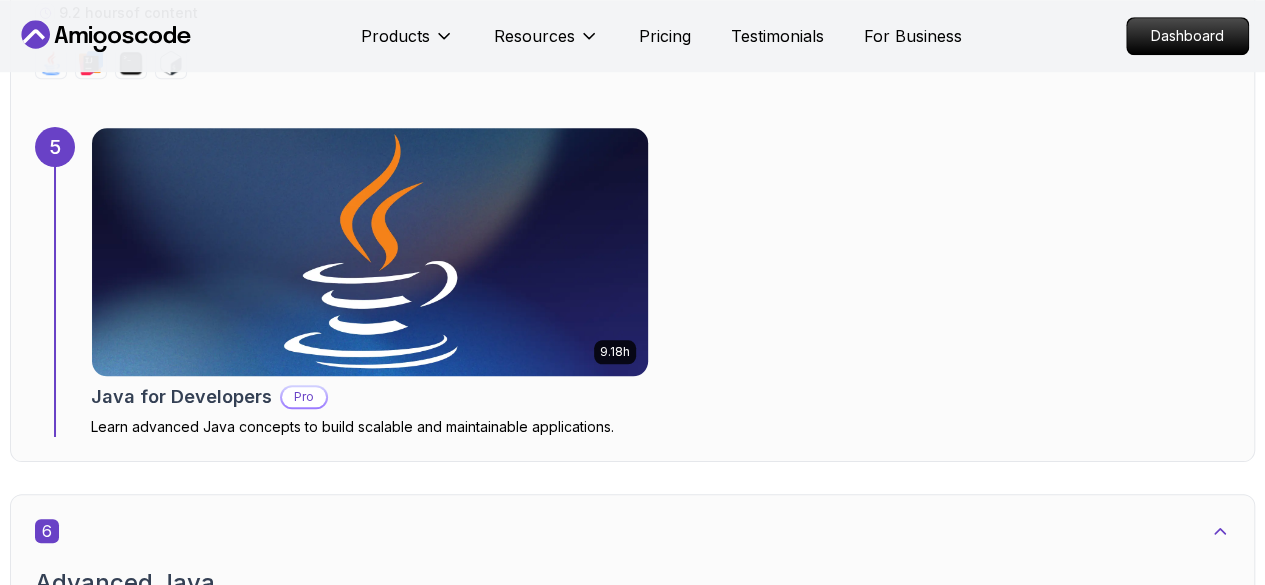 click at bounding box center (369, 252) 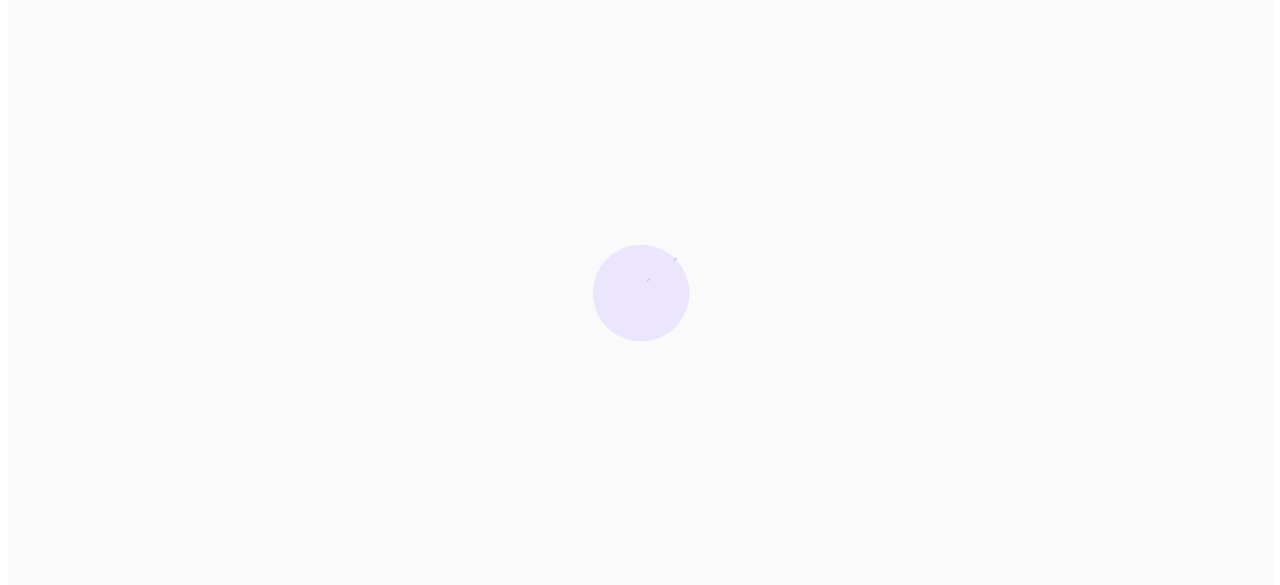 scroll, scrollTop: 0, scrollLeft: 0, axis: both 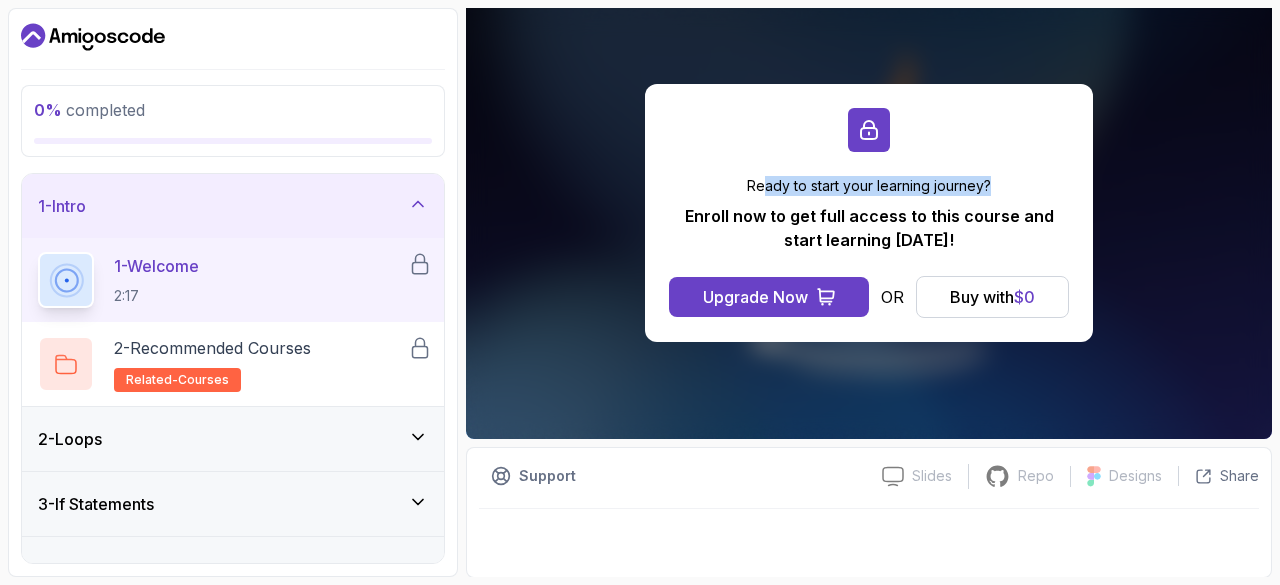 drag, startPoint x: 762, startPoint y: 183, endPoint x: 996, endPoint y: 184, distance: 234.00214 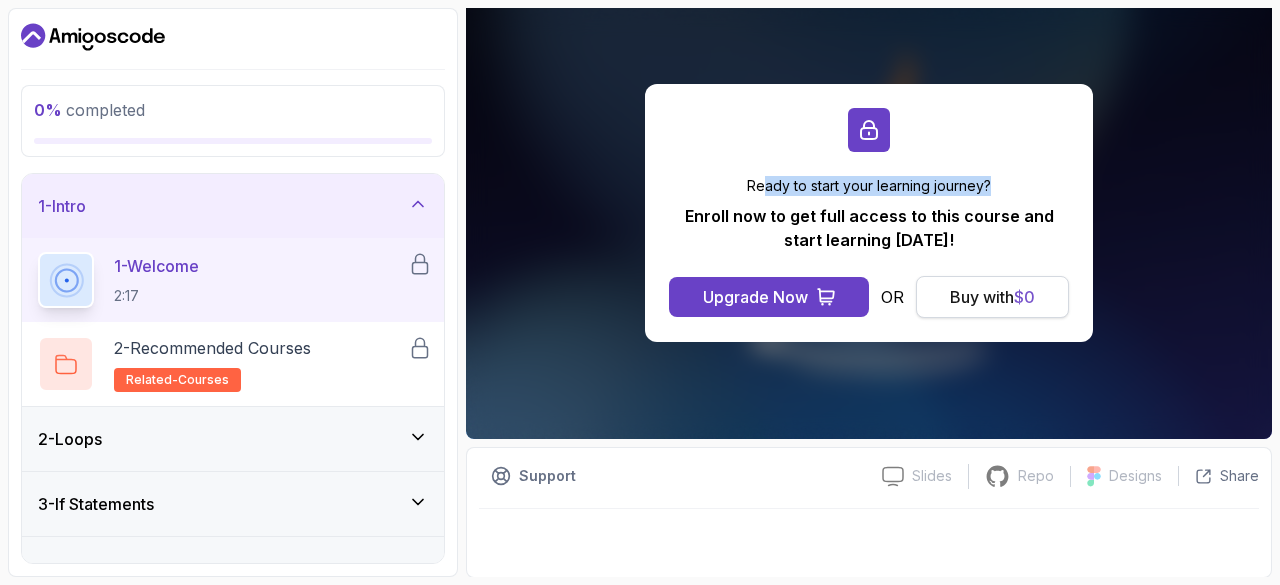 click on "Buy with  $ 0" at bounding box center [992, 297] 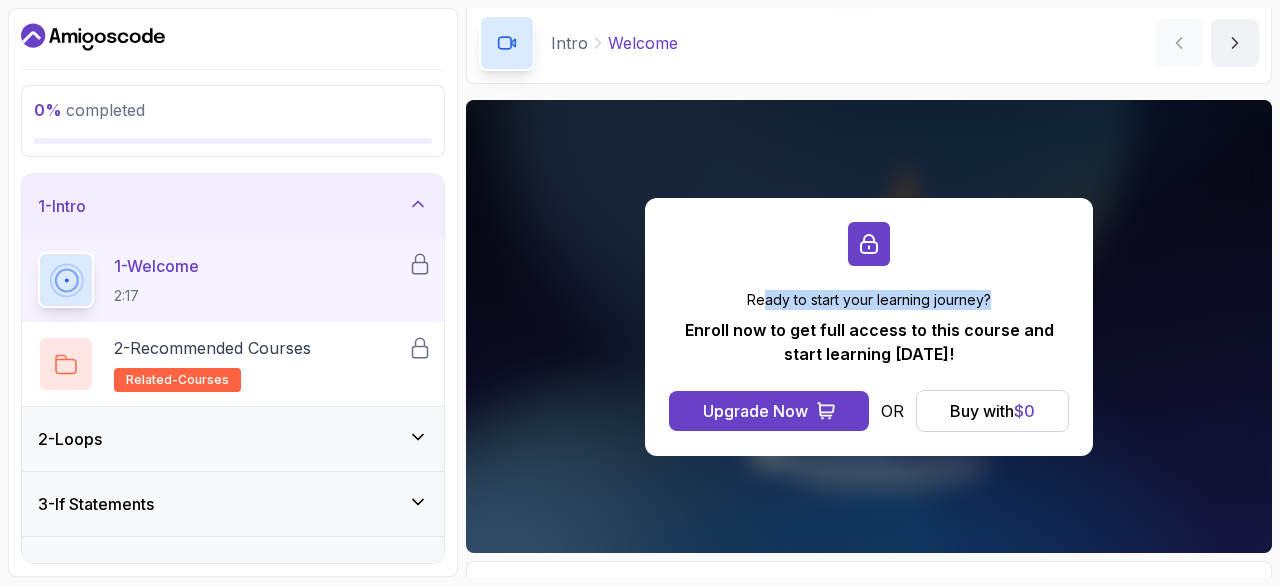 scroll, scrollTop: 192, scrollLeft: 0, axis: vertical 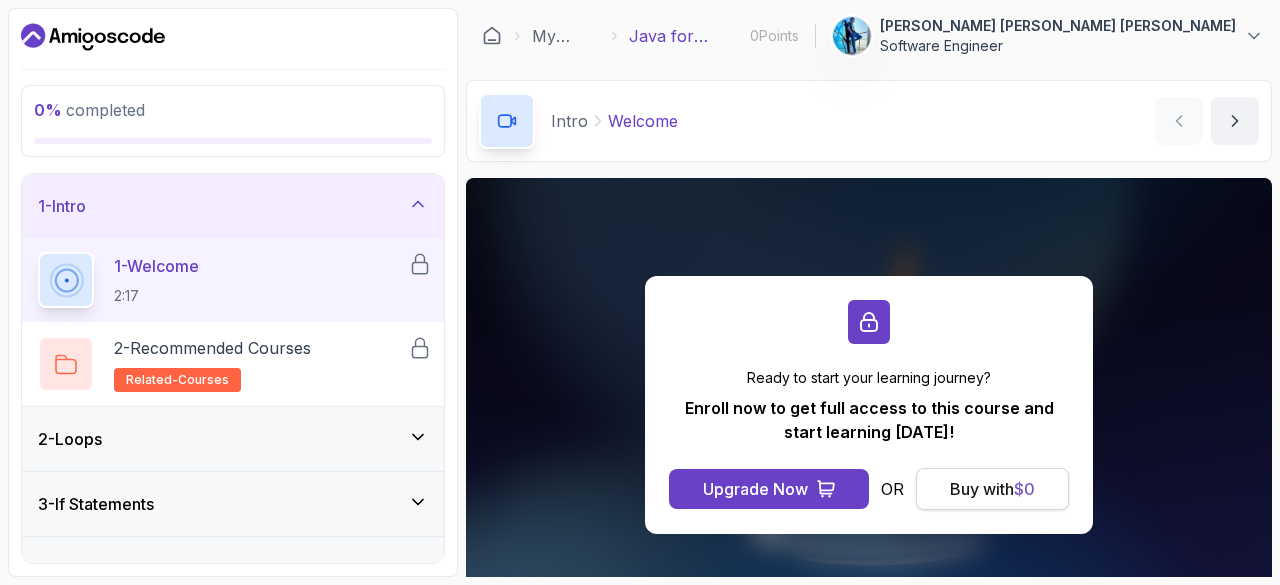 click on "Buy with  $ 0" at bounding box center [992, 489] 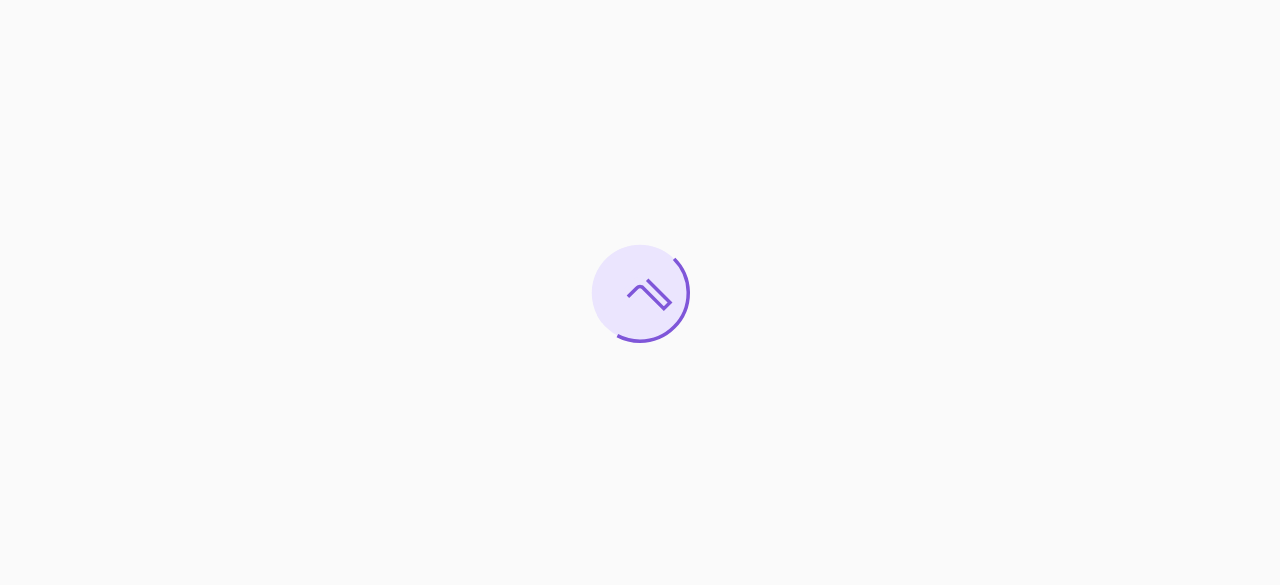 scroll, scrollTop: 0, scrollLeft: 0, axis: both 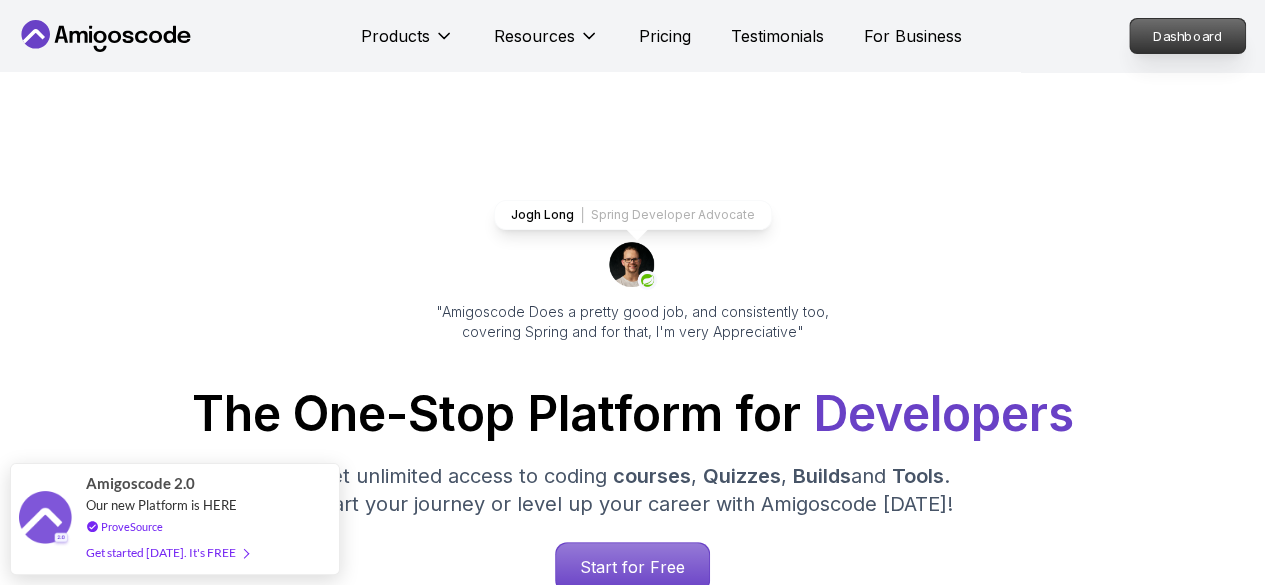 click on "Dashboard" at bounding box center (1187, 36) 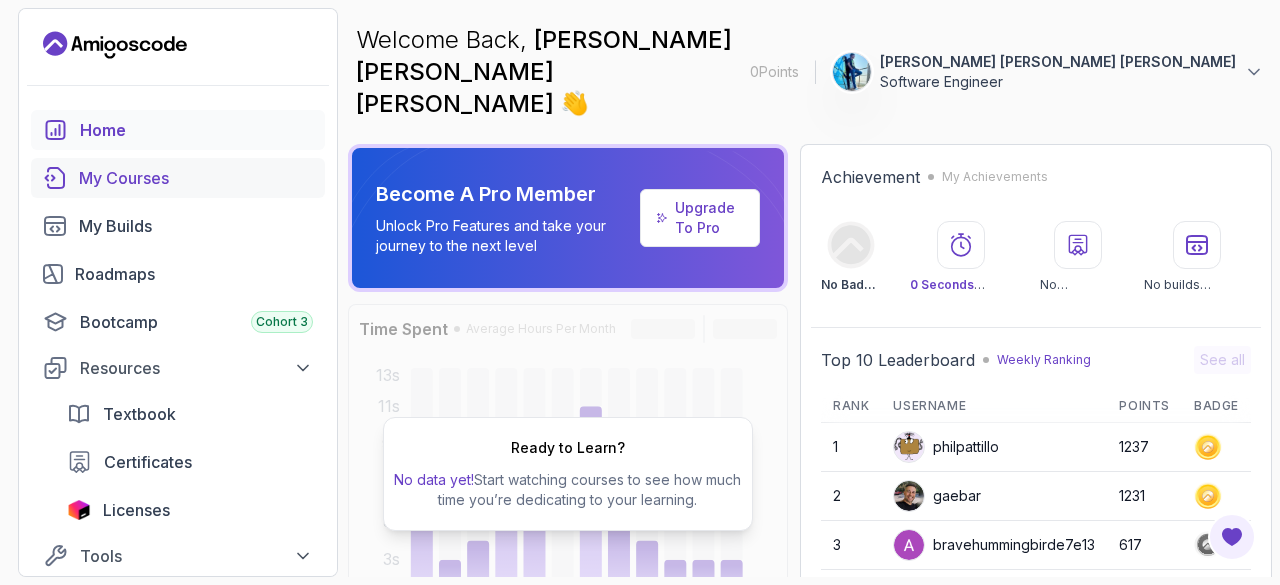 click on "My Courses" at bounding box center [196, 178] 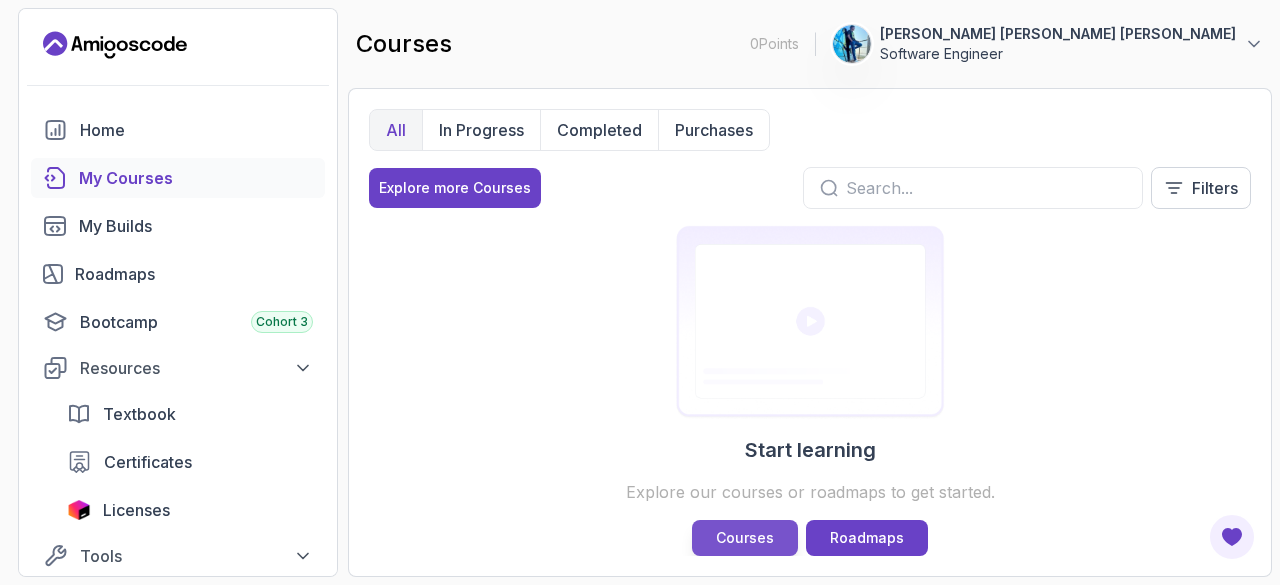 click on "Courses" at bounding box center [745, 538] 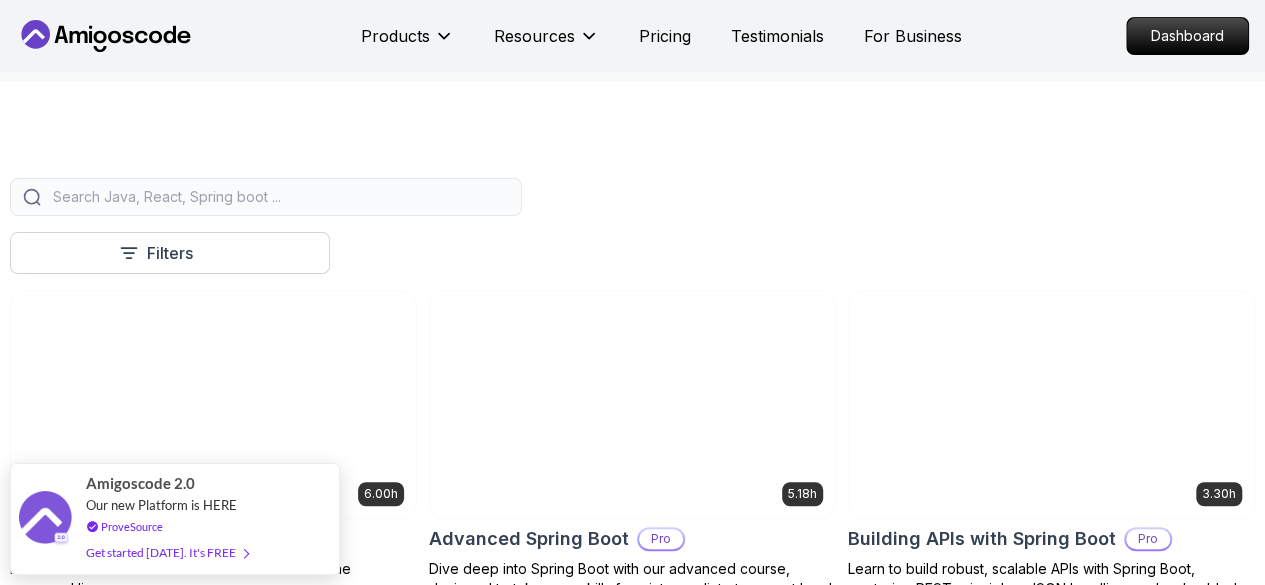 scroll, scrollTop: 500, scrollLeft: 0, axis: vertical 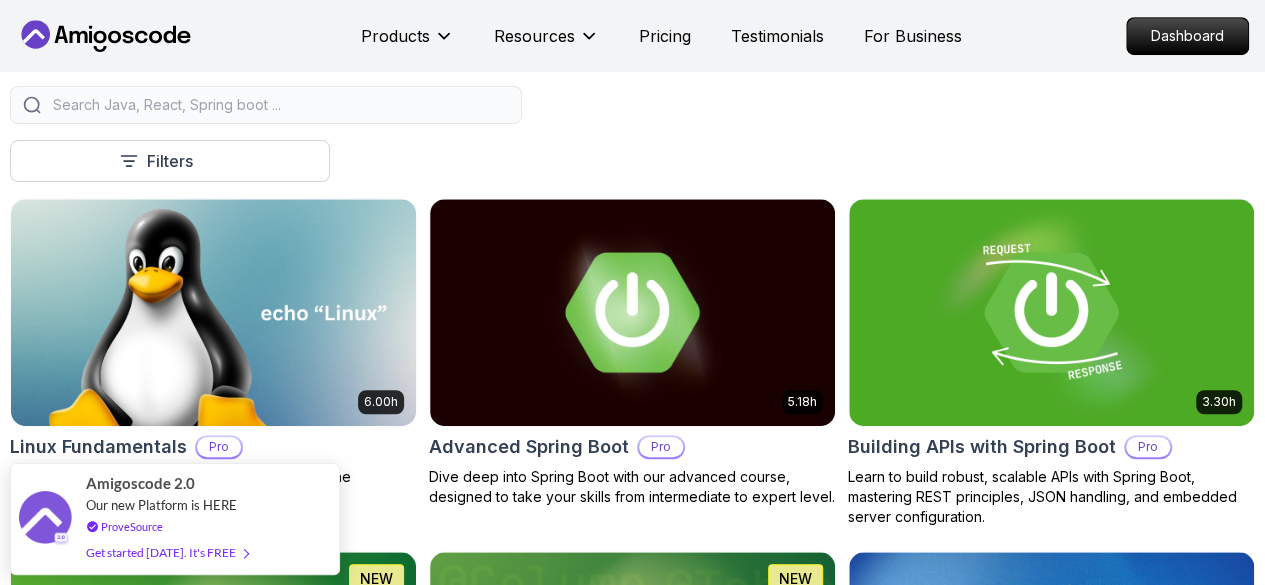 click on "Free" at bounding box center [0, 0] 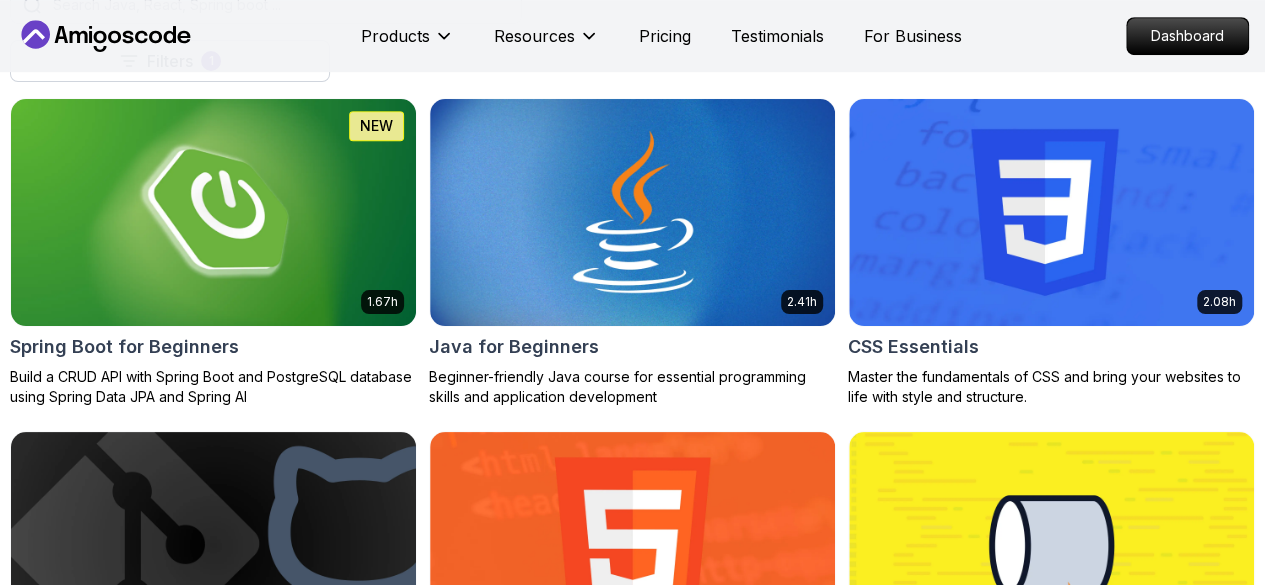 scroll, scrollTop: 700, scrollLeft: 0, axis: vertical 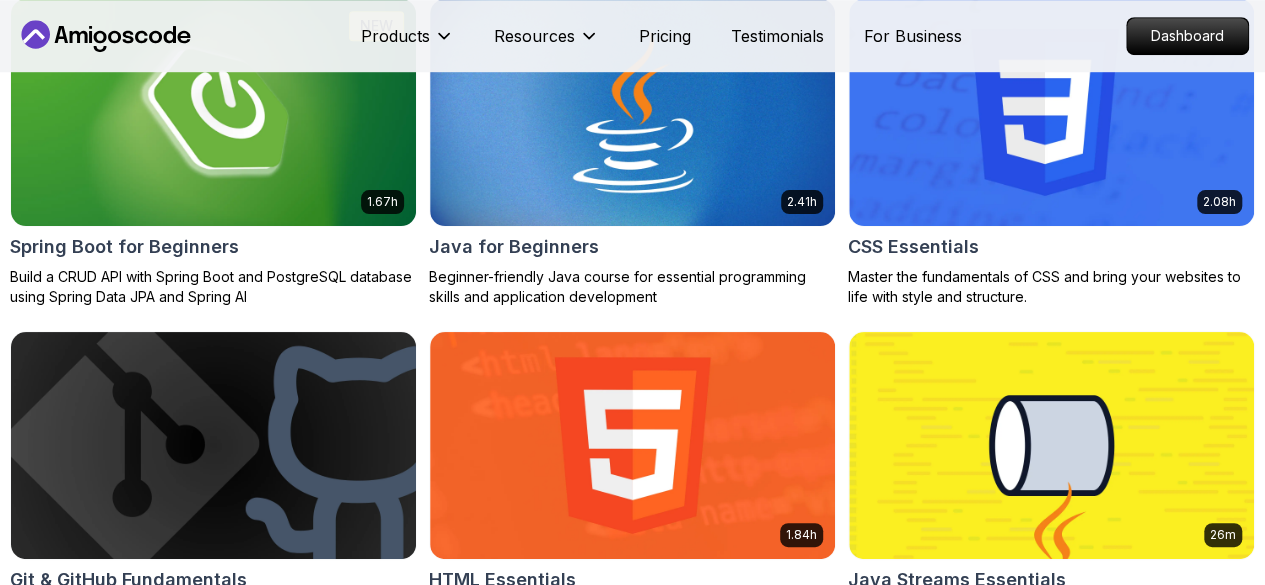 click on "[PERSON_NAME]" at bounding box center (0, 0) 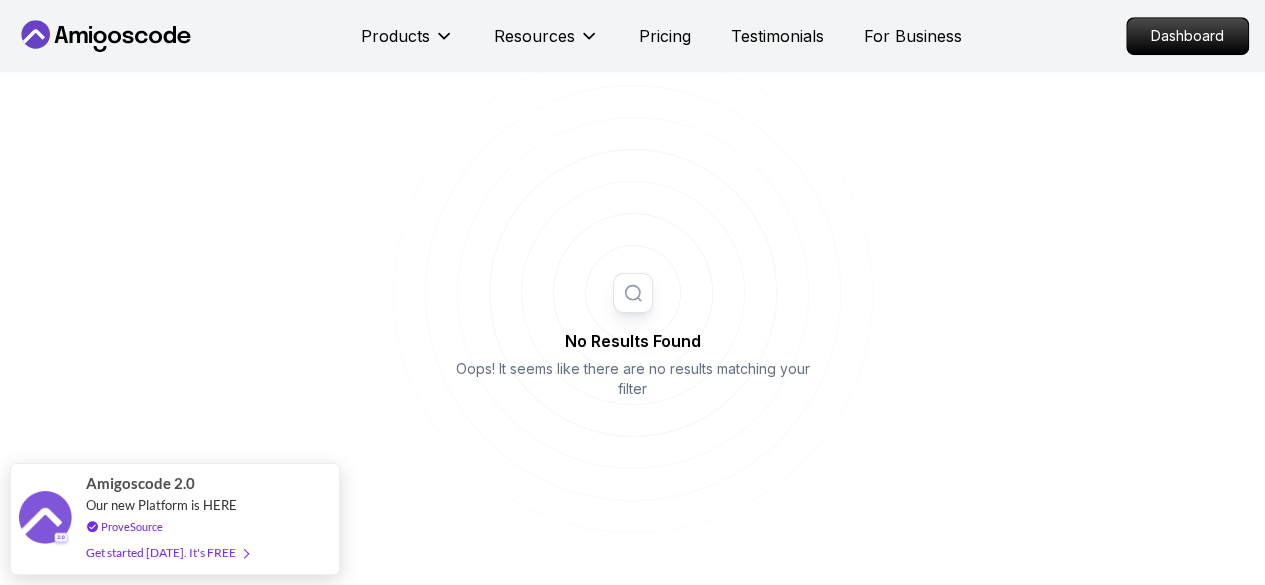click on "Abz" at bounding box center (0, 0) 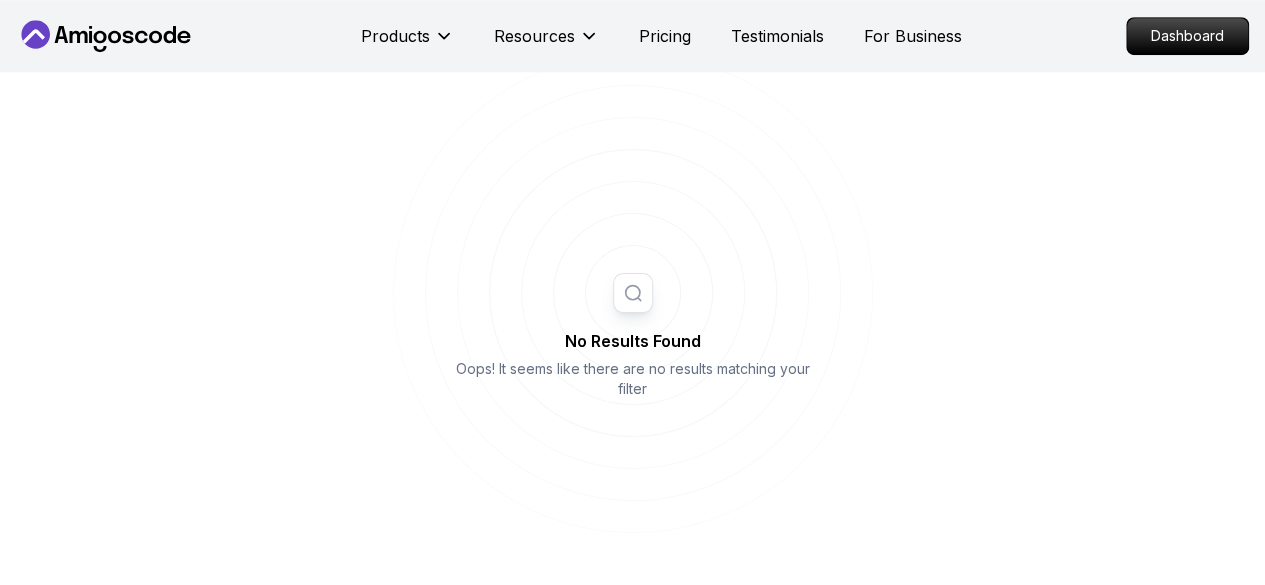 click on "[PERSON_NAME]" at bounding box center (0, 0) 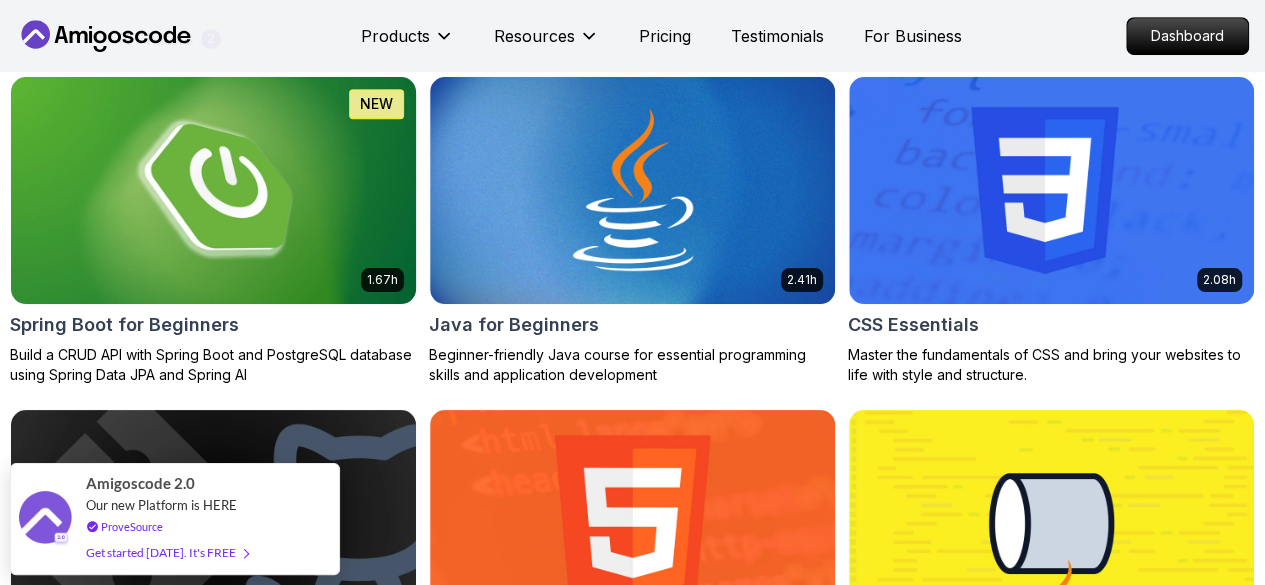 scroll, scrollTop: 400, scrollLeft: 0, axis: vertical 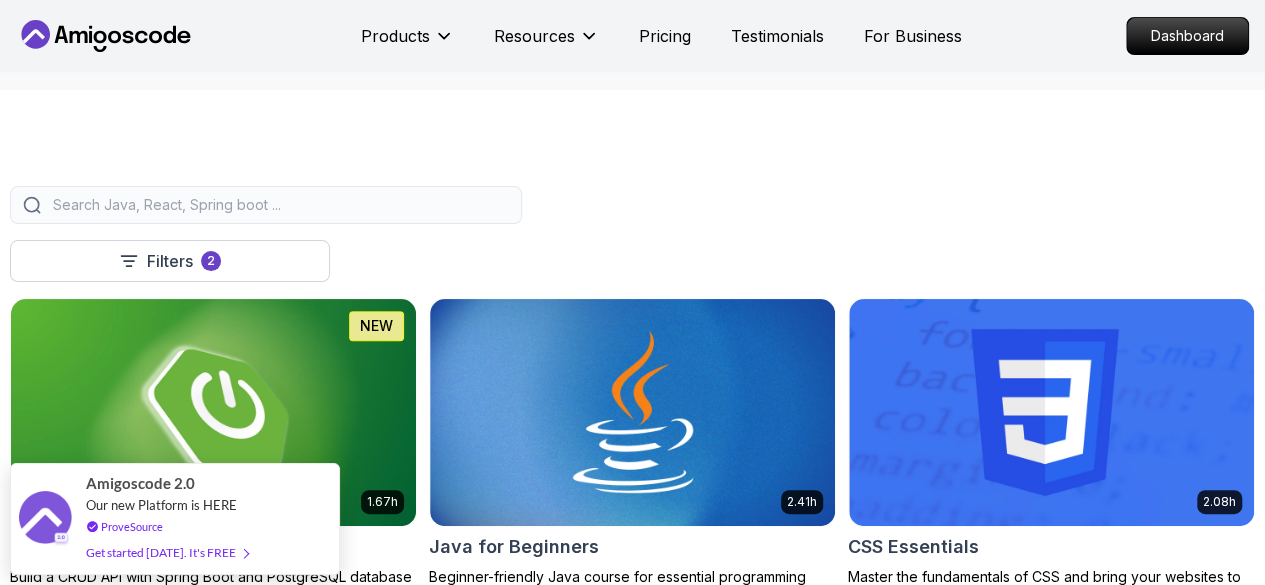 click 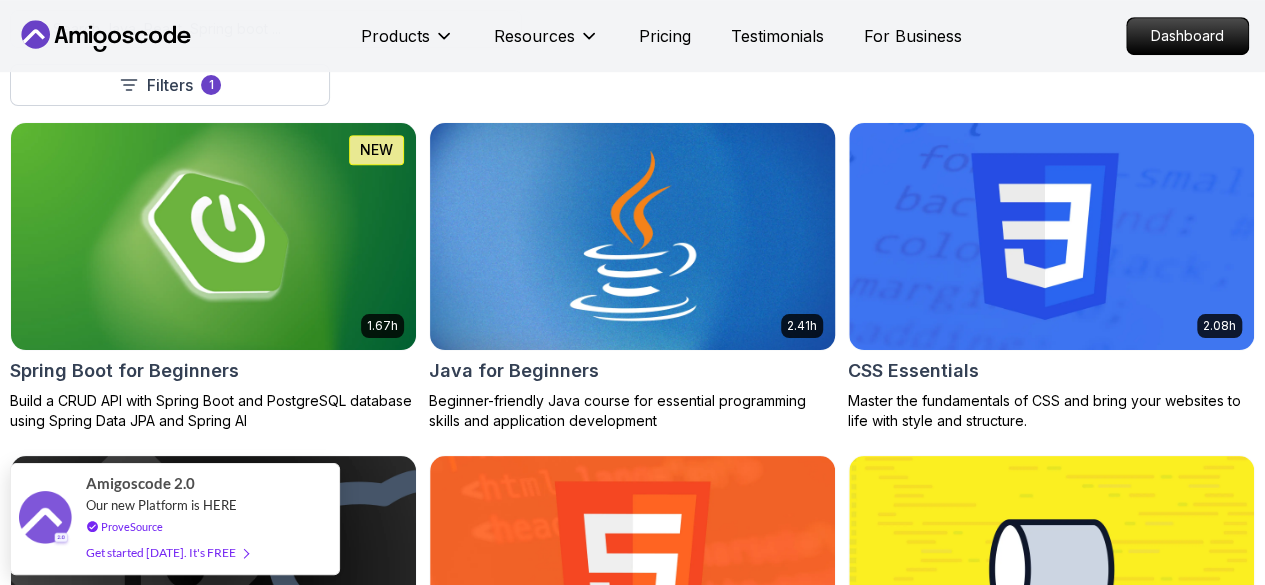 scroll, scrollTop: 400, scrollLeft: 0, axis: vertical 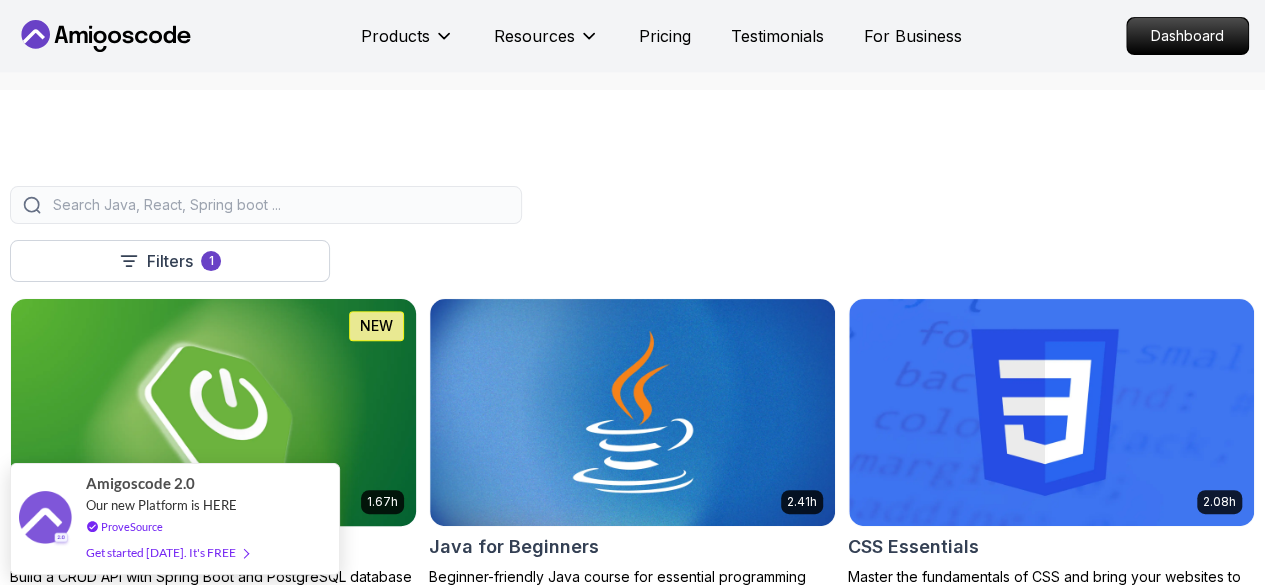 click at bounding box center (213, 412) 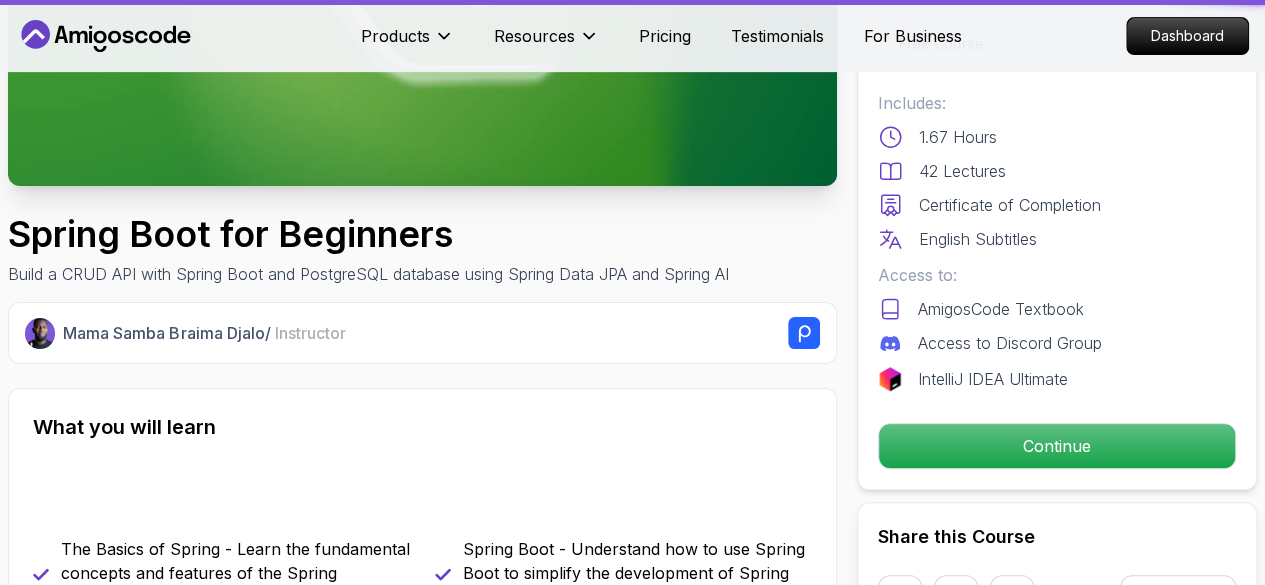 scroll, scrollTop: 0, scrollLeft: 0, axis: both 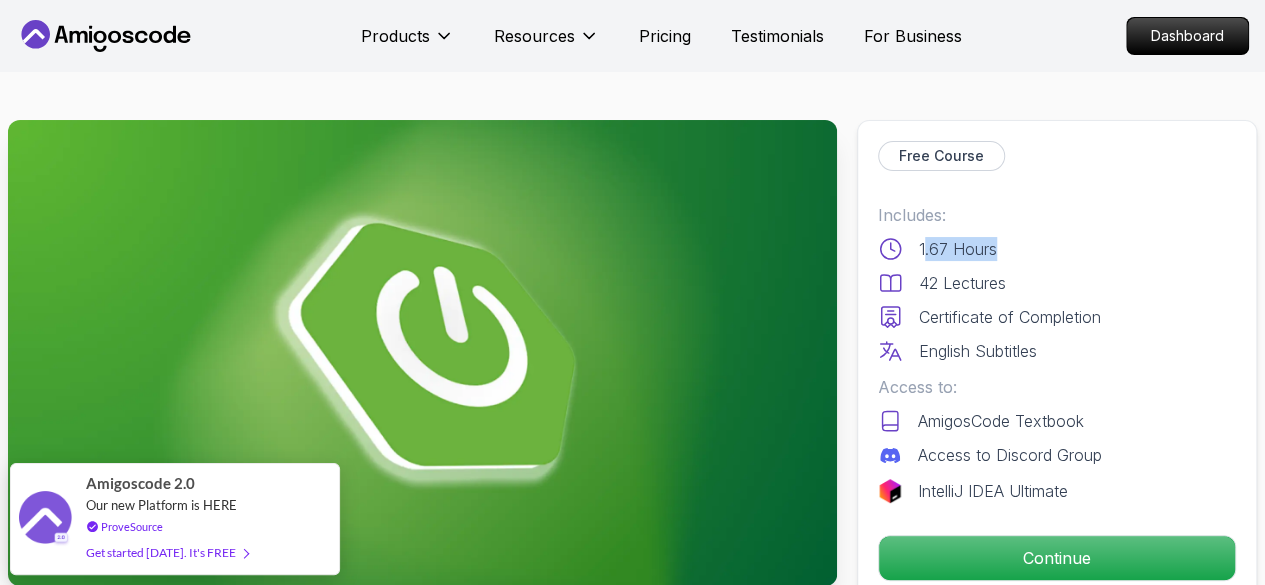 drag, startPoint x: 922, startPoint y: 237, endPoint x: 996, endPoint y: 253, distance: 75.70998 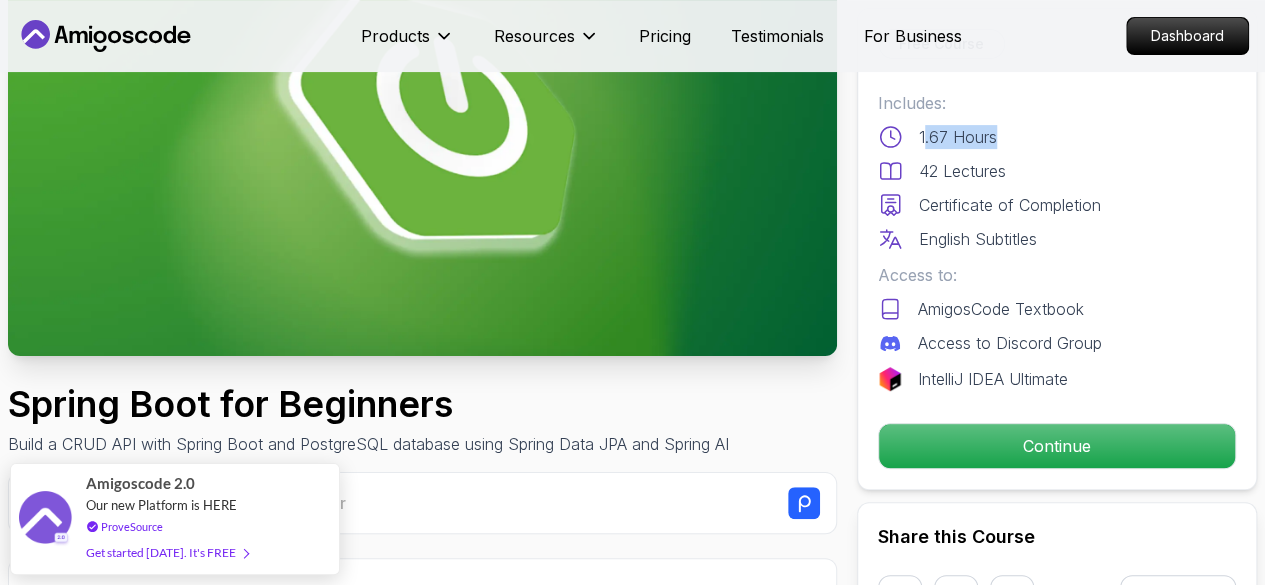 scroll, scrollTop: 300, scrollLeft: 0, axis: vertical 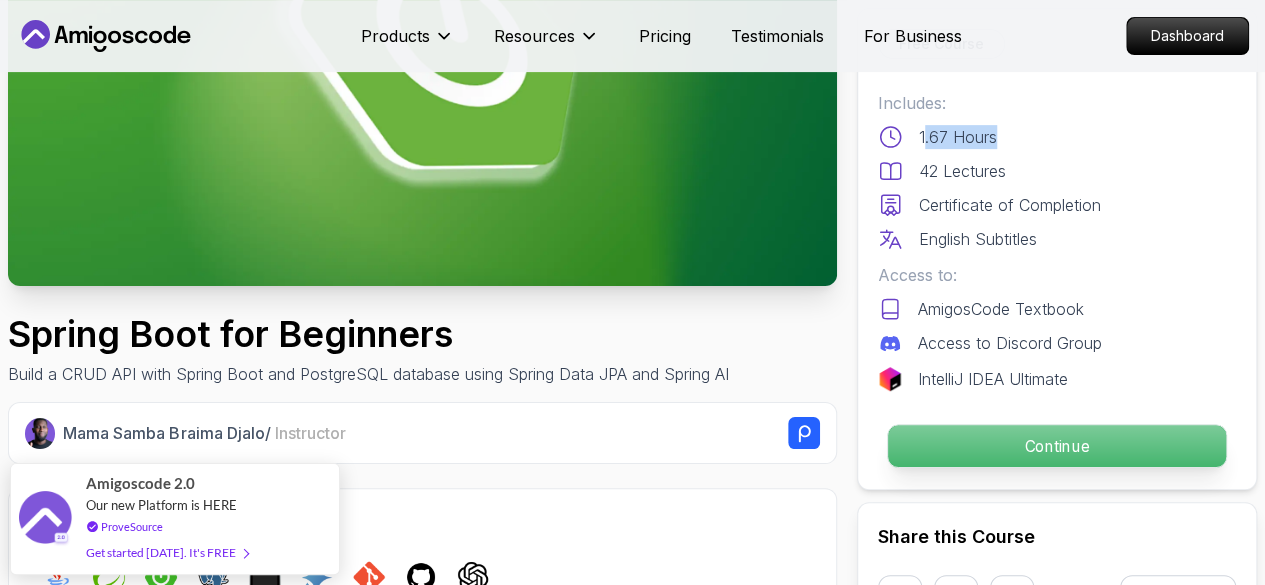 click on "Continue" at bounding box center [1057, 446] 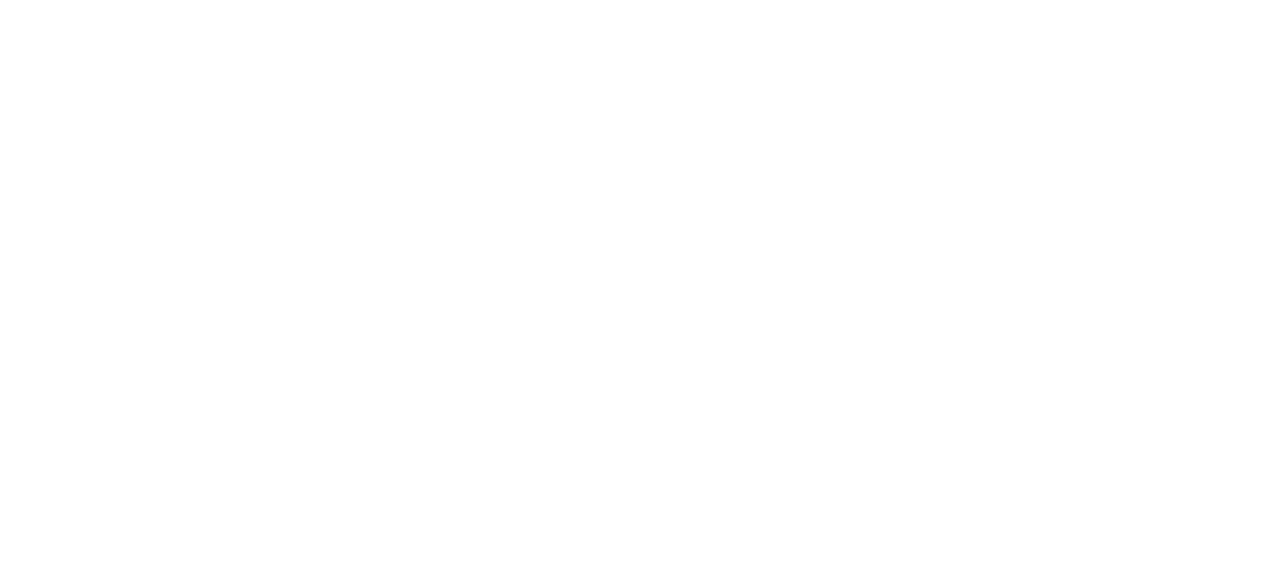 scroll, scrollTop: 0, scrollLeft: 0, axis: both 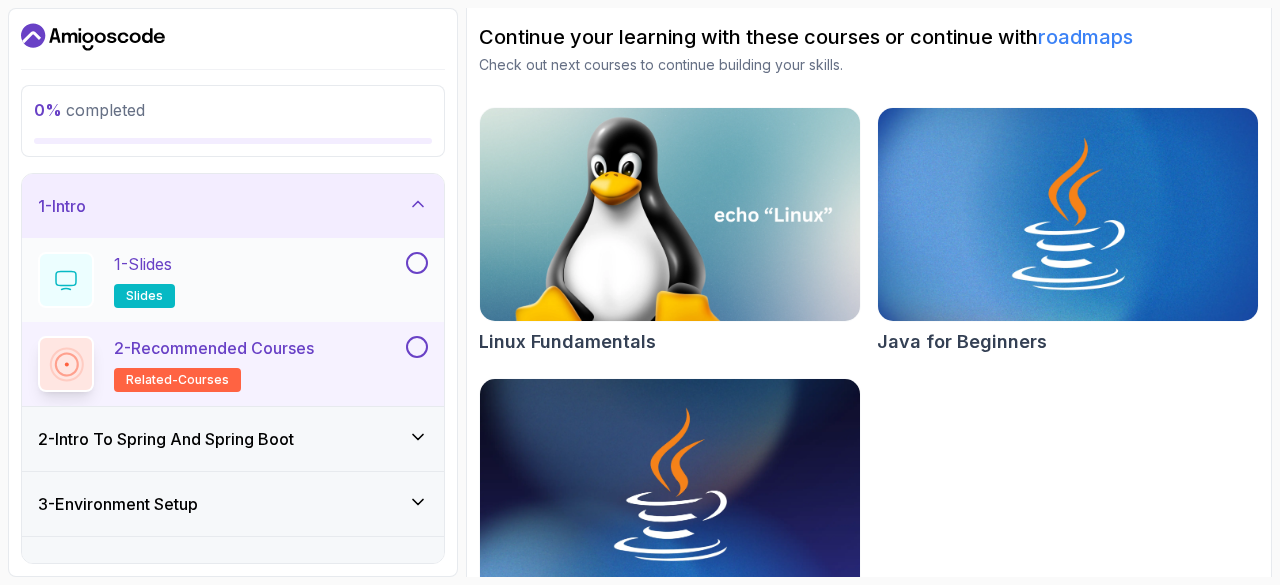 click on "1  -  Slides slides" at bounding box center (220, 280) 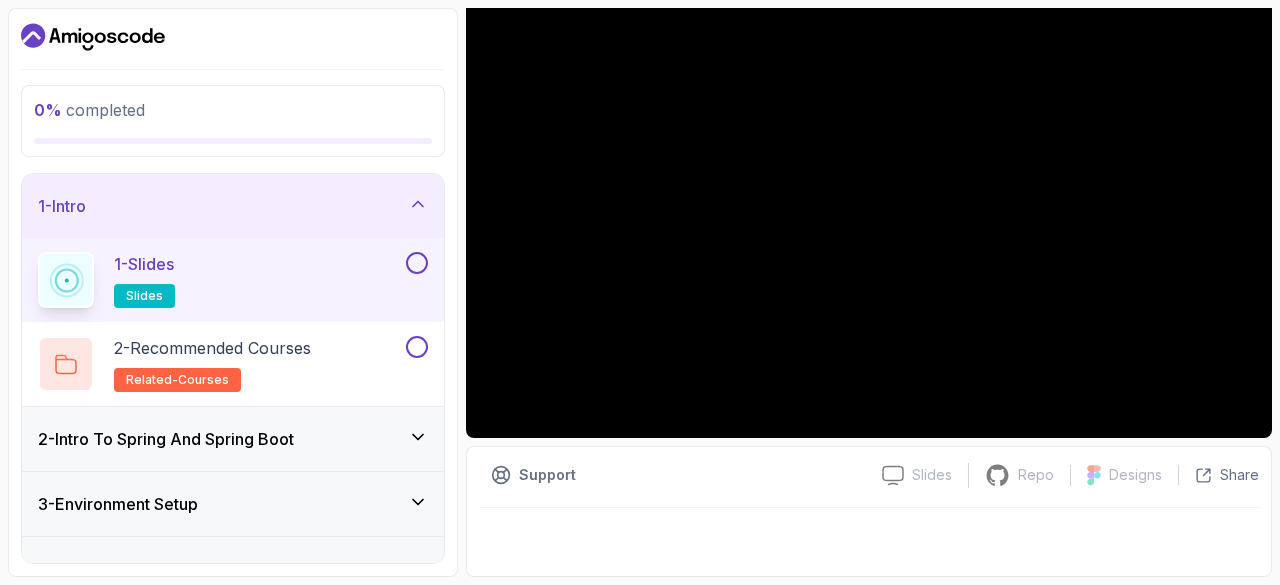 scroll, scrollTop: 192, scrollLeft: 0, axis: vertical 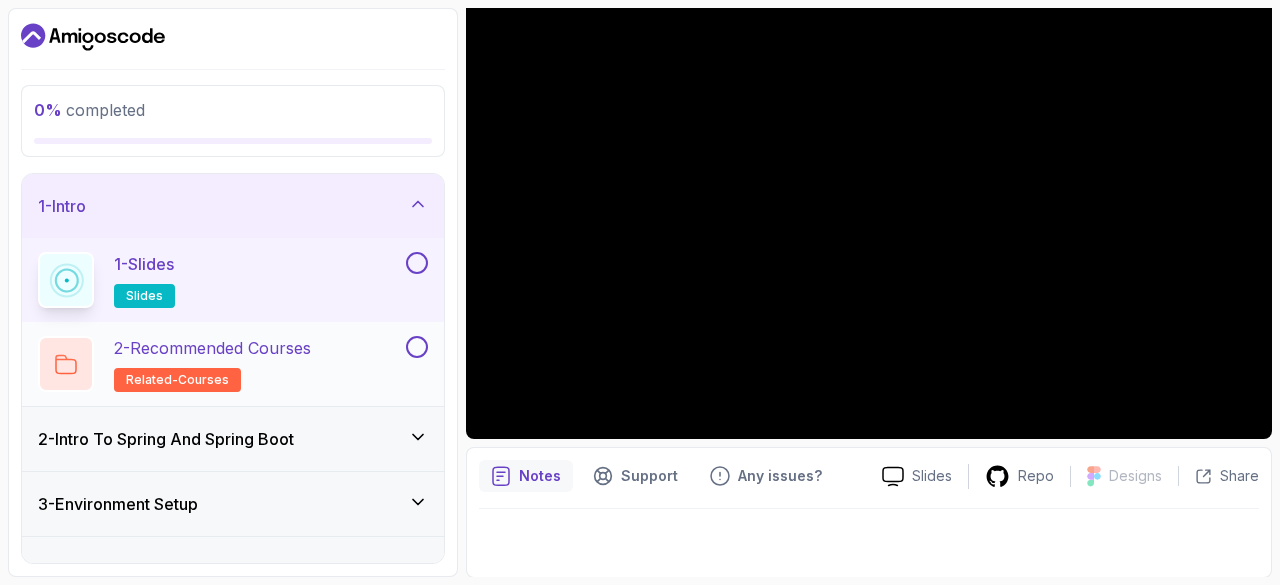 click on "2  -  Recommended Courses related-courses" at bounding box center (220, 364) 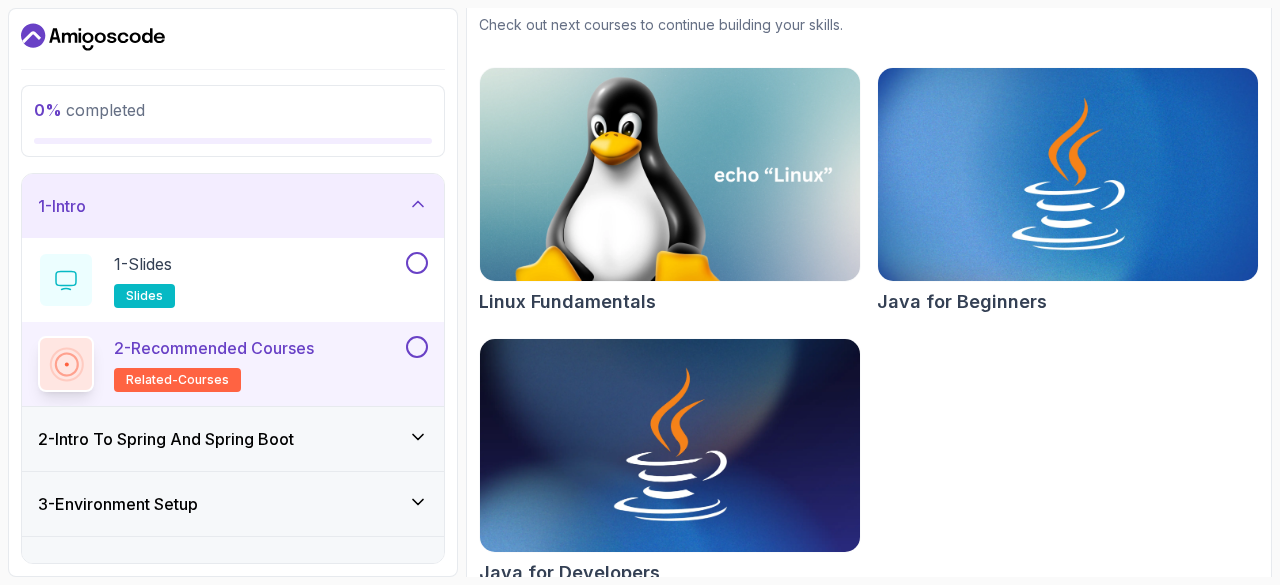 scroll, scrollTop: 267, scrollLeft: 0, axis: vertical 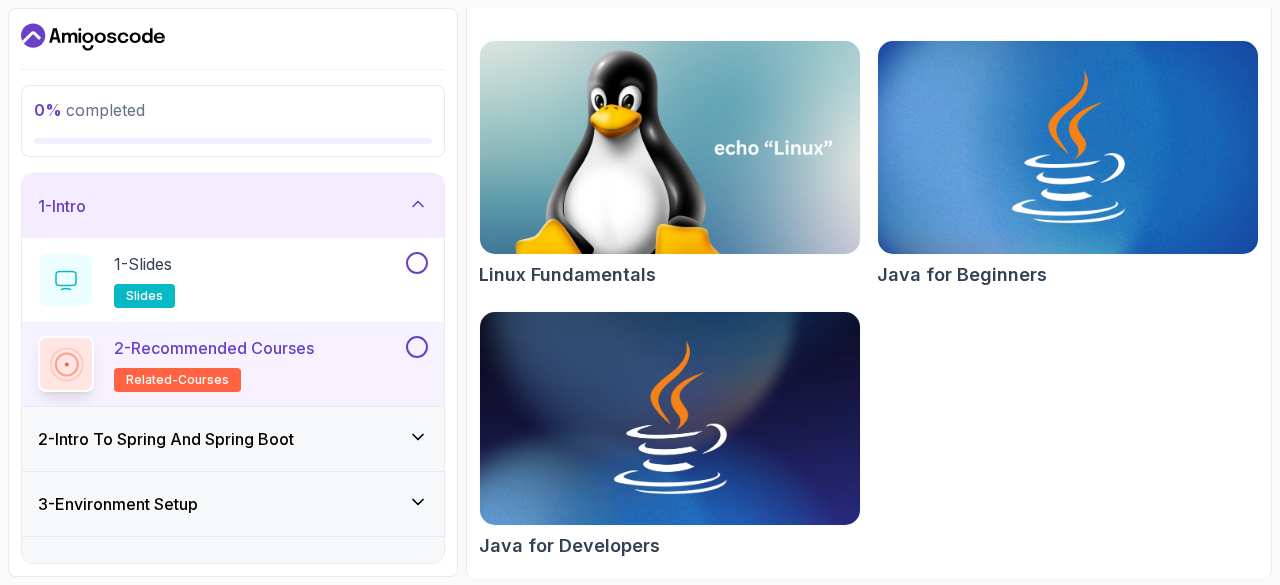 click on "2  -  Intro To Spring And Spring Boot" at bounding box center (233, 439) 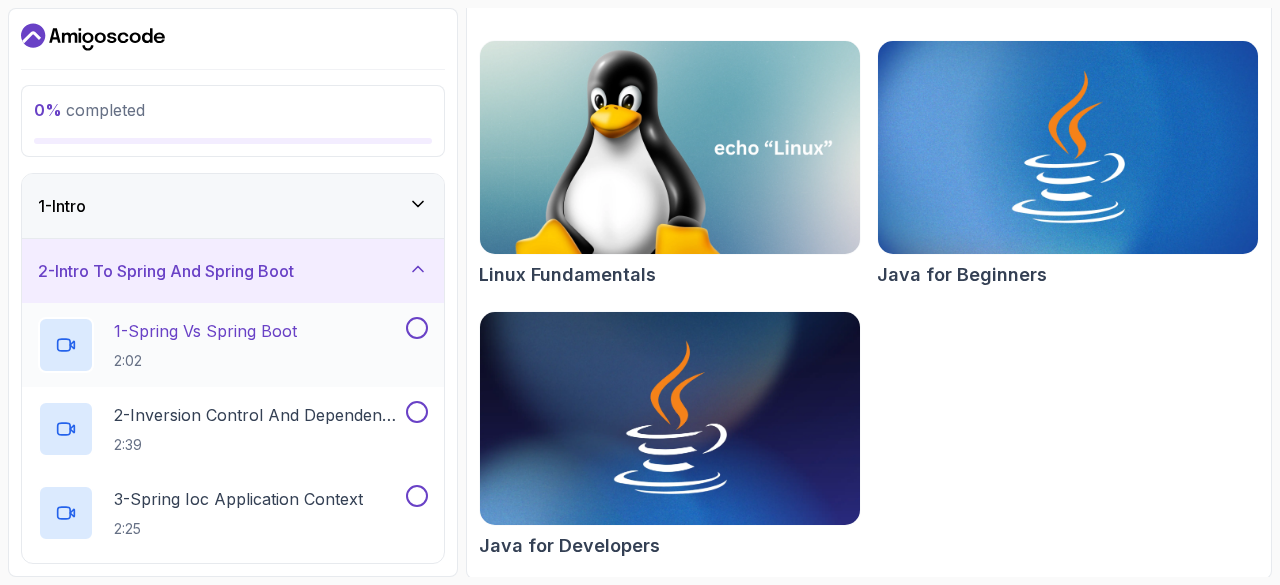 click on "1  -  Spring Vs Spring Boot 2:02" at bounding box center (220, 345) 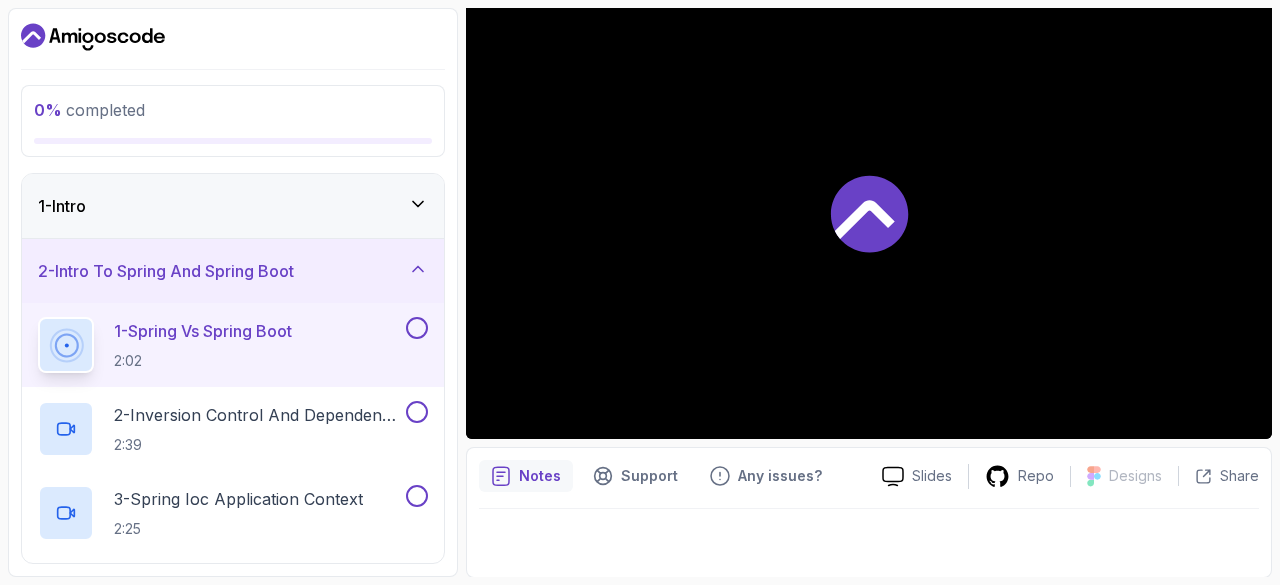 click 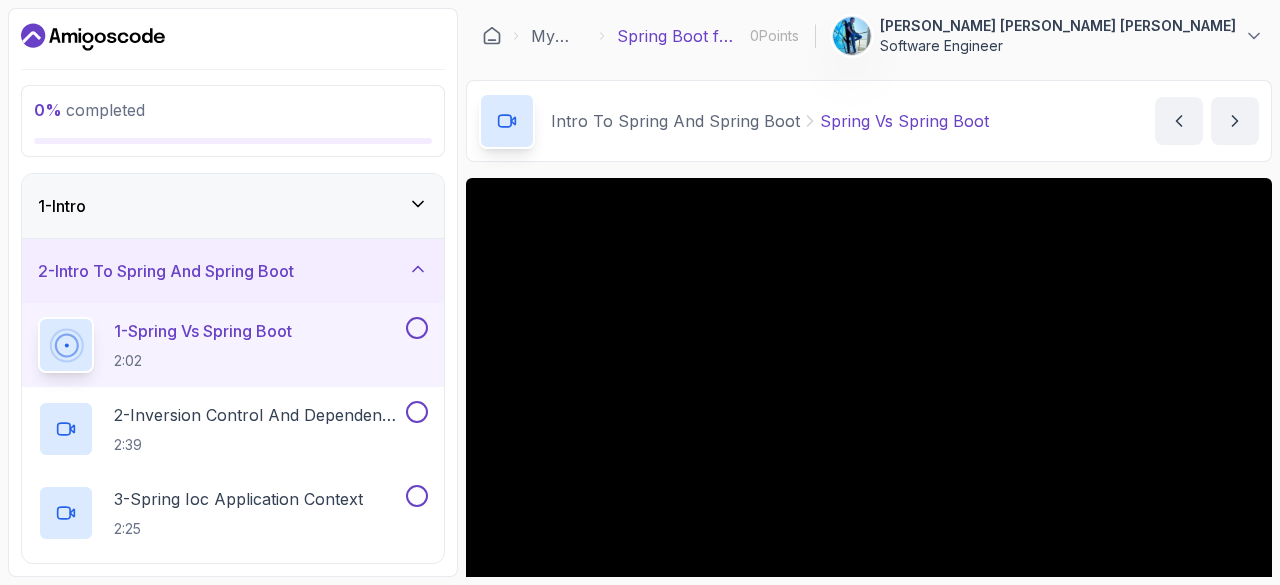 scroll, scrollTop: 192, scrollLeft: 0, axis: vertical 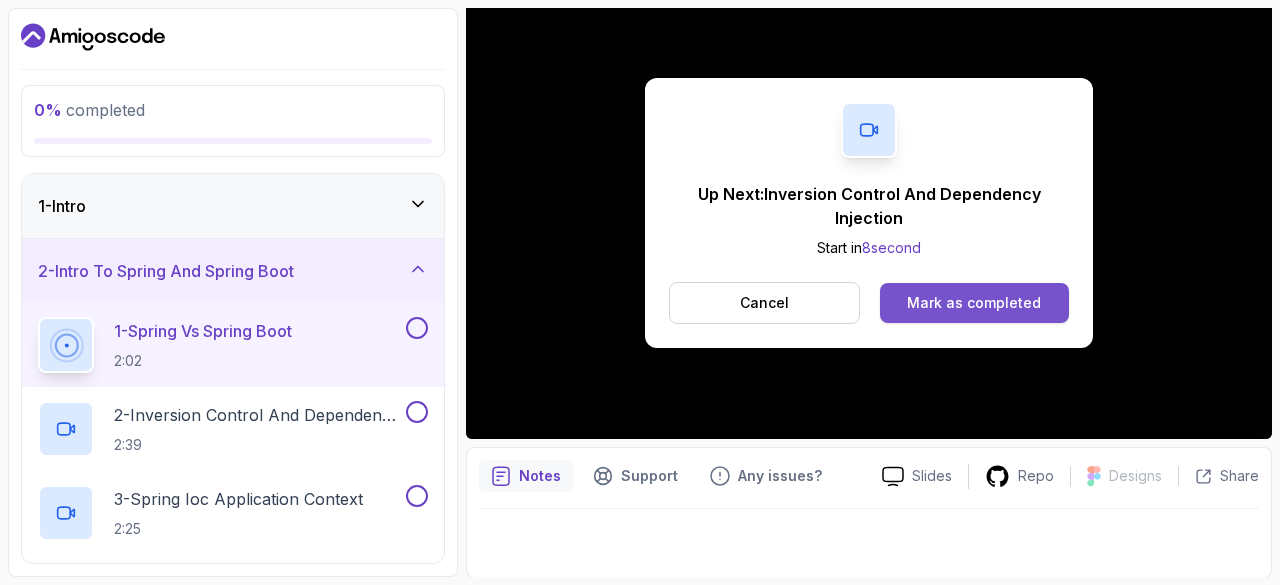 click on "Mark as completed" at bounding box center [974, 303] 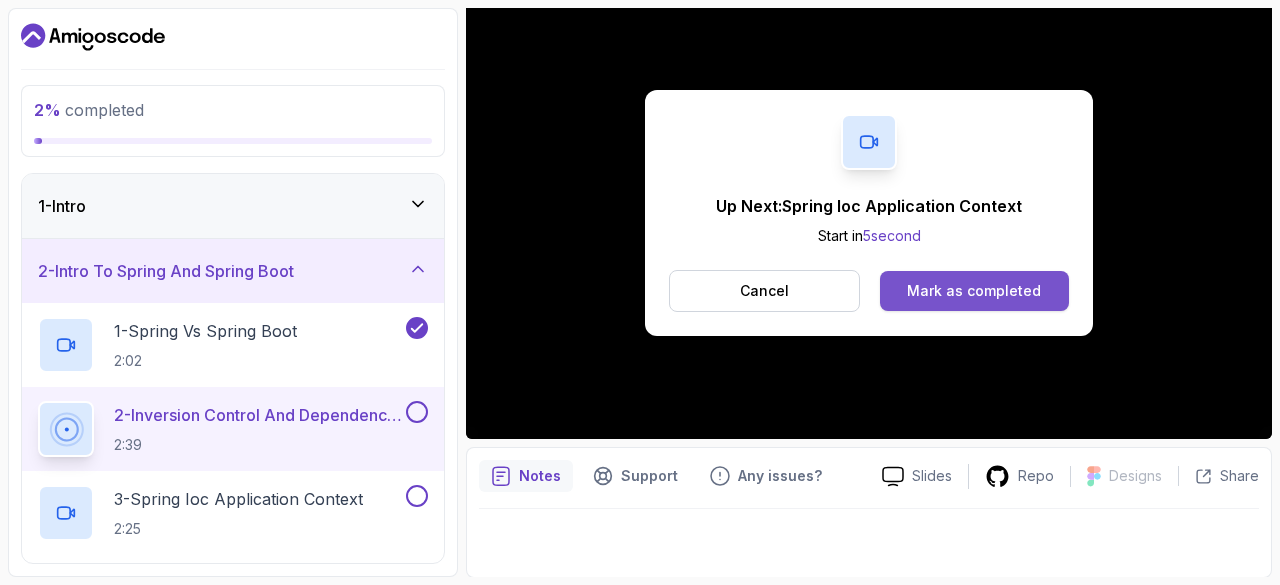 click on "Mark as completed" at bounding box center [974, 291] 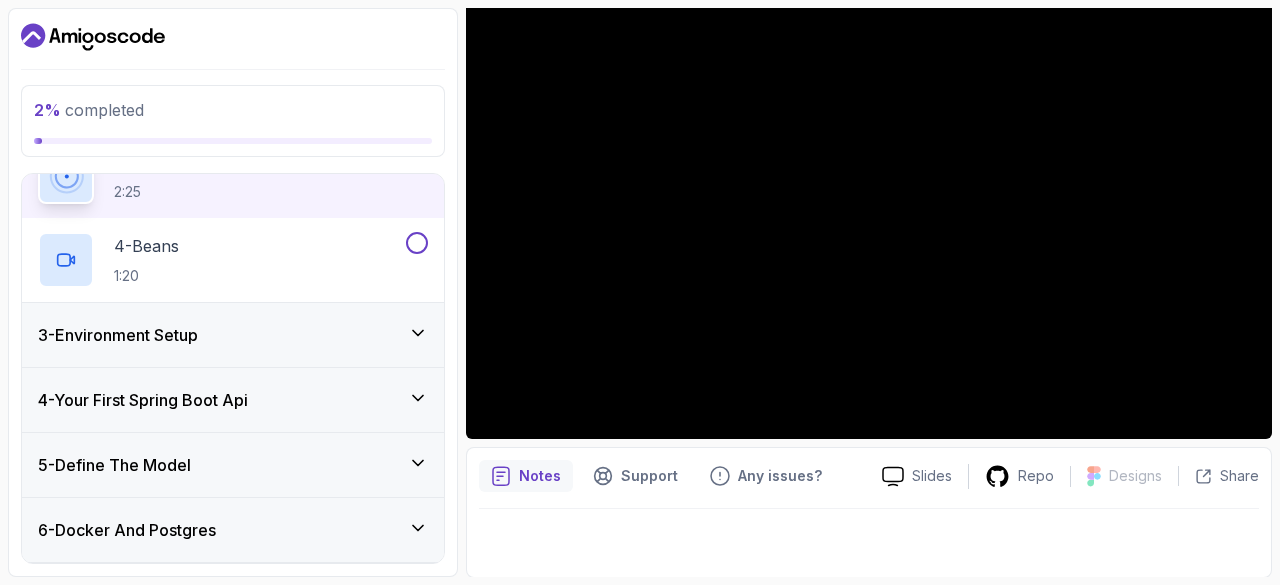 scroll, scrollTop: 338, scrollLeft: 0, axis: vertical 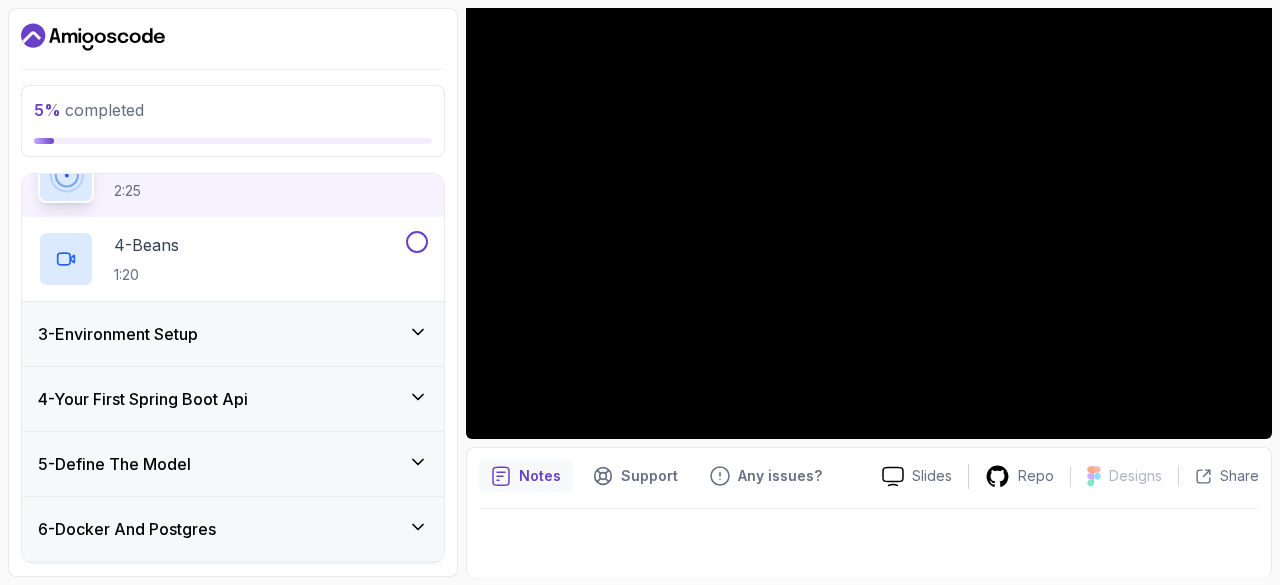 click 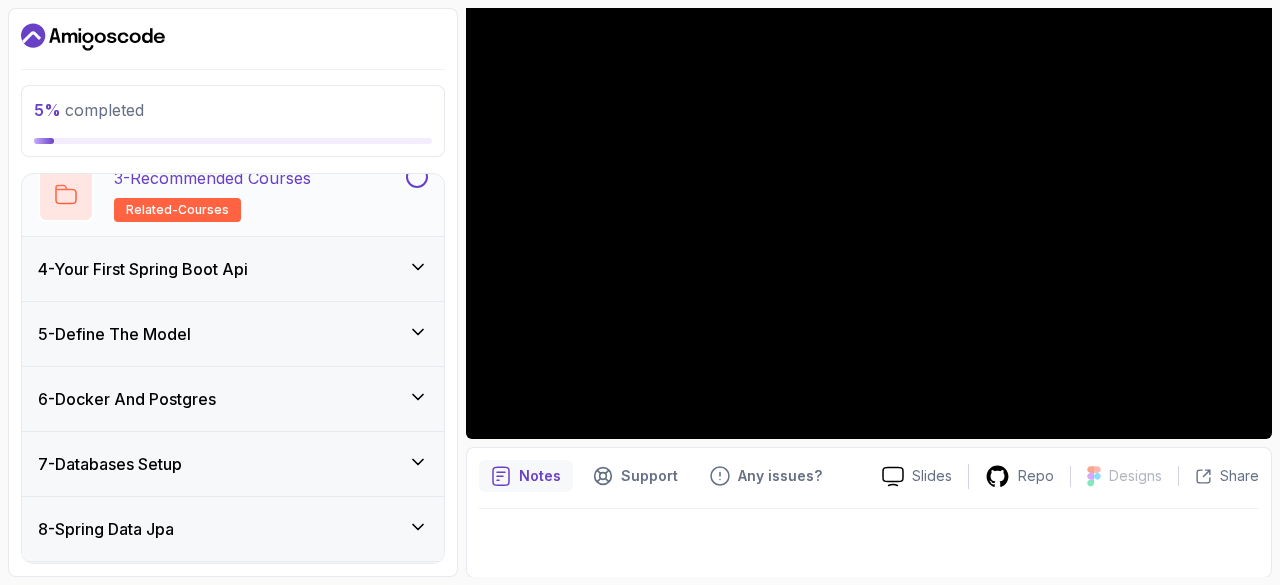 scroll, scrollTop: 386, scrollLeft: 0, axis: vertical 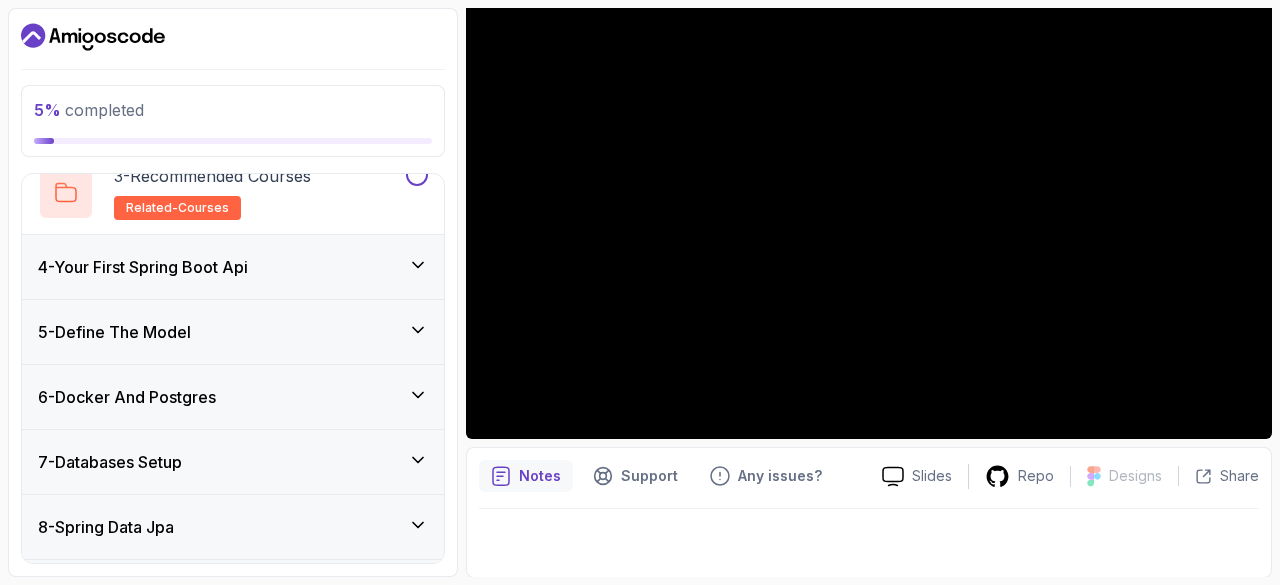 click 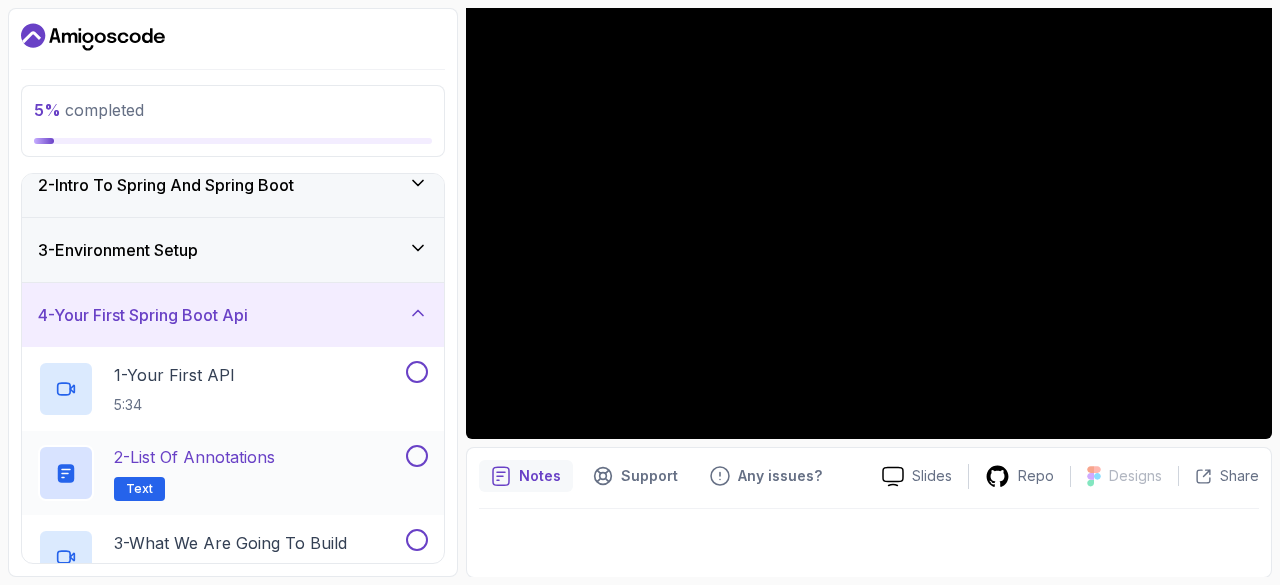 scroll, scrollTop: 206, scrollLeft: 0, axis: vertical 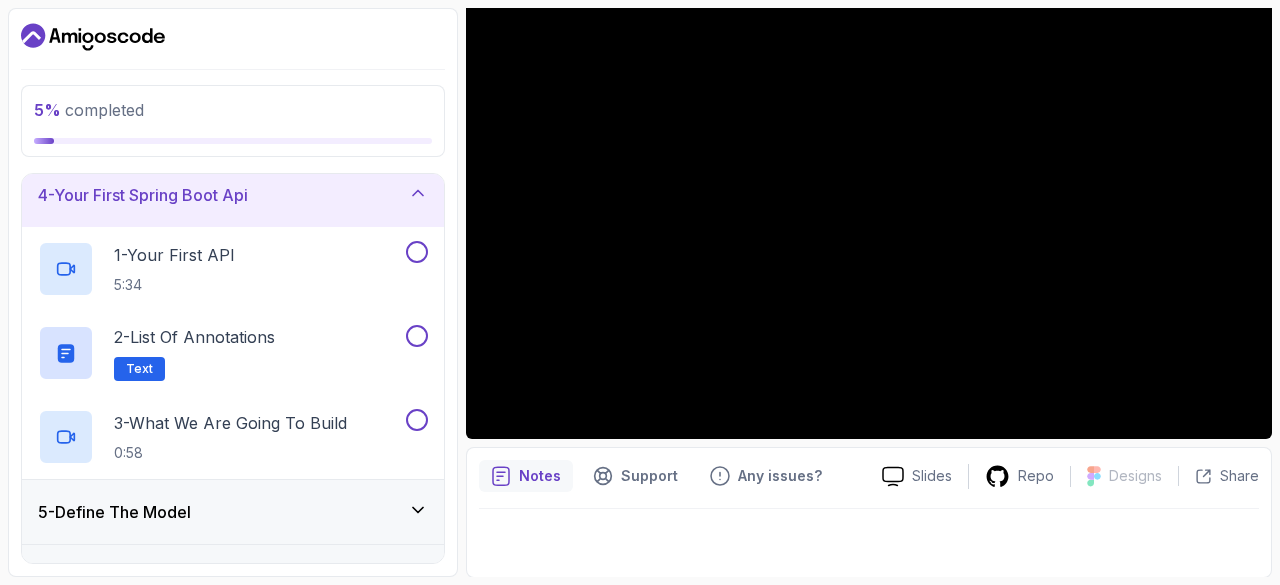 type 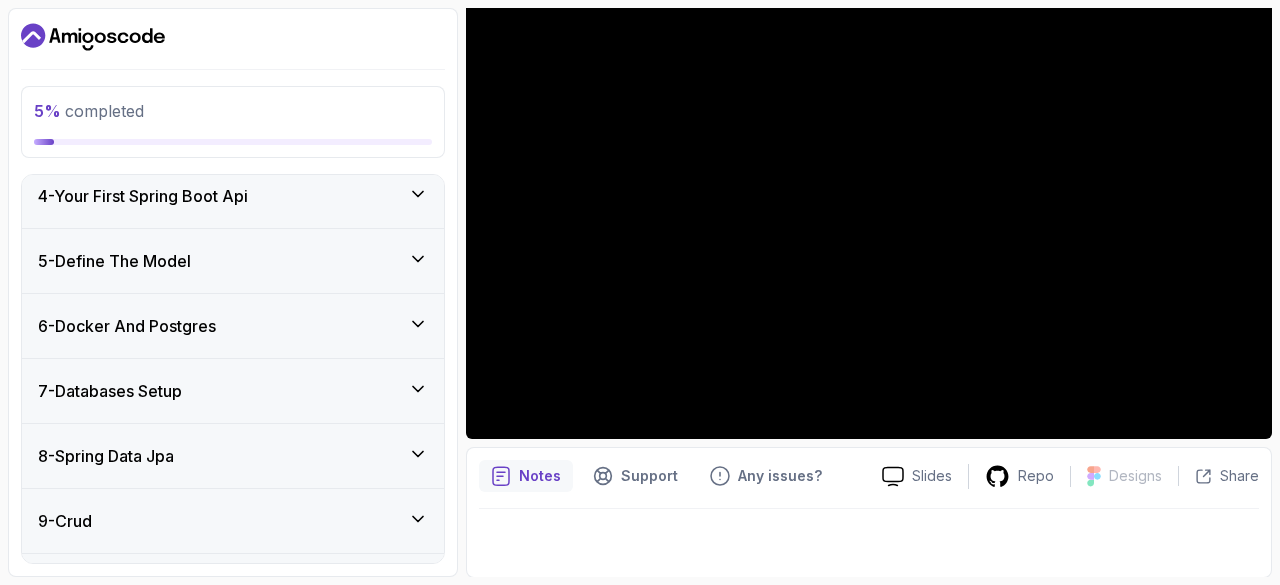 click on "4  -  Your First Spring Boot Api" at bounding box center [233, 196] 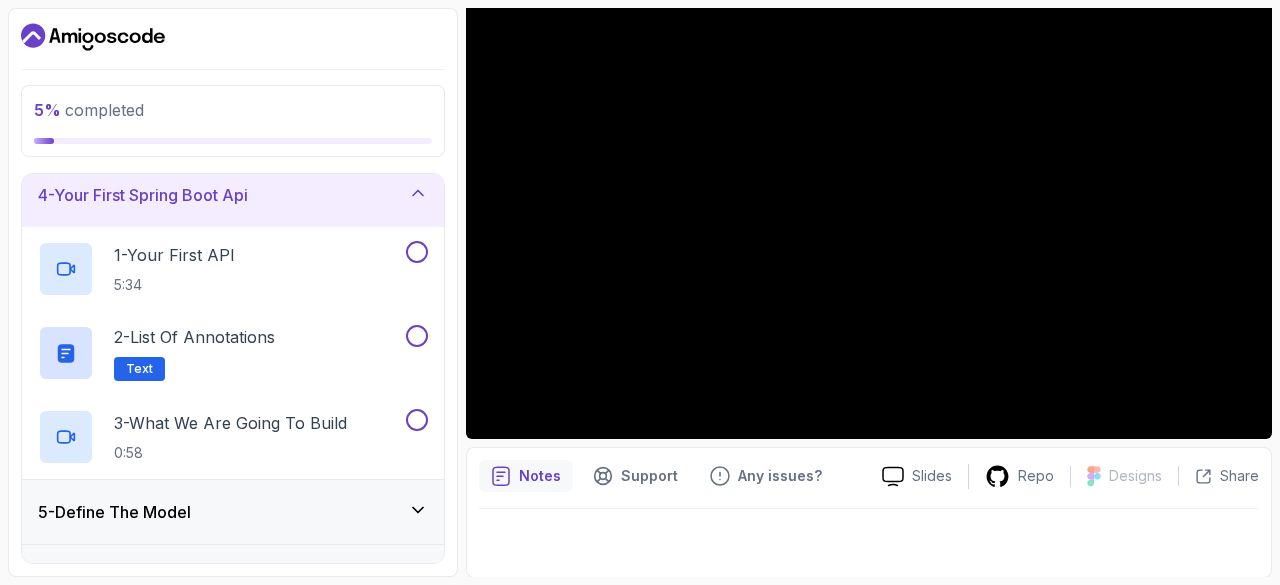 click on "4  -  Your First Spring Boot Api" at bounding box center [233, 195] 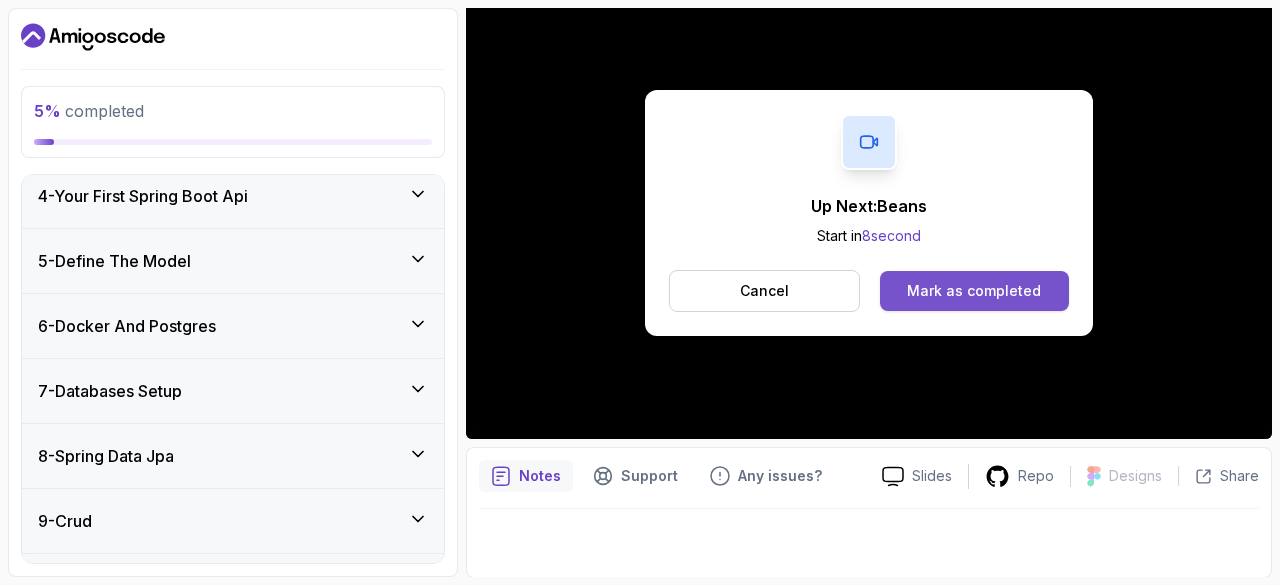 click on "Mark as completed" at bounding box center [974, 291] 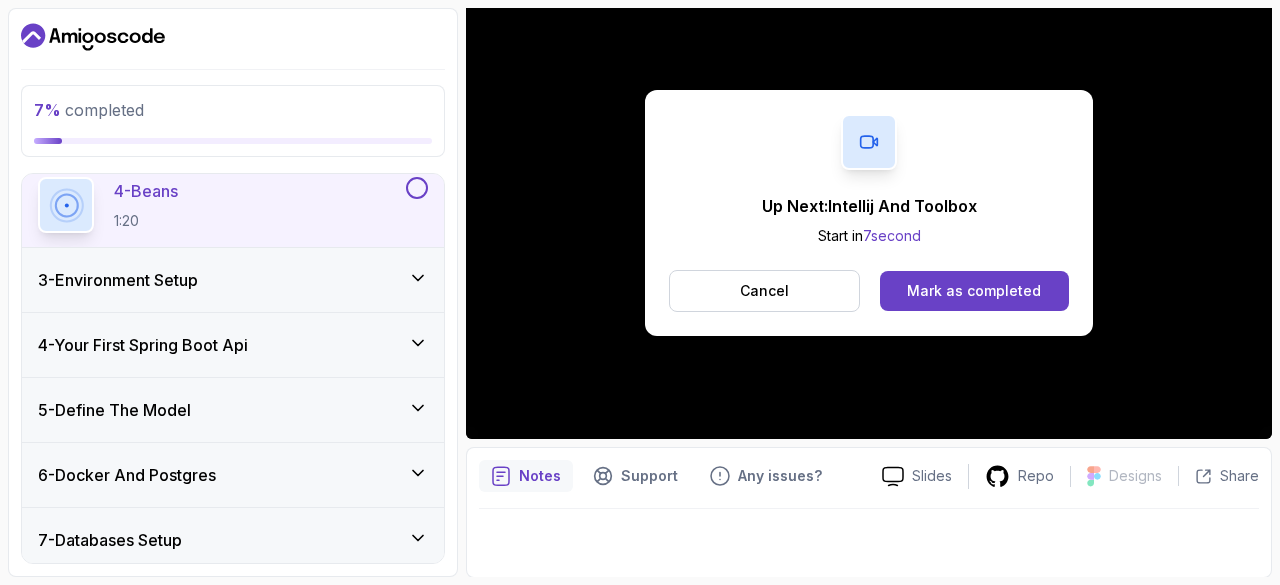 scroll, scrollTop: 397, scrollLeft: 0, axis: vertical 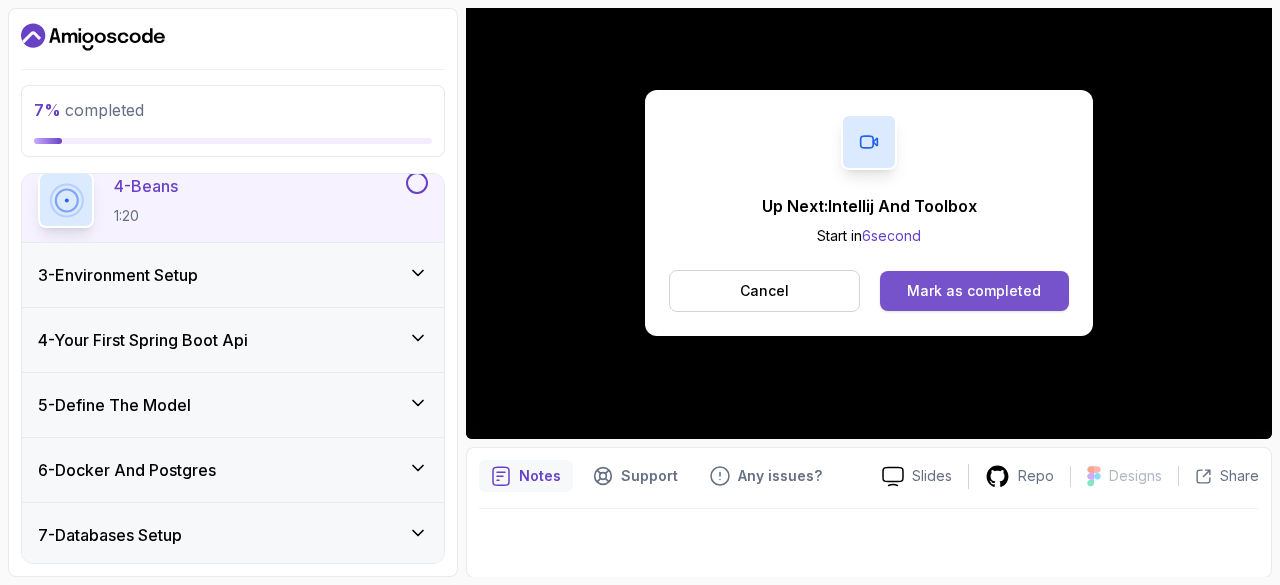click on "Mark as completed" at bounding box center (974, 291) 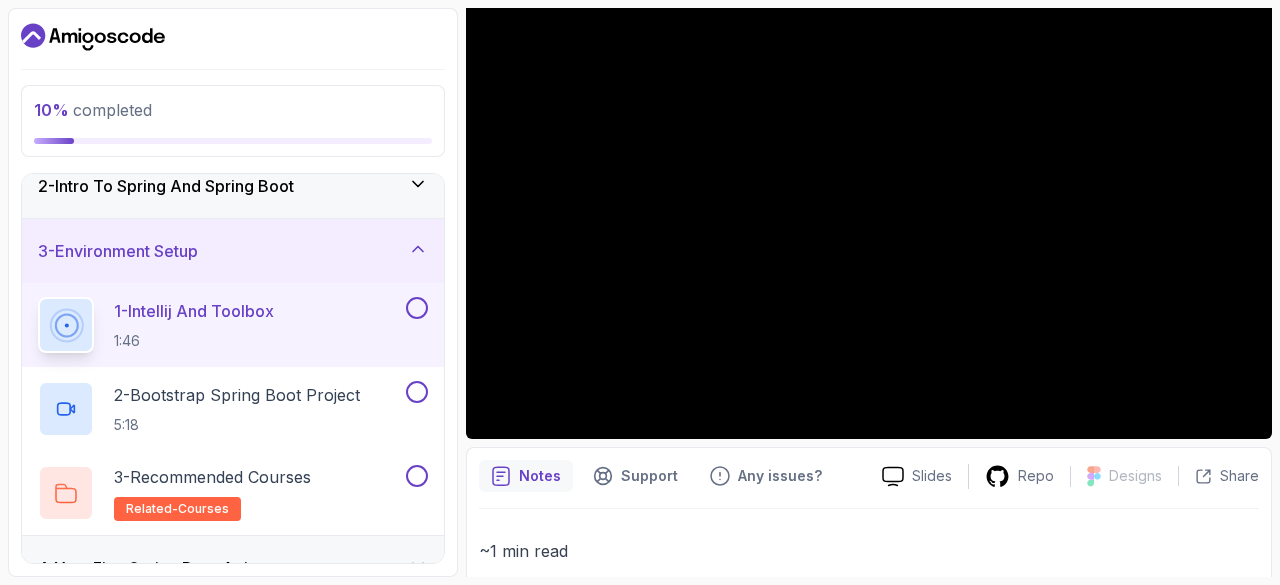 scroll, scrollTop: 87, scrollLeft: 0, axis: vertical 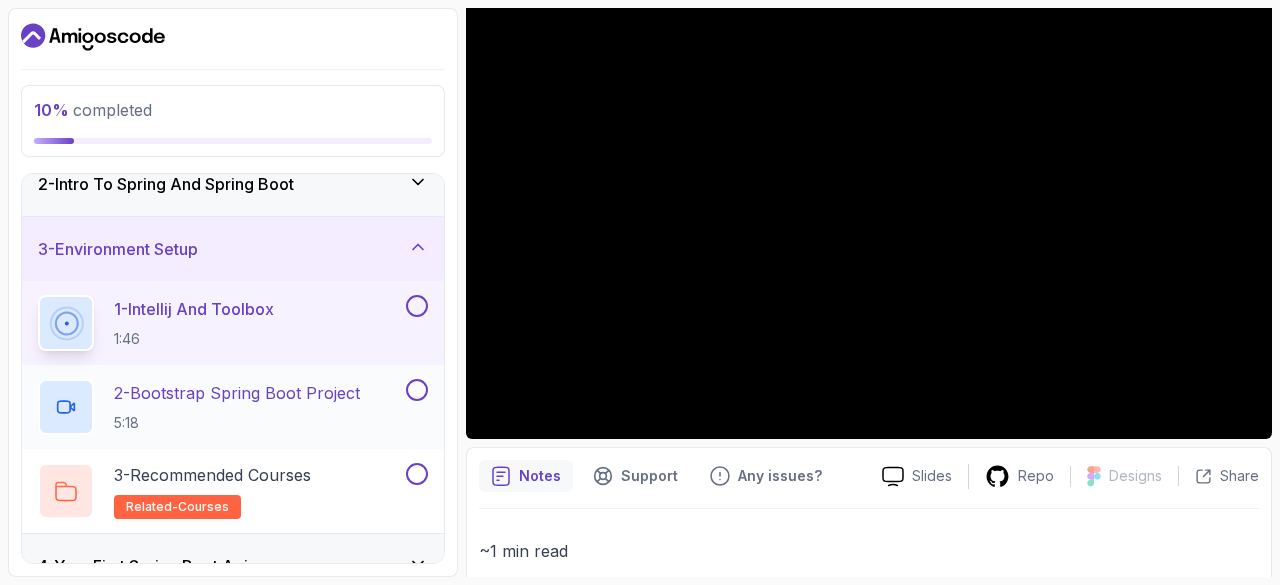 click on "2  -  Bootstrap Spring Boot Project" at bounding box center (237, 393) 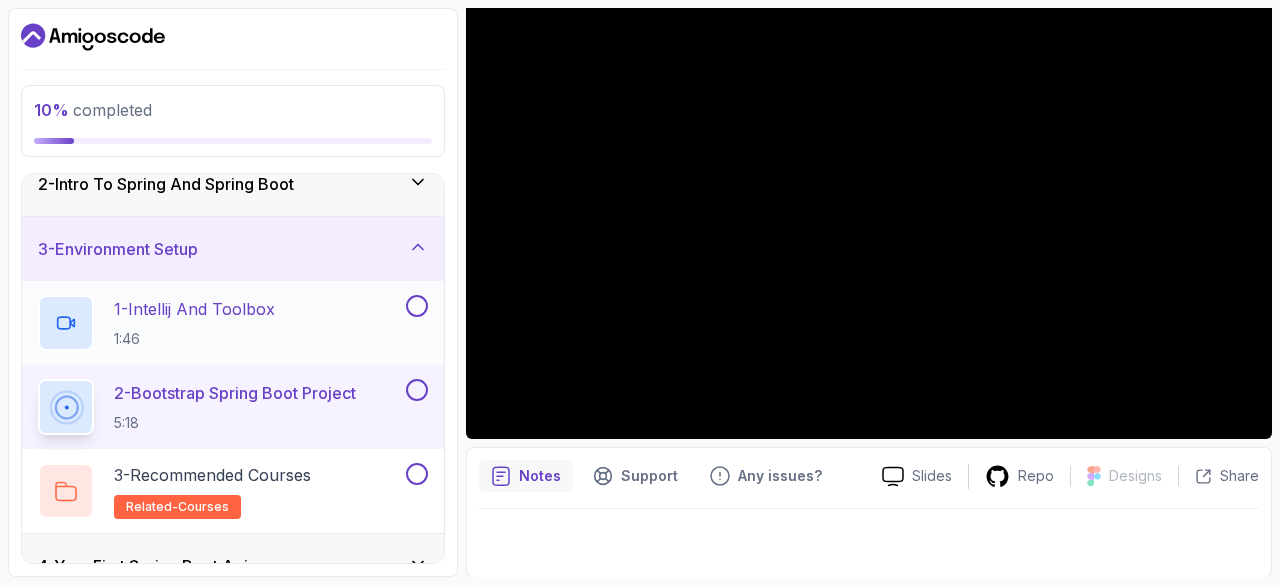 click at bounding box center (417, 306) 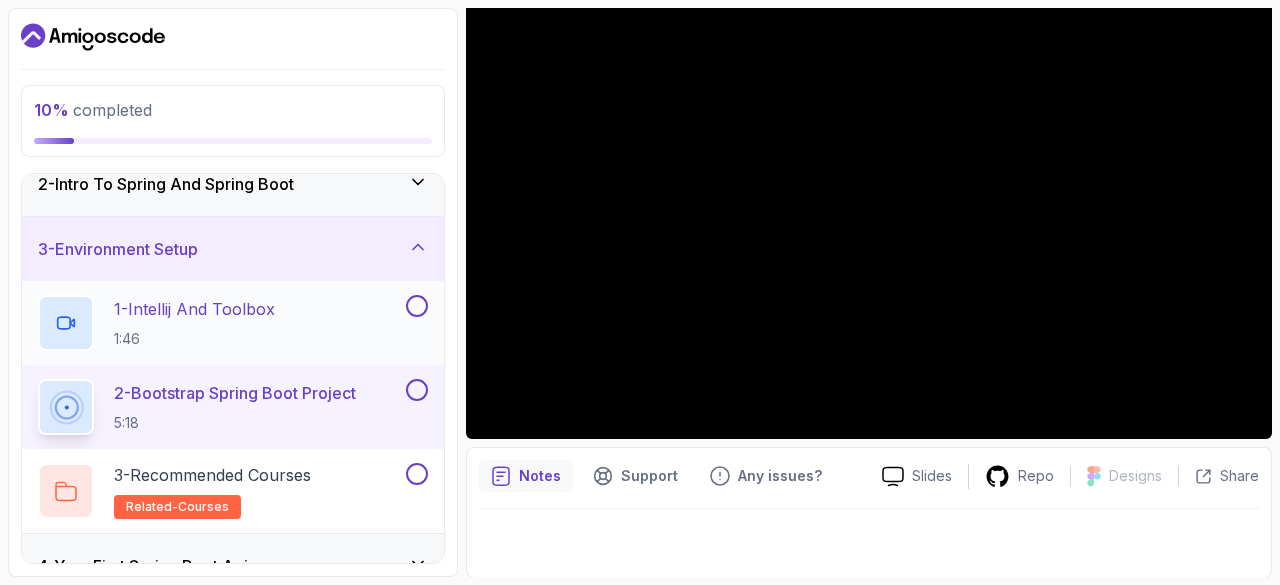 click at bounding box center [417, 306] 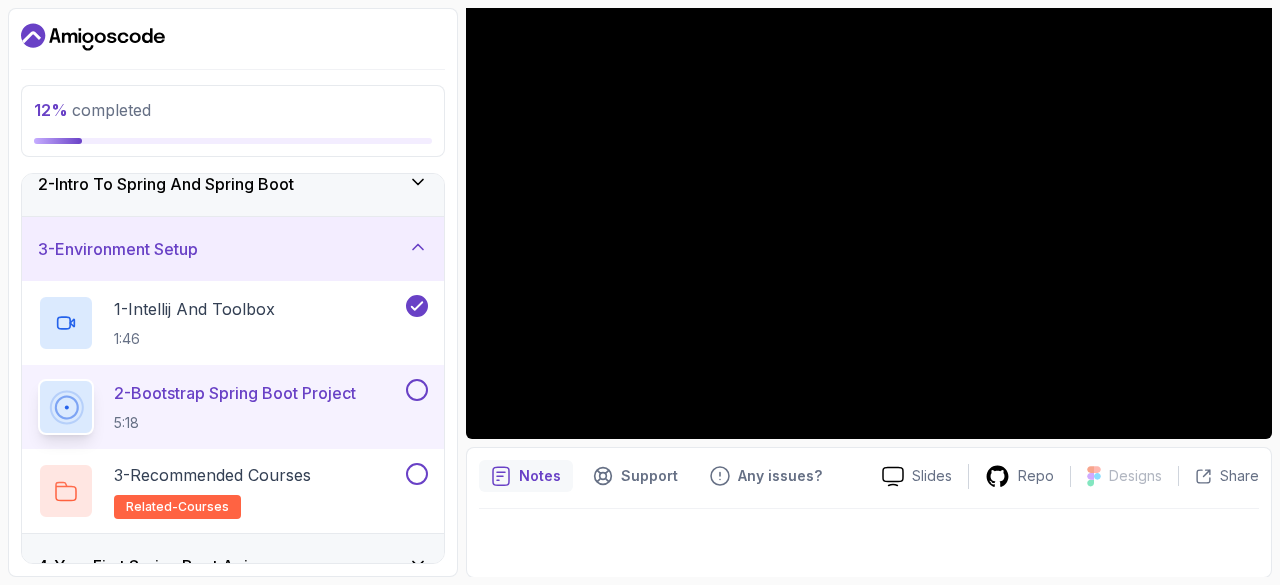 type 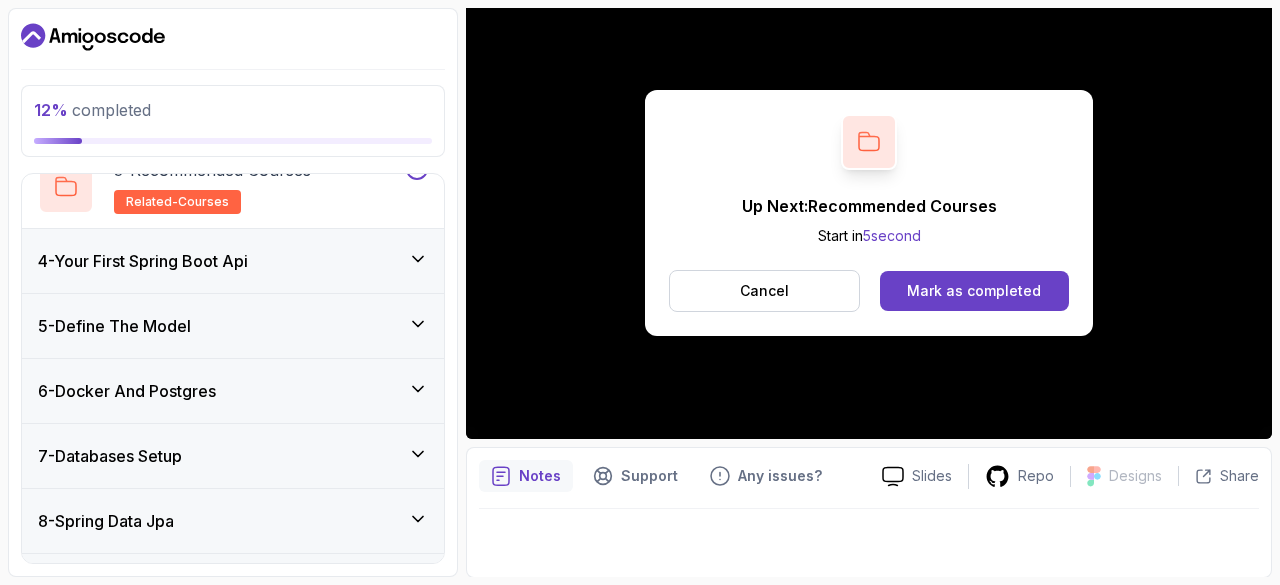 scroll, scrollTop: 394, scrollLeft: 0, axis: vertical 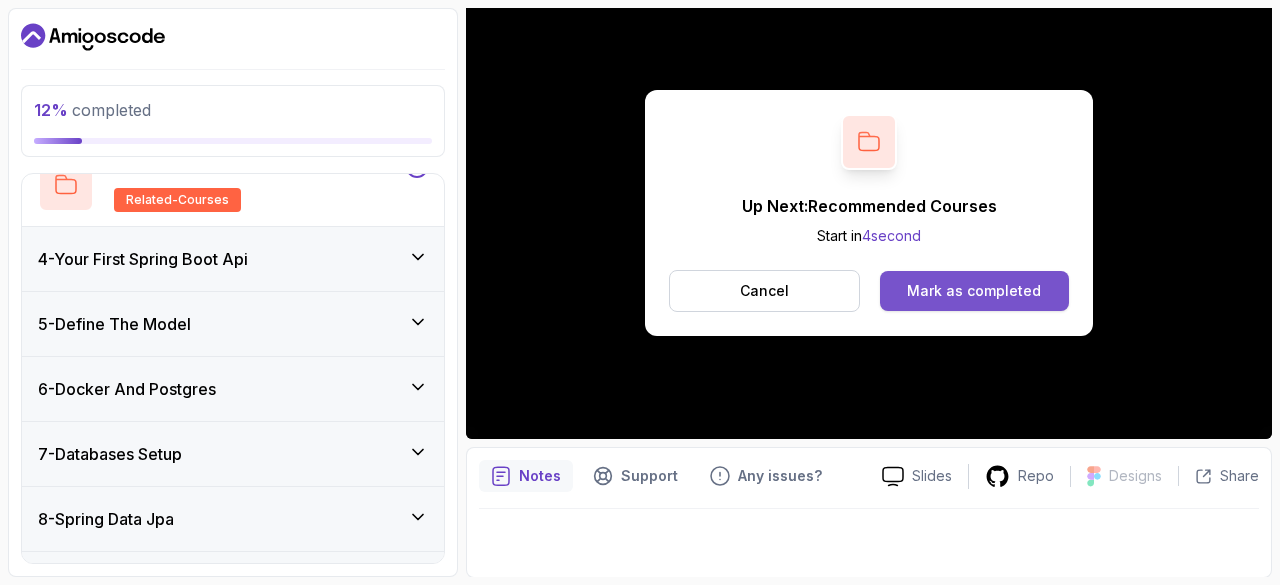 click on "Mark as completed" at bounding box center (974, 291) 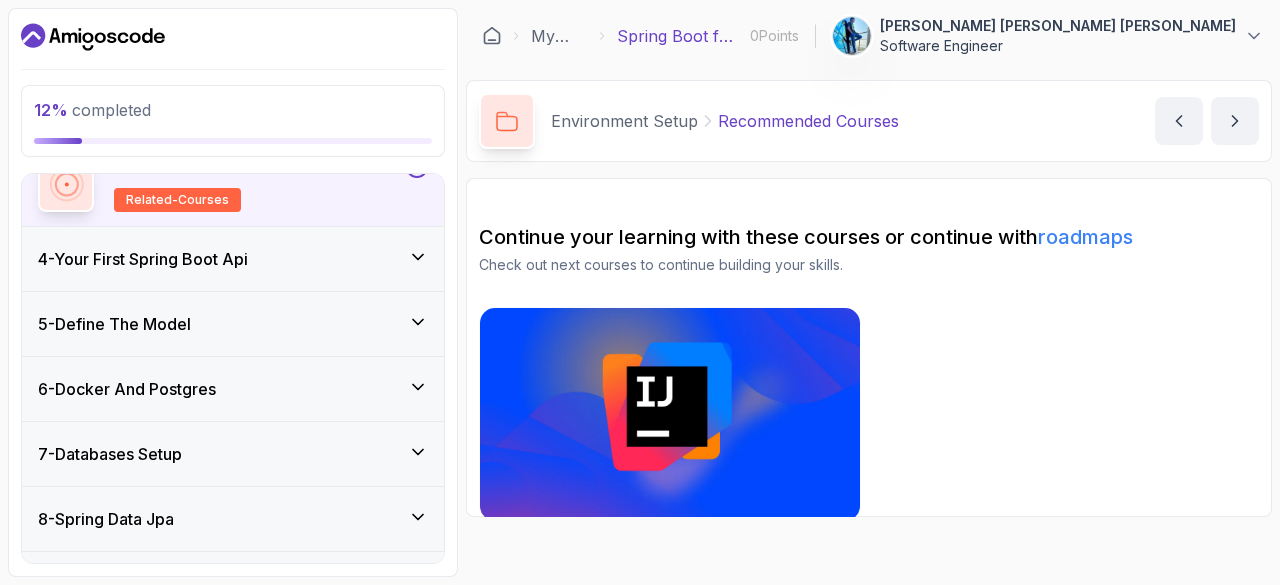 scroll, scrollTop: 0, scrollLeft: 0, axis: both 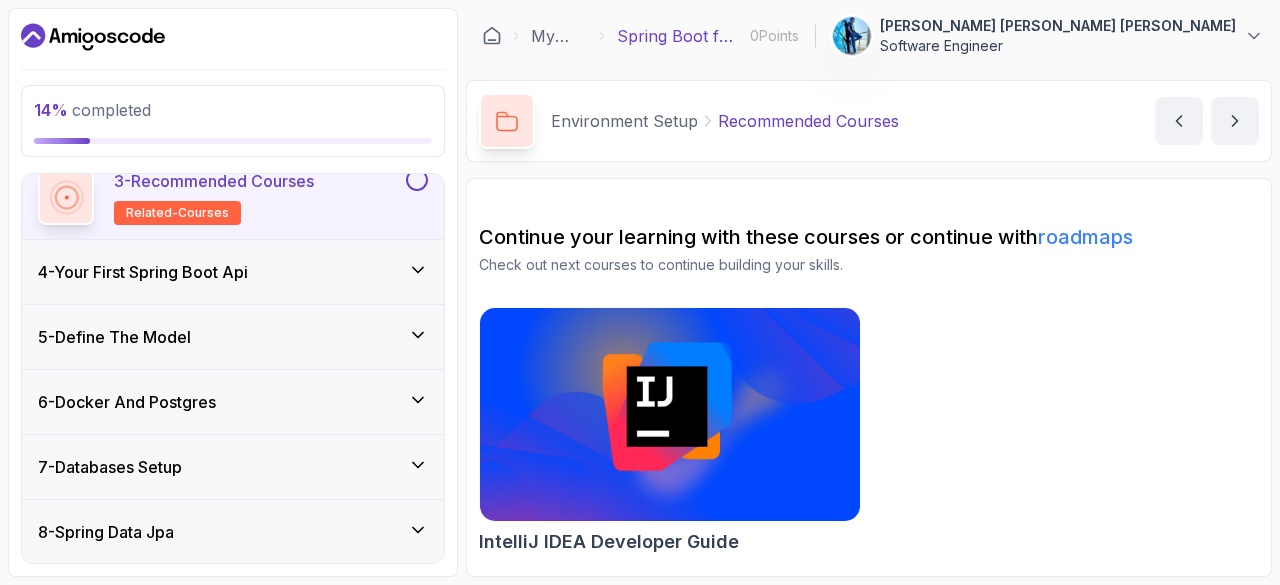 click 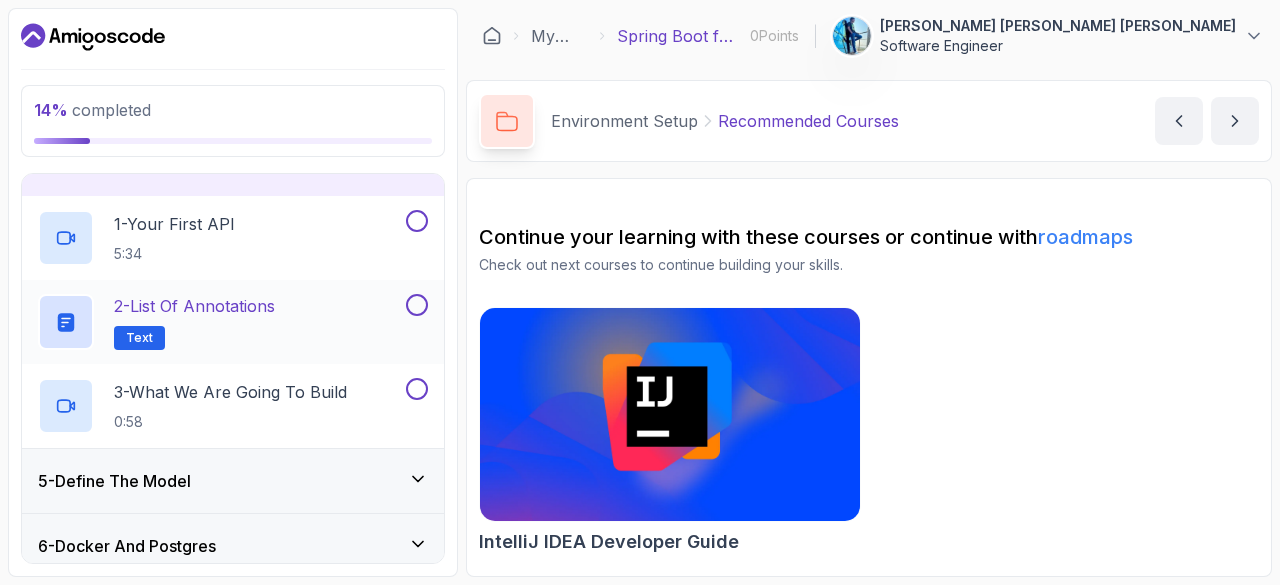 scroll, scrollTop: 121, scrollLeft: 0, axis: vertical 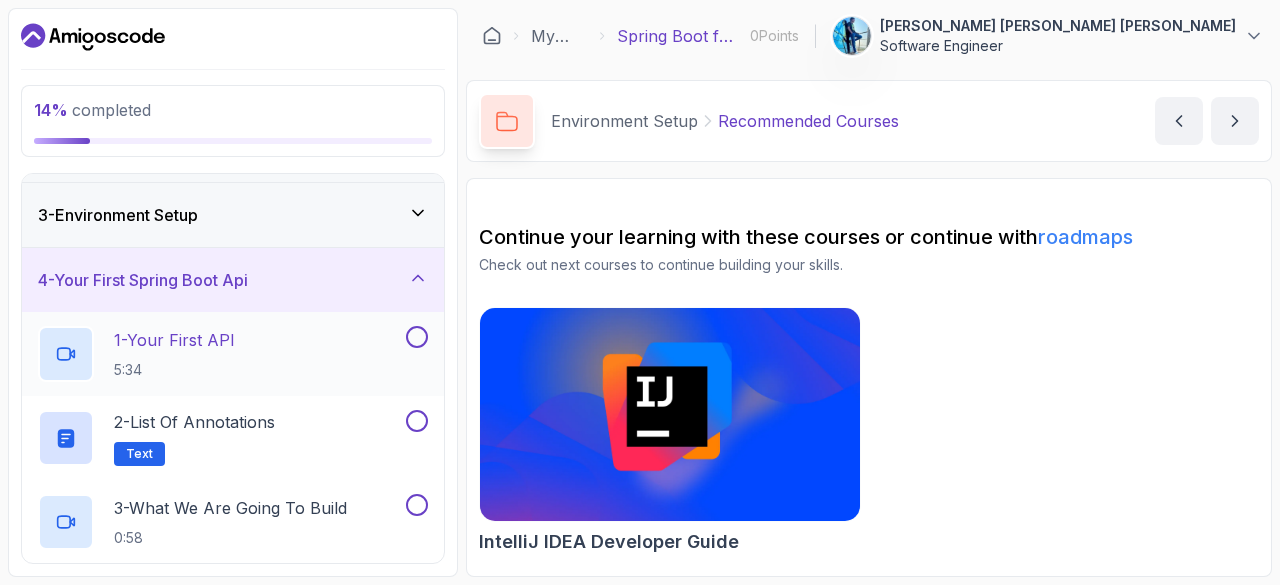 click on "1  -  Your First API 5:34" at bounding box center (220, 354) 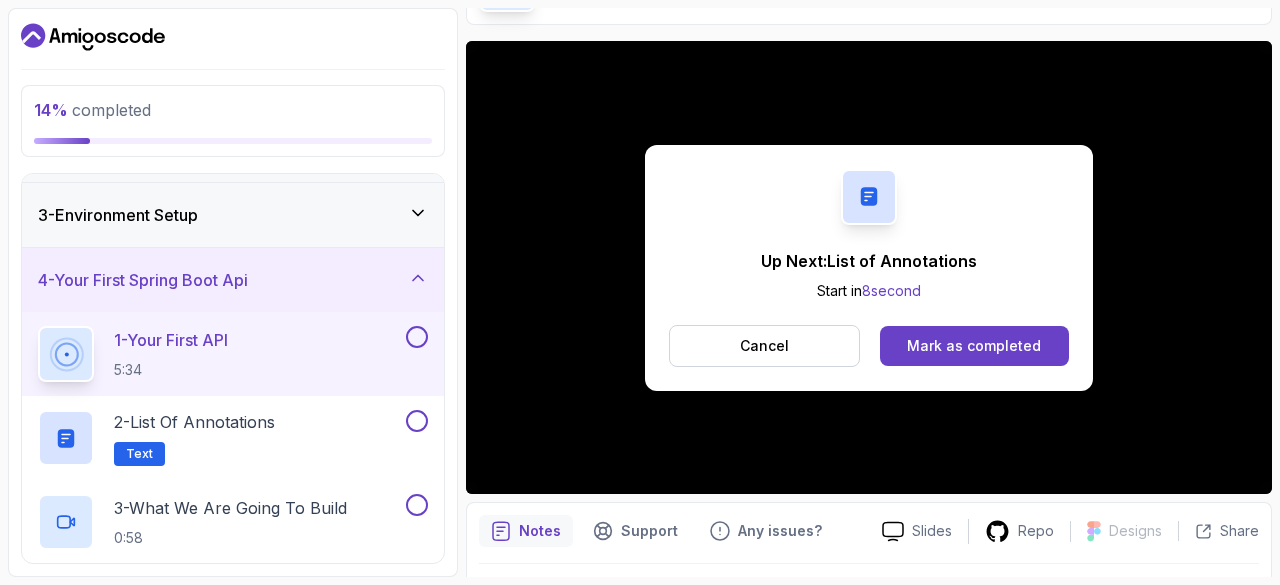 scroll, scrollTop: 178, scrollLeft: 0, axis: vertical 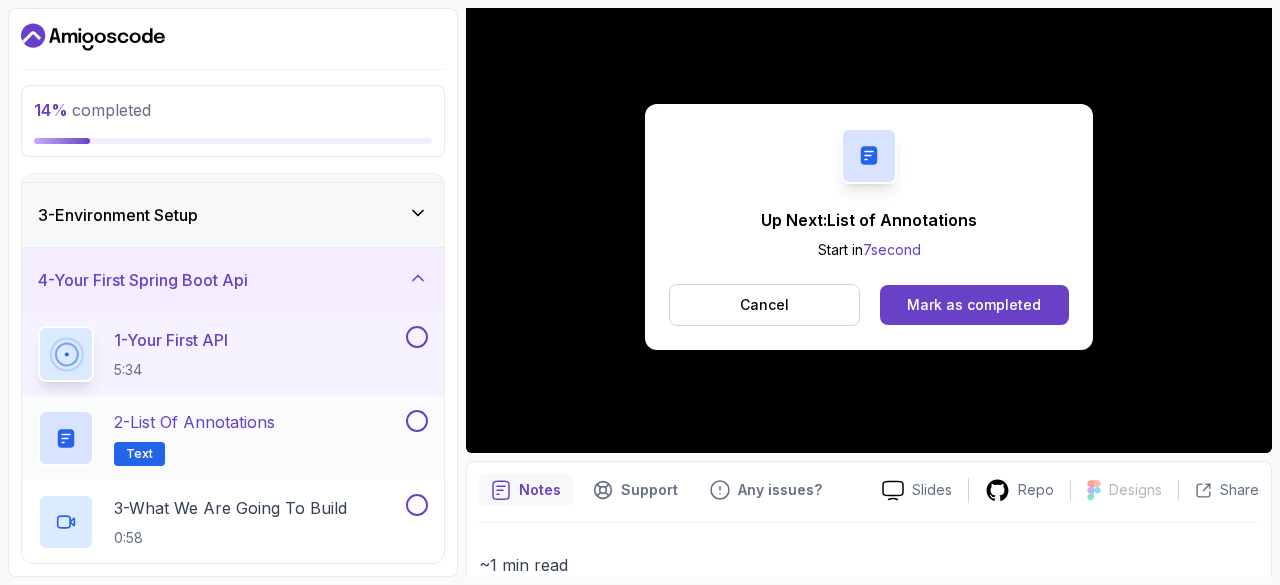 click on "2  -  List of Annotations Text" at bounding box center [194, 438] 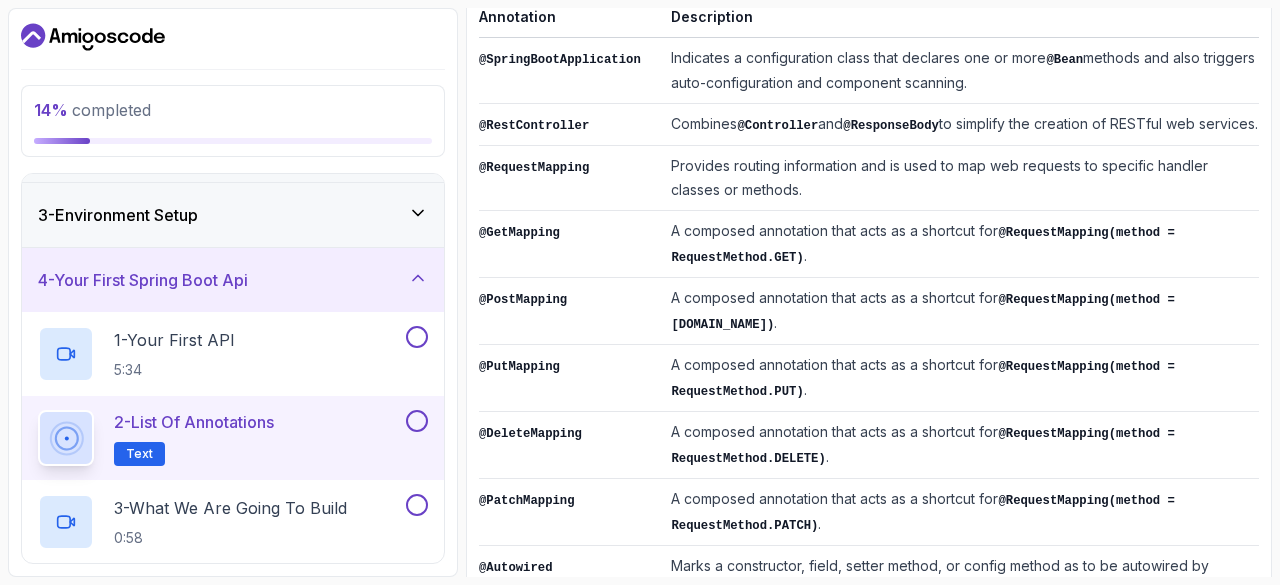 scroll, scrollTop: 250, scrollLeft: 0, axis: vertical 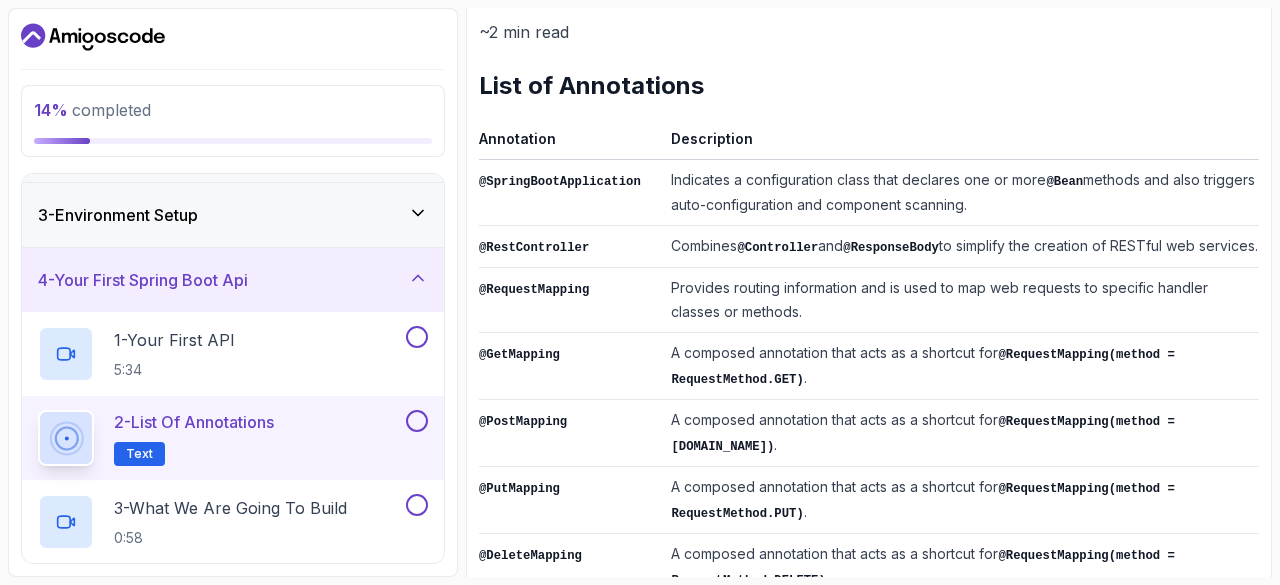 drag, startPoint x: 832, startPoint y: 240, endPoint x: 1250, endPoint y: 233, distance: 418.0586 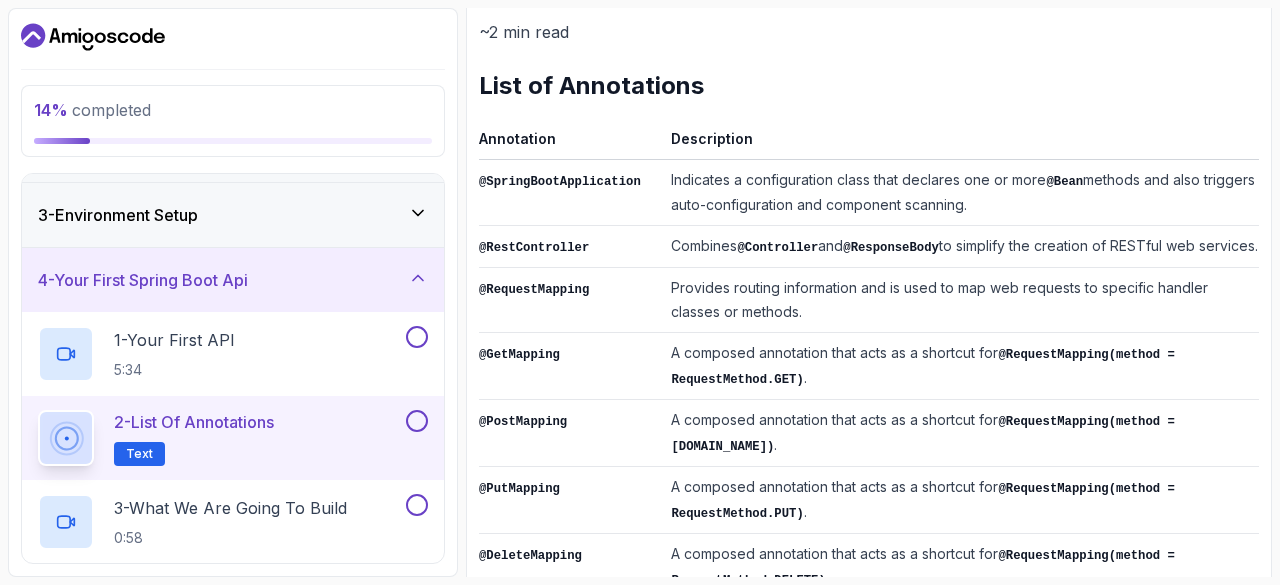 click on "Combines  @Controller  and  @ResponseBody  to simplify the creation of RESTful web services." at bounding box center (961, 247) 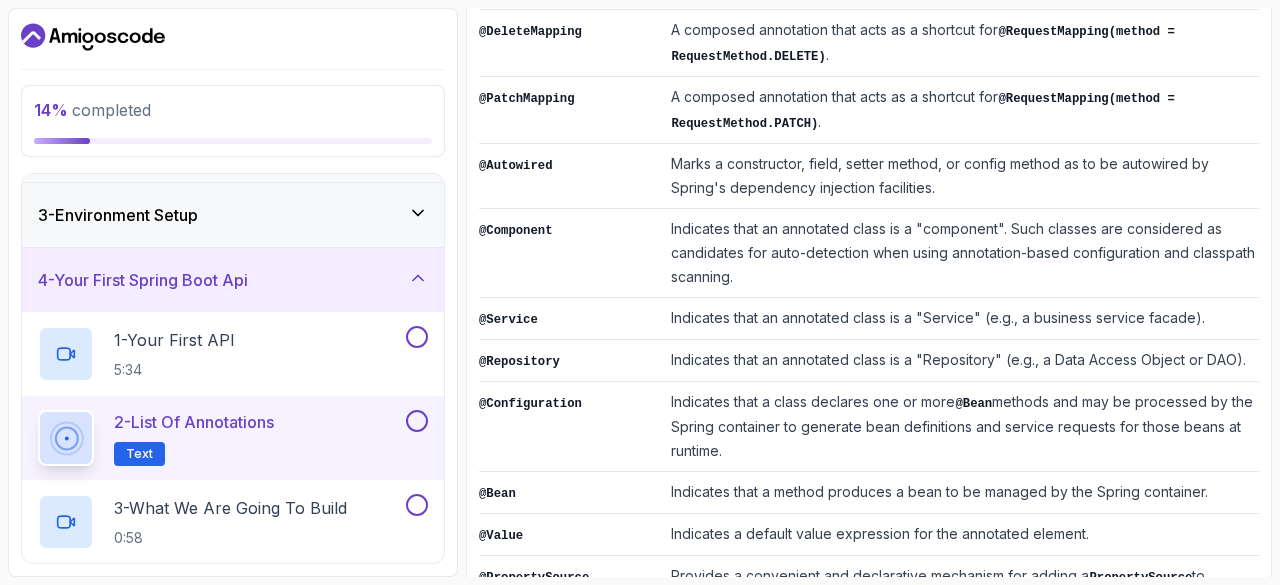 scroll, scrollTop: 874, scrollLeft: 0, axis: vertical 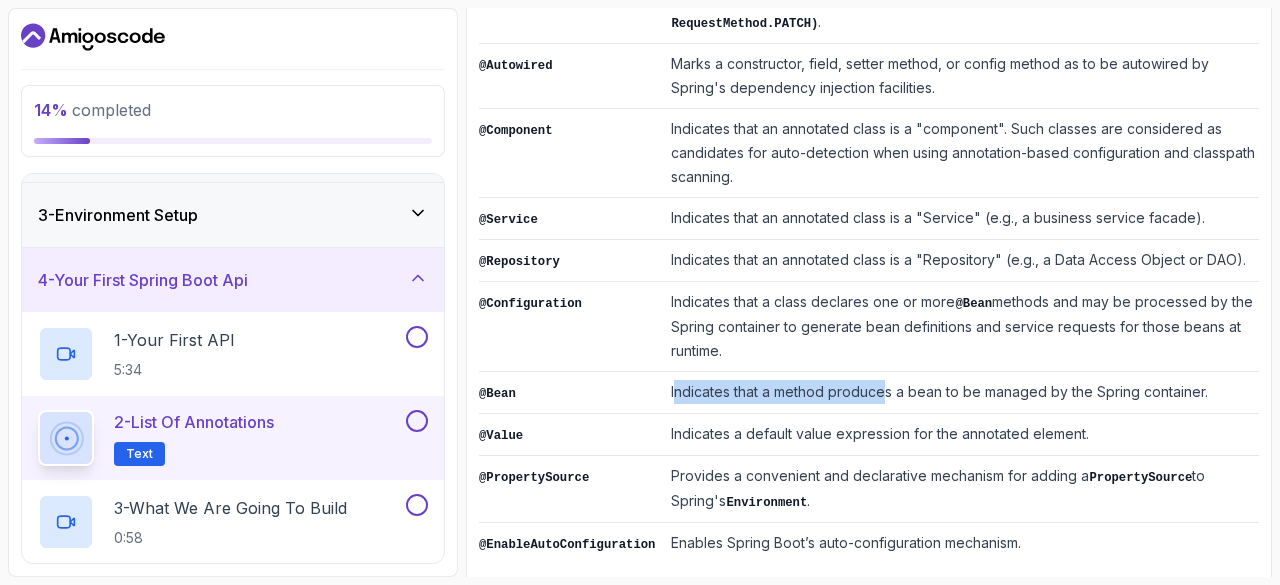 drag, startPoint x: 661, startPoint y: 365, endPoint x: 870, endPoint y: 355, distance: 209.2391 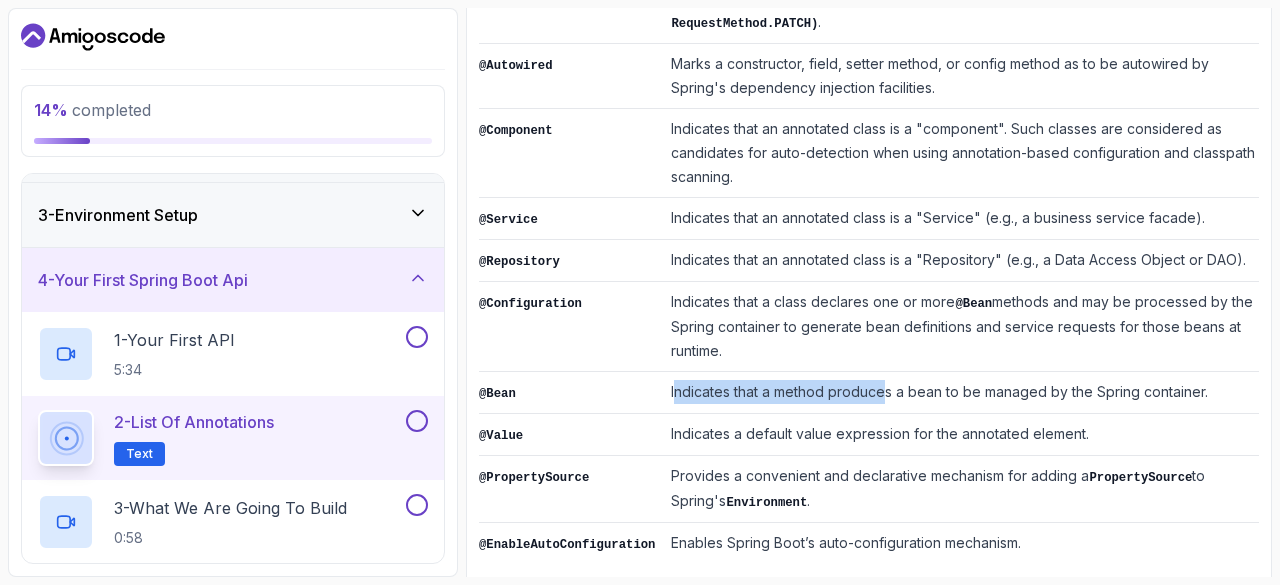 click on "Indicates that a method produces a bean to be managed by the Spring container." at bounding box center (961, 393) 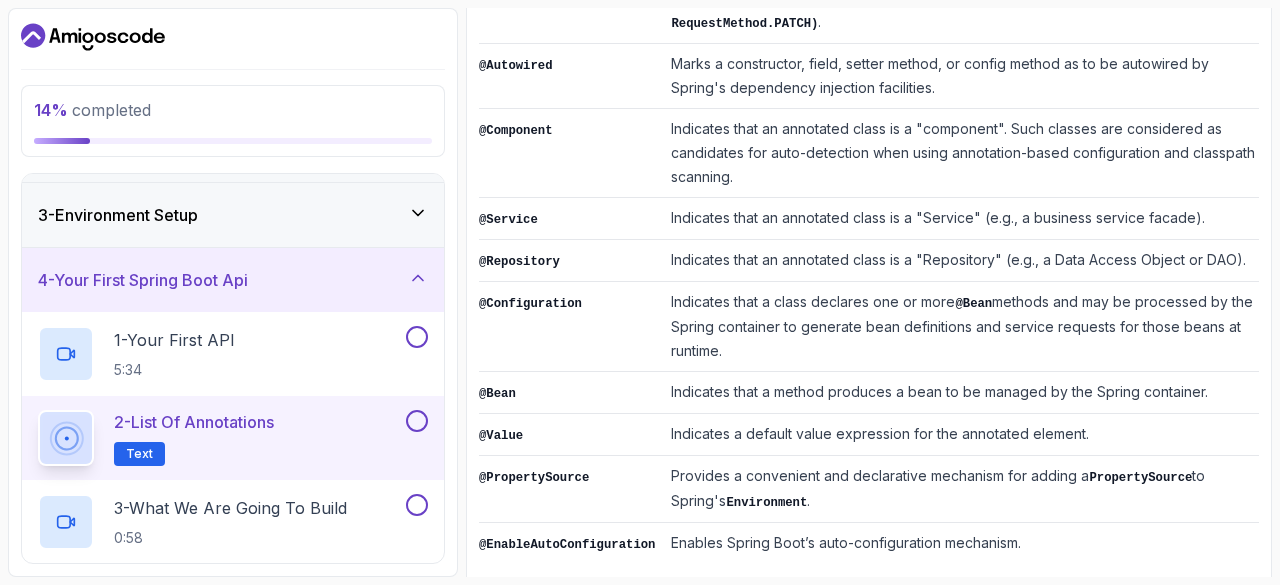 click on "Indicates that a method produces a bean to be managed by the Spring container." at bounding box center [961, 393] 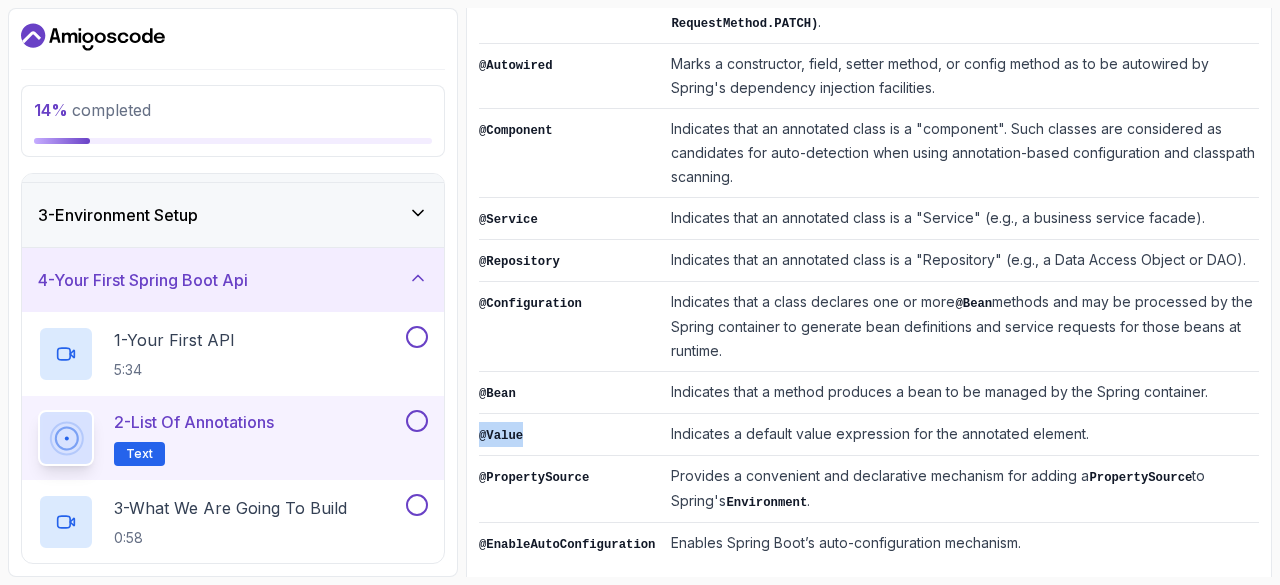 drag, startPoint x: 481, startPoint y: 407, endPoint x: 518, endPoint y: 402, distance: 37.336308 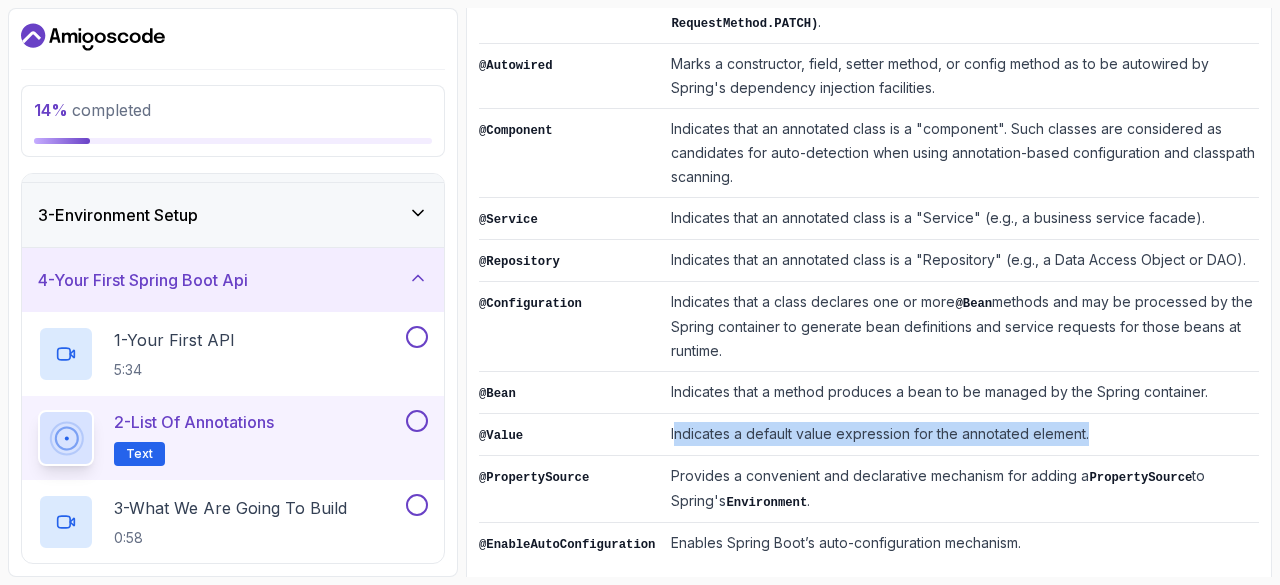 drag, startPoint x: 660, startPoint y: 403, endPoint x: 1079, endPoint y: 417, distance: 419.23383 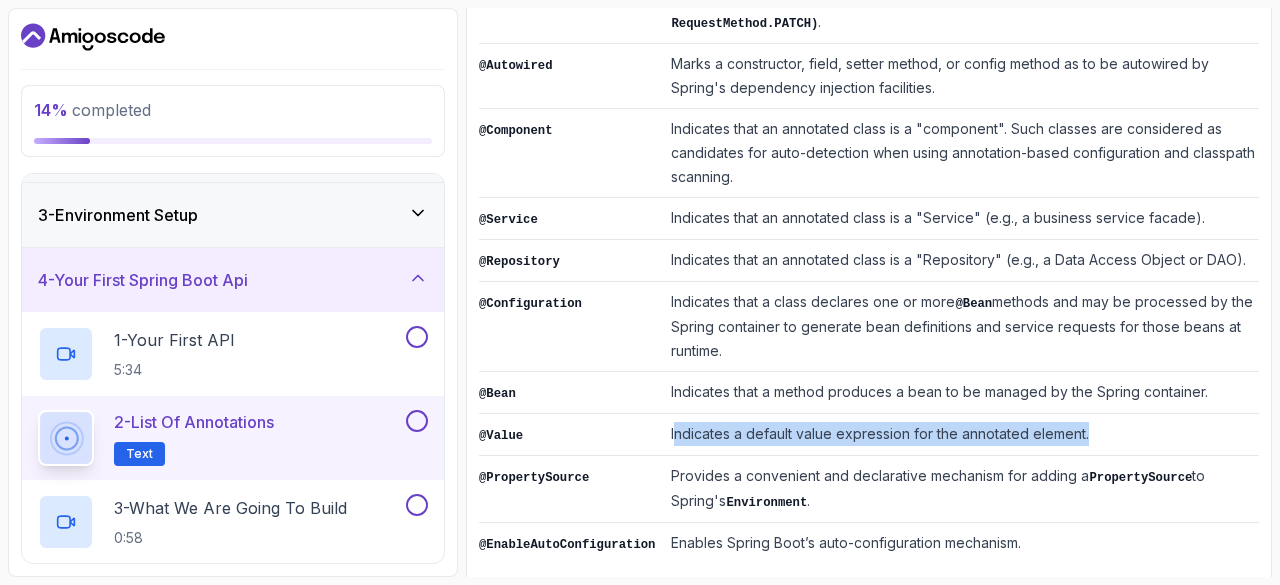 click on "Indicates a default value expression for the annotated element." at bounding box center [961, 435] 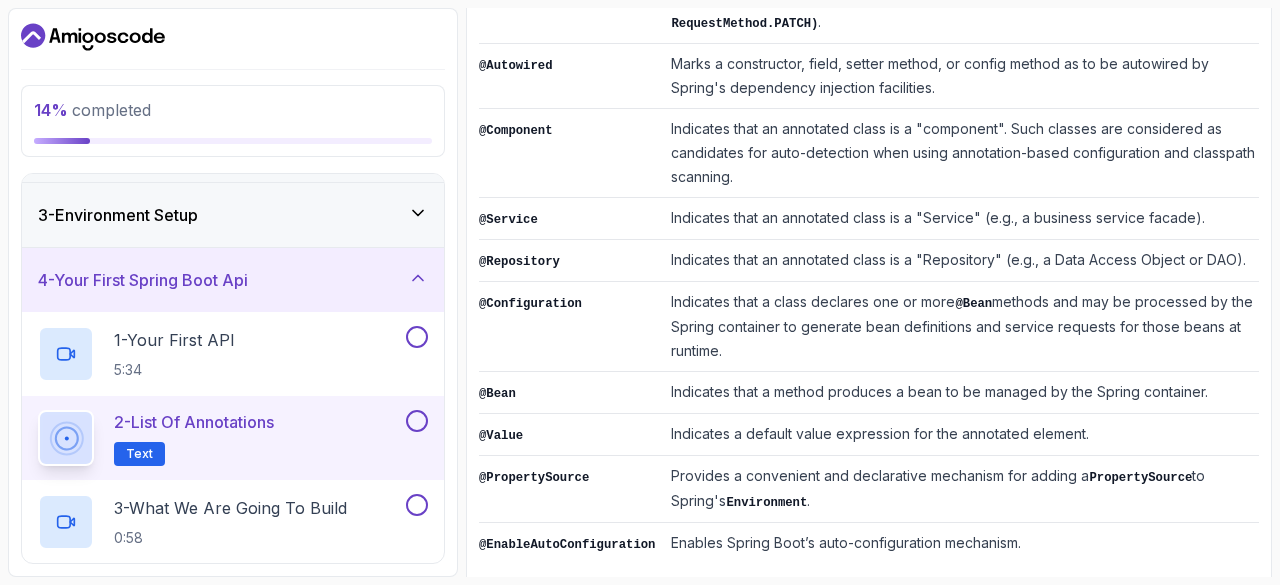 click on "Provides a convenient and declarative mechanism for adding a  PropertySource  to Spring's  Environment ." at bounding box center [961, 489] 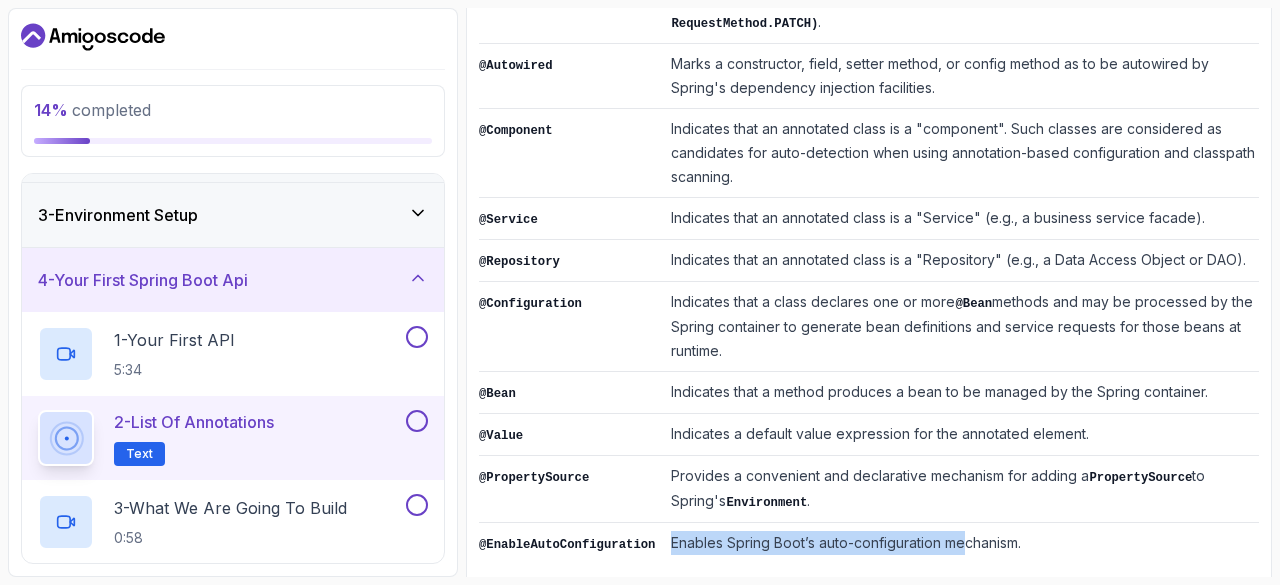 drag, startPoint x: 654, startPoint y: 515, endPoint x: 953, endPoint y: 500, distance: 299.376 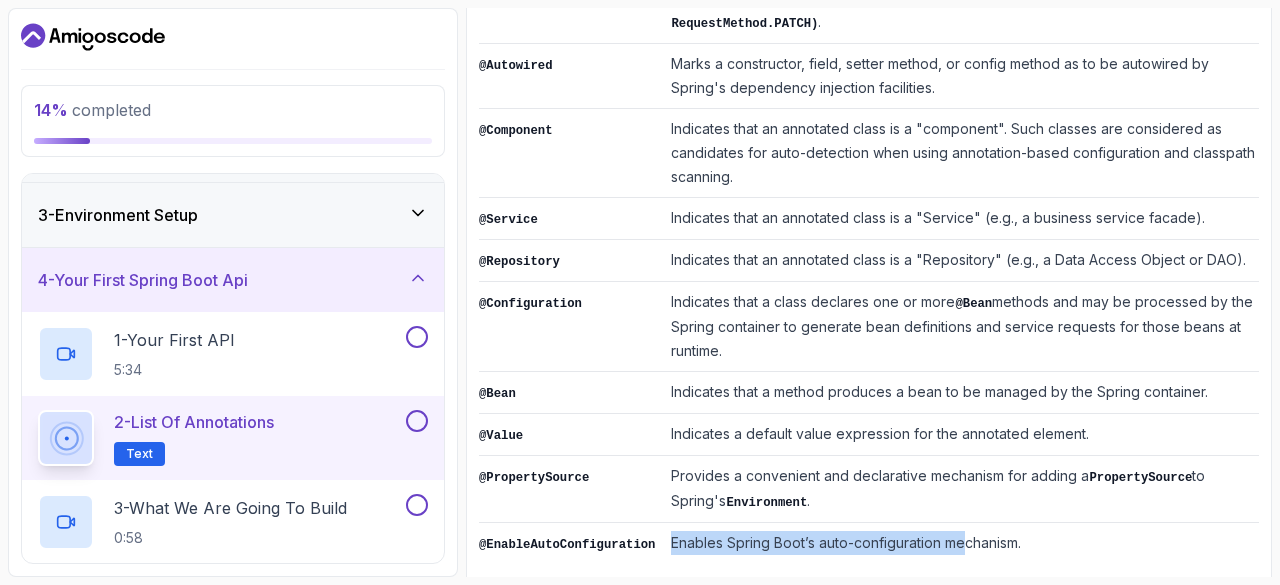 click on "Enables Spring Boot’s auto-configuration mechanism." at bounding box center (961, 544) 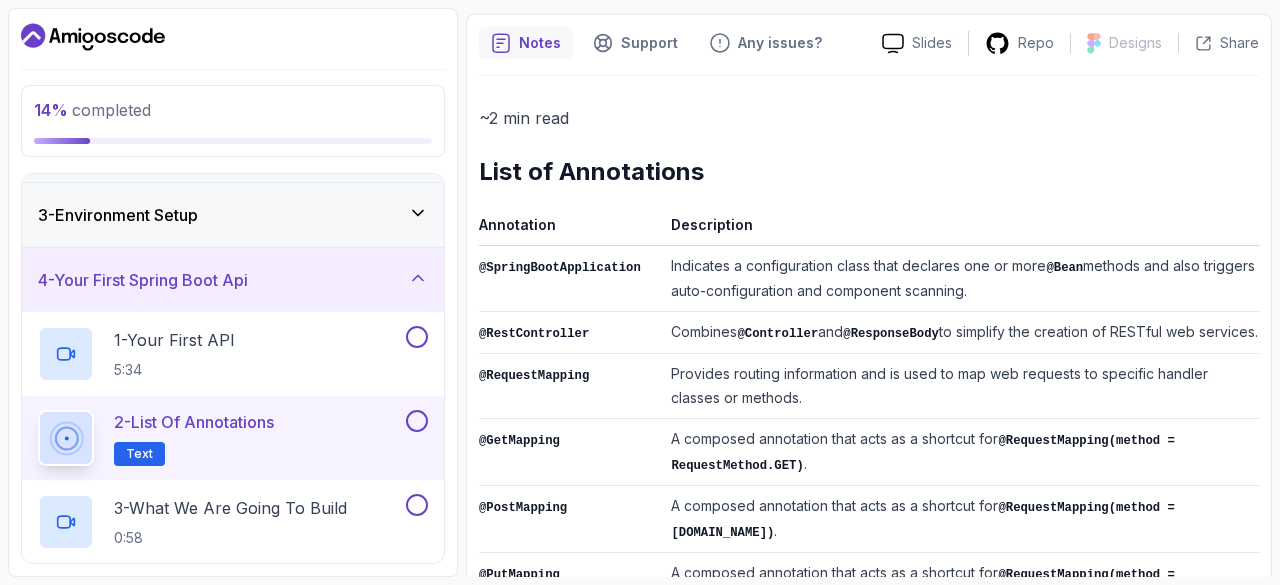 scroll, scrollTop: 0, scrollLeft: 0, axis: both 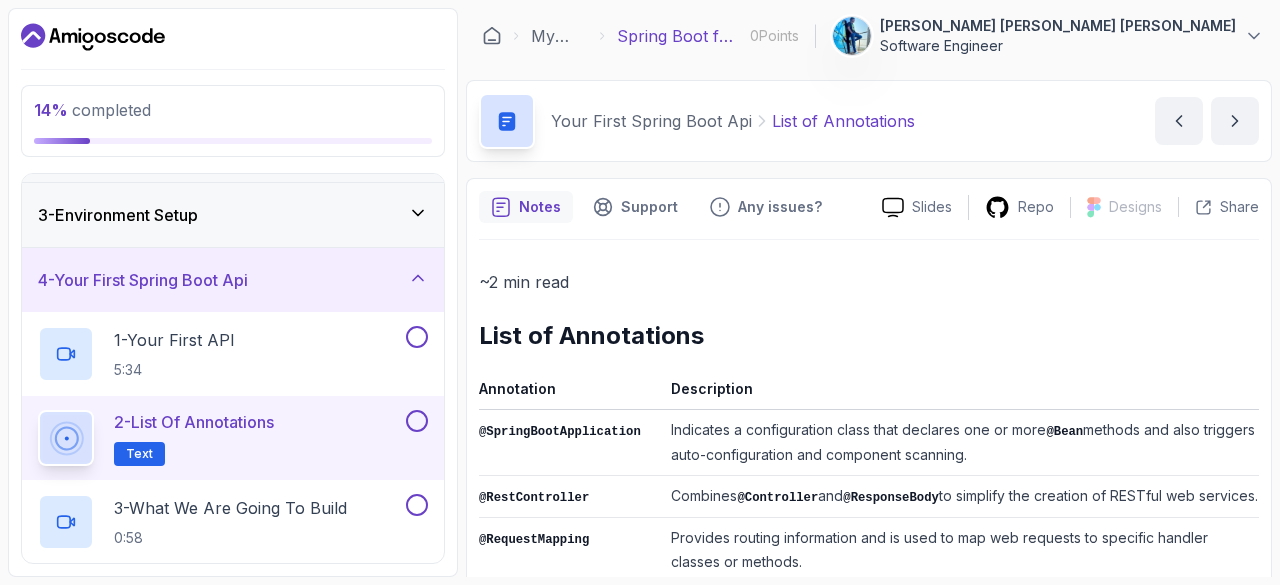 click on "2  -  List of Annotations" at bounding box center (194, 422) 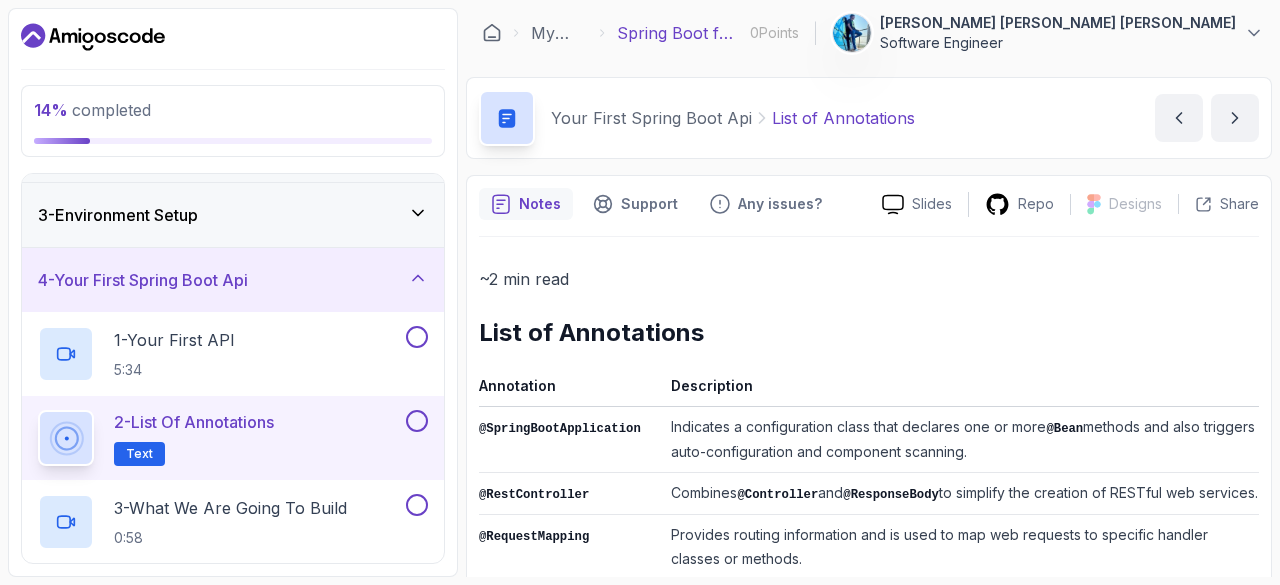 scroll, scrollTop: 0, scrollLeft: 0, axis: both 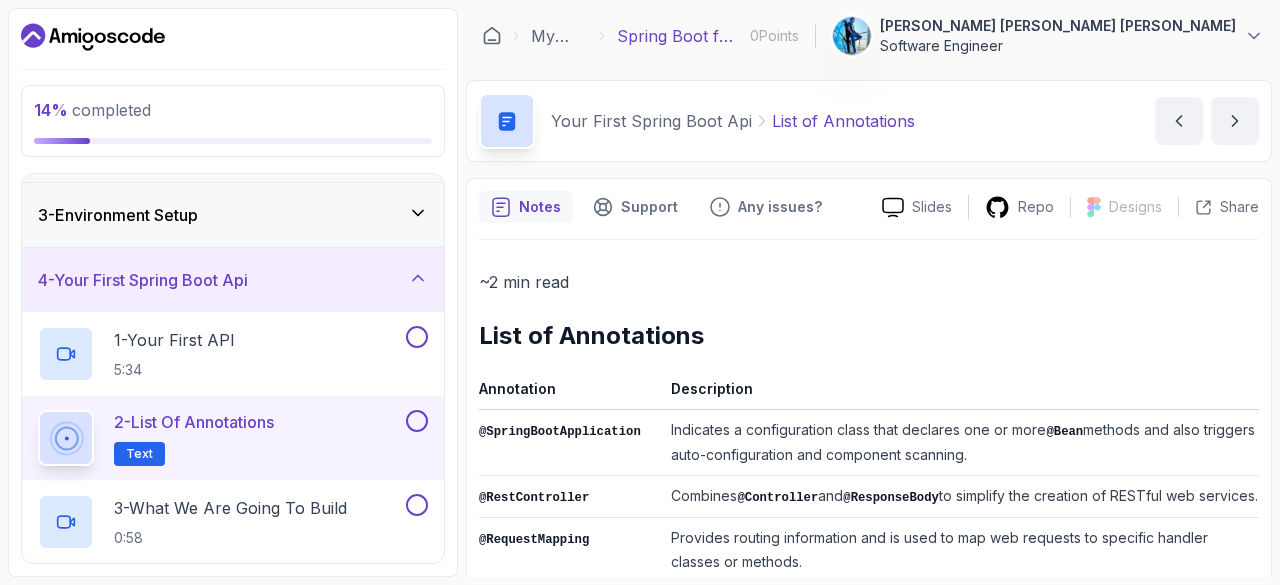 click 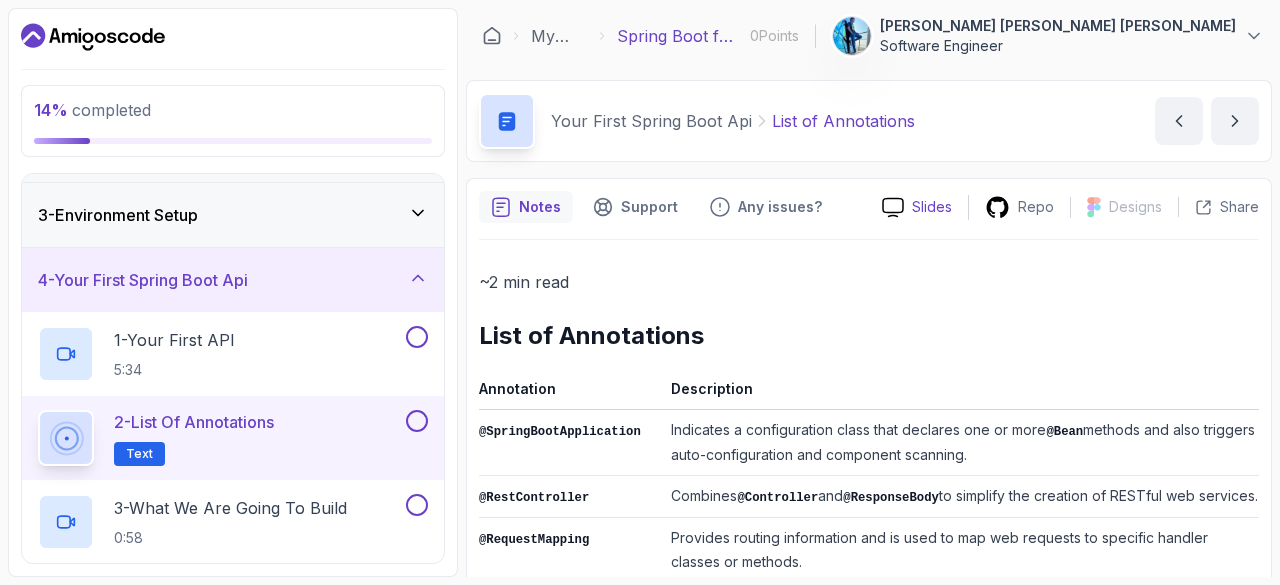 click 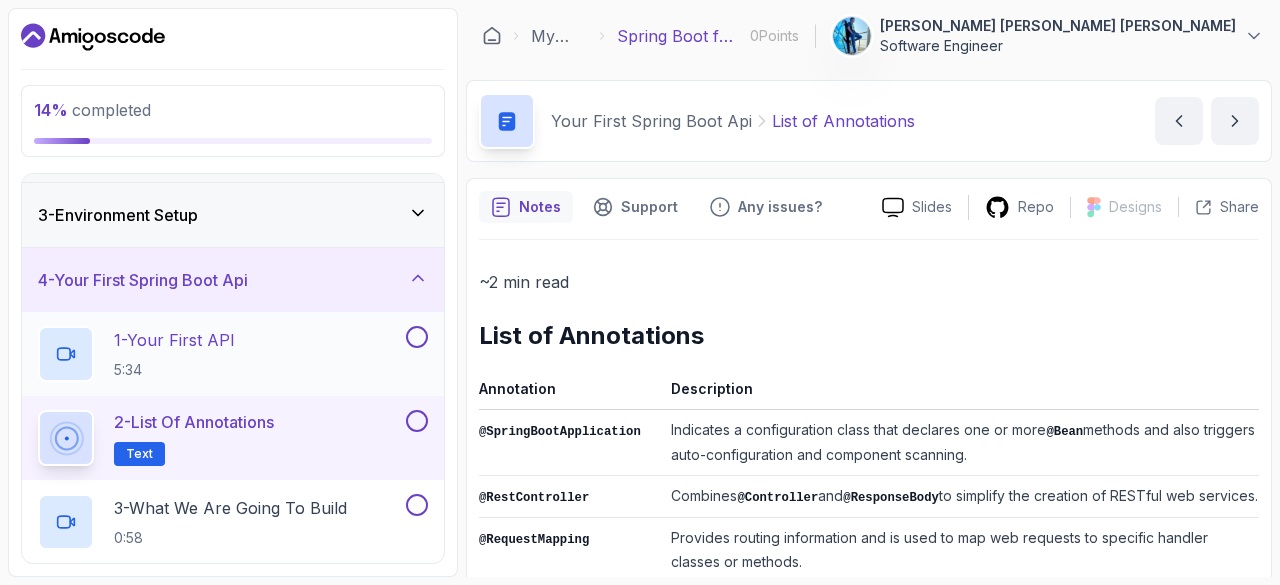 click on "1  -  Your First API 5:34" at bounding box center (220, 354) 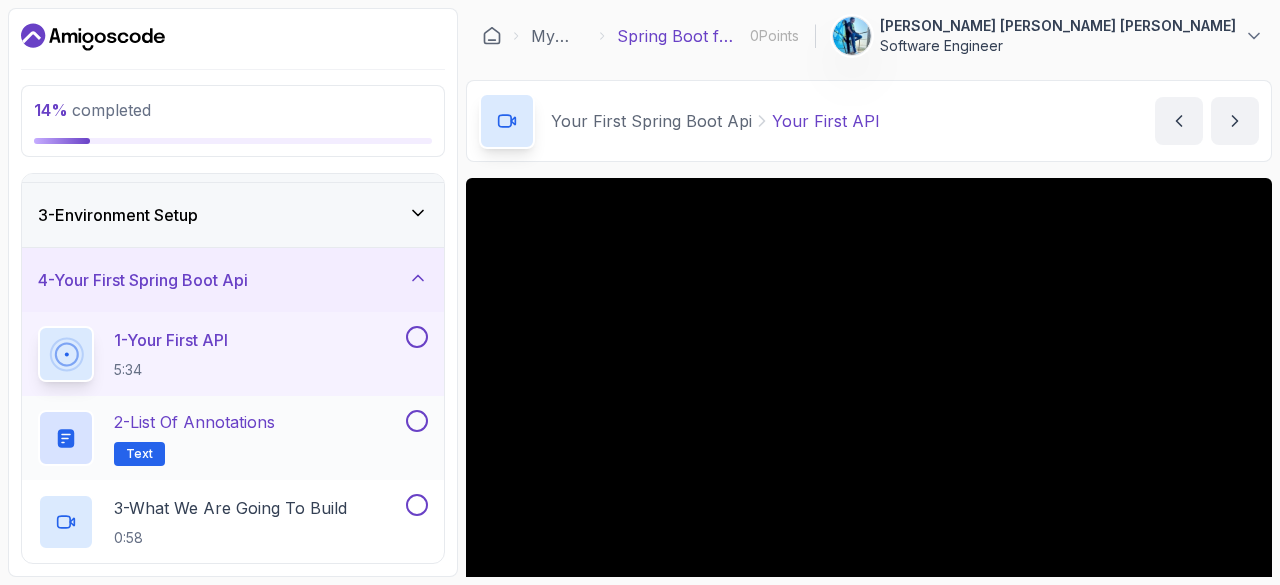 click on "2  -  List of Annotations Text" at bounding box center (194, 438) 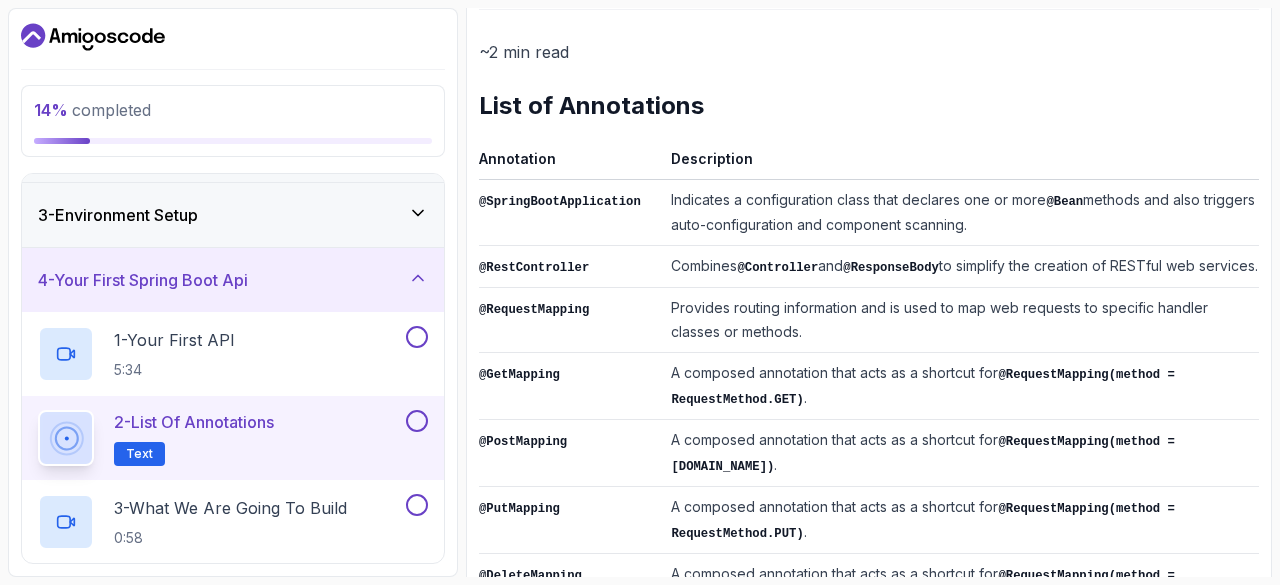 scroll, scrollTop: 356, scrollLeft: 0, axis: vertical 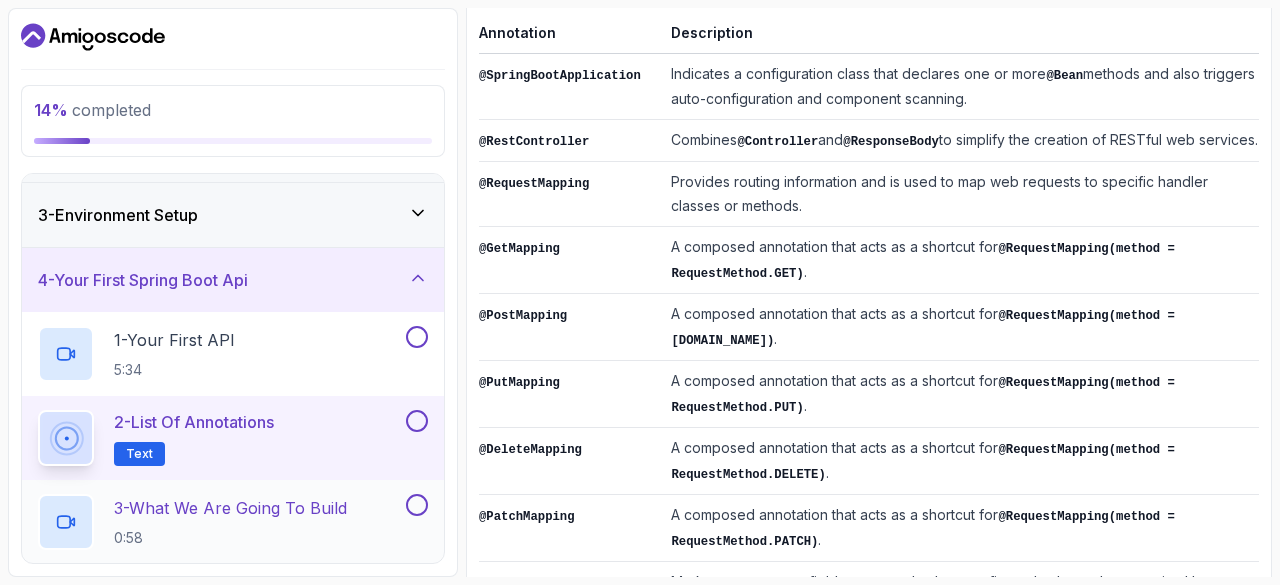 click on "3  -  What We Are Going To Build" at bounding box center (230, 508) 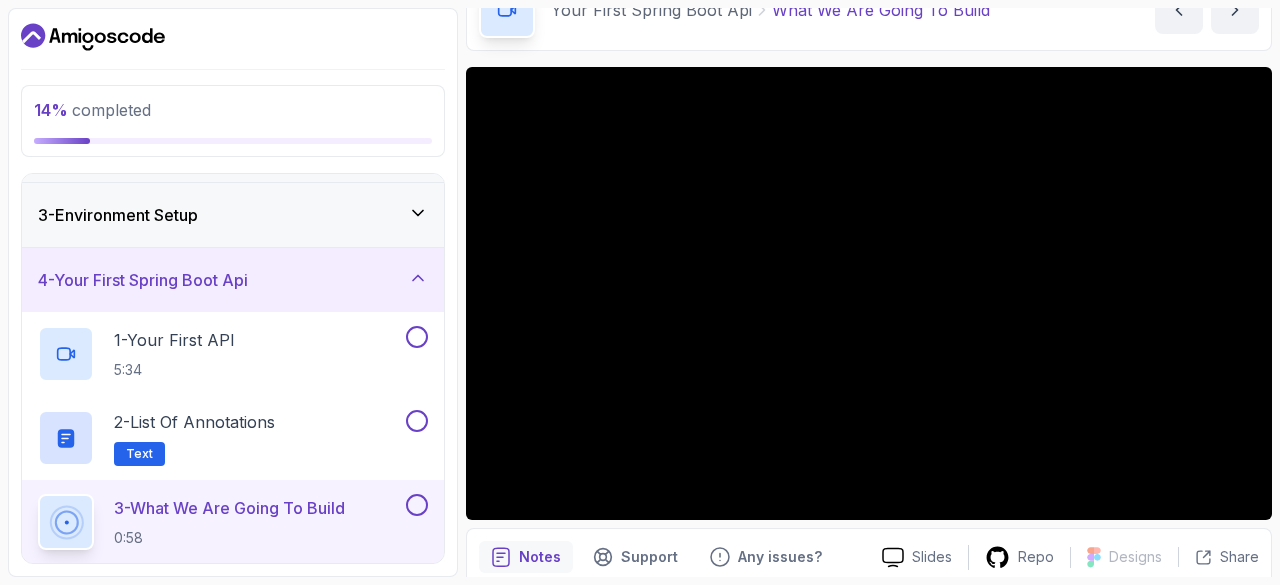 scroll, scrollTop: 108, scrollLeft: 0, axis: vertical 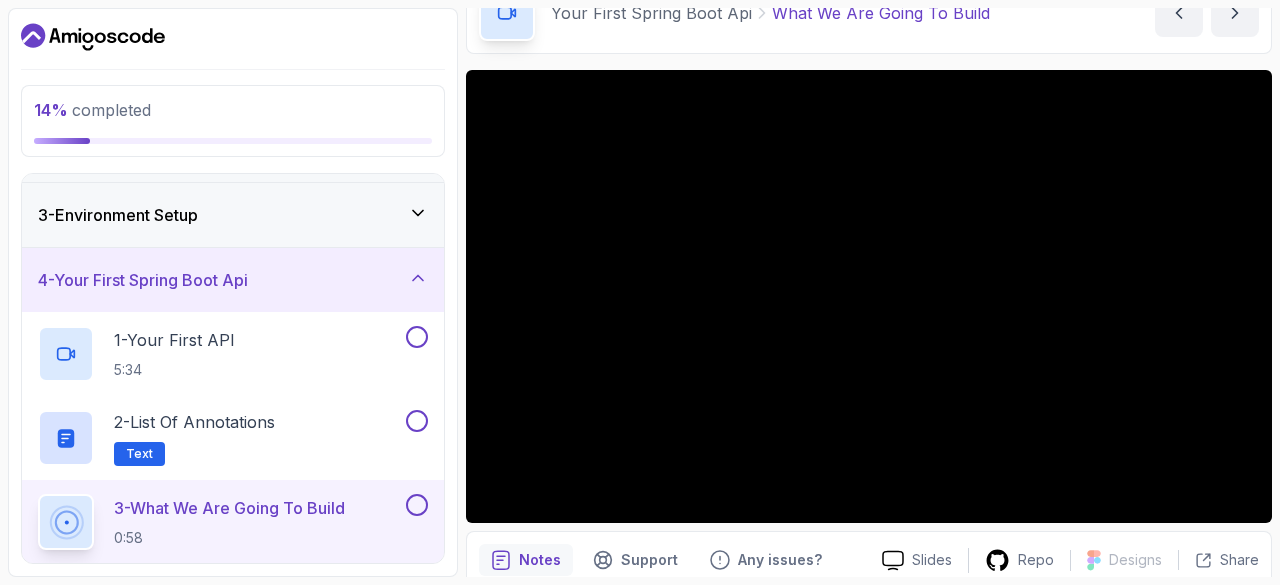 type 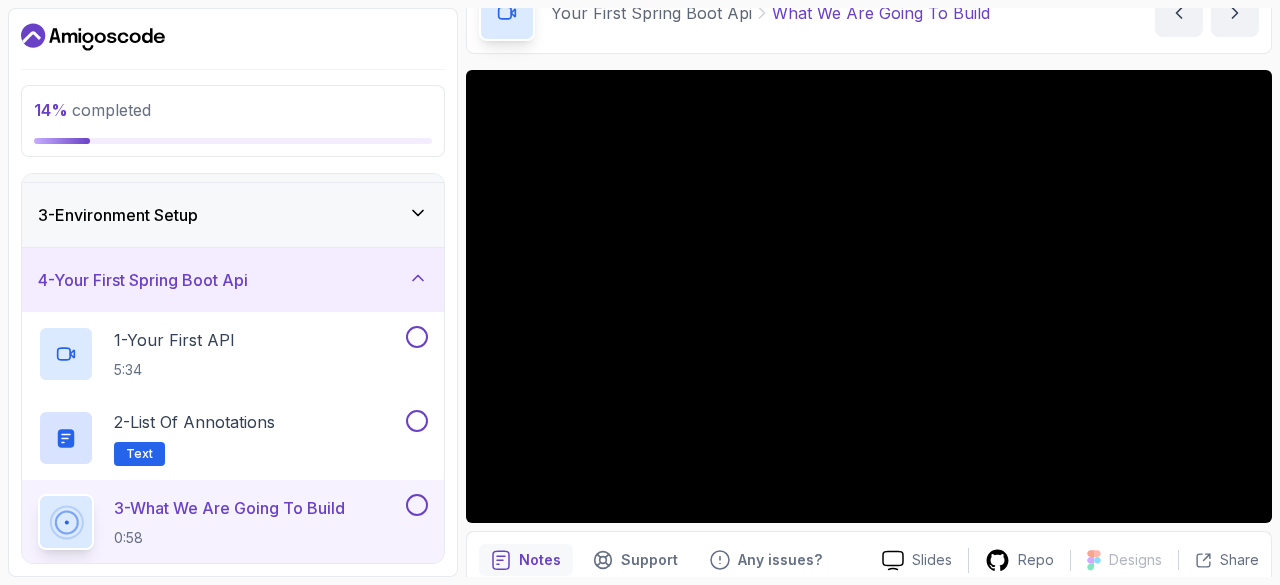 click on "3  -  What We Are Going To Build 0:58" at bounding box center (233, 522) 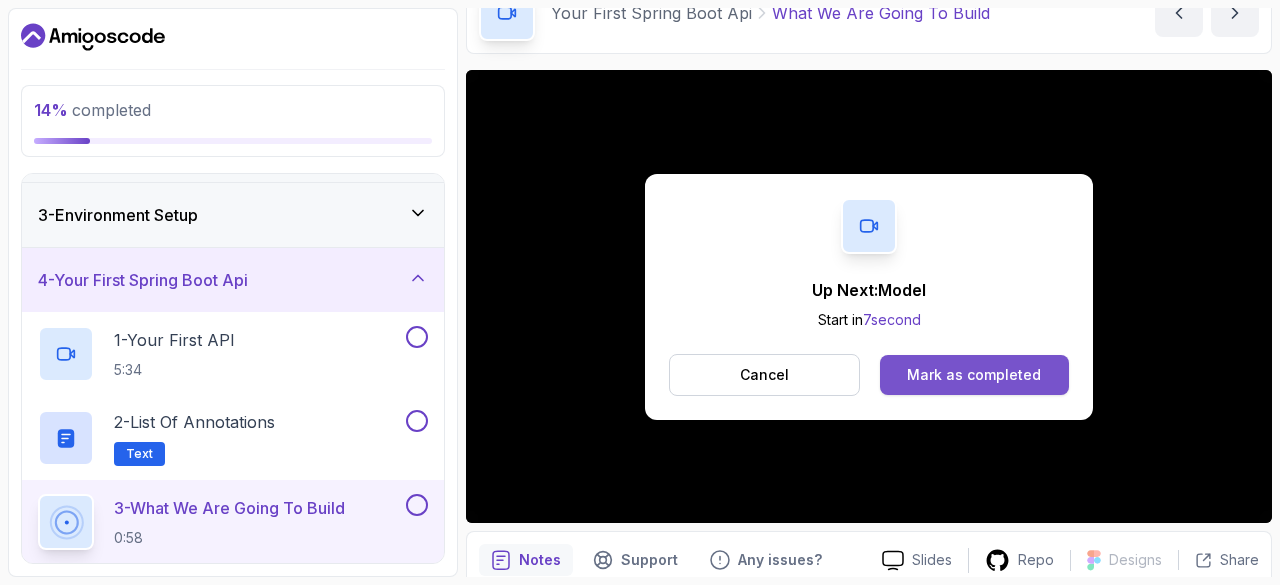 click on "Mark as completed" at bounding box center (974, 375) 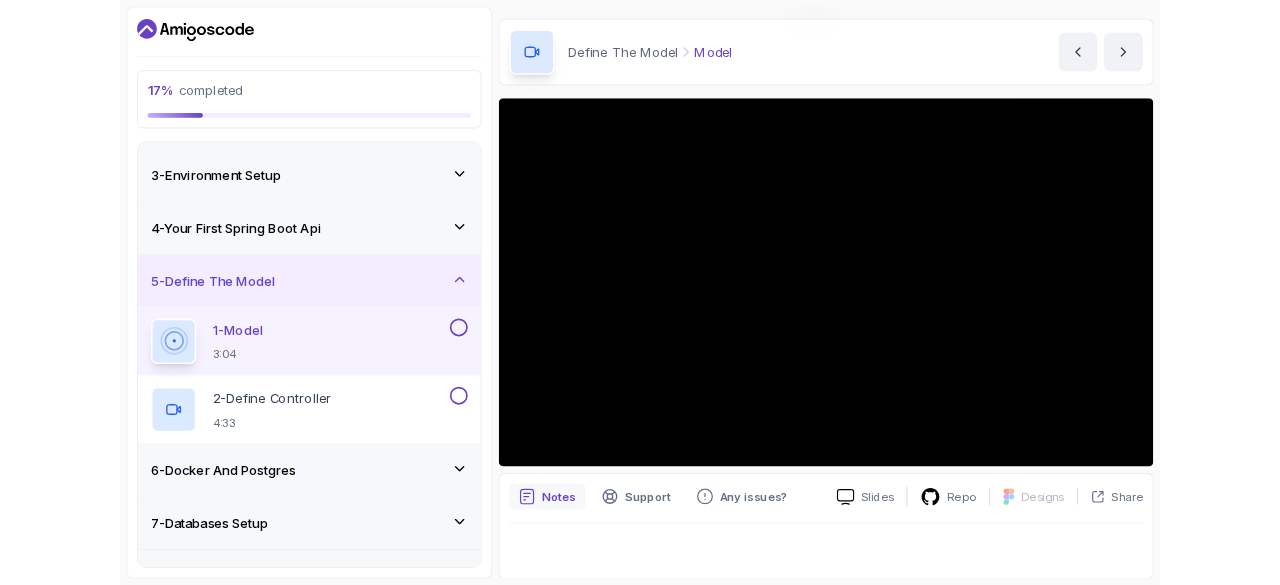 scroll, scrollTop: 192, scrollLeft: 0, axis: vertical 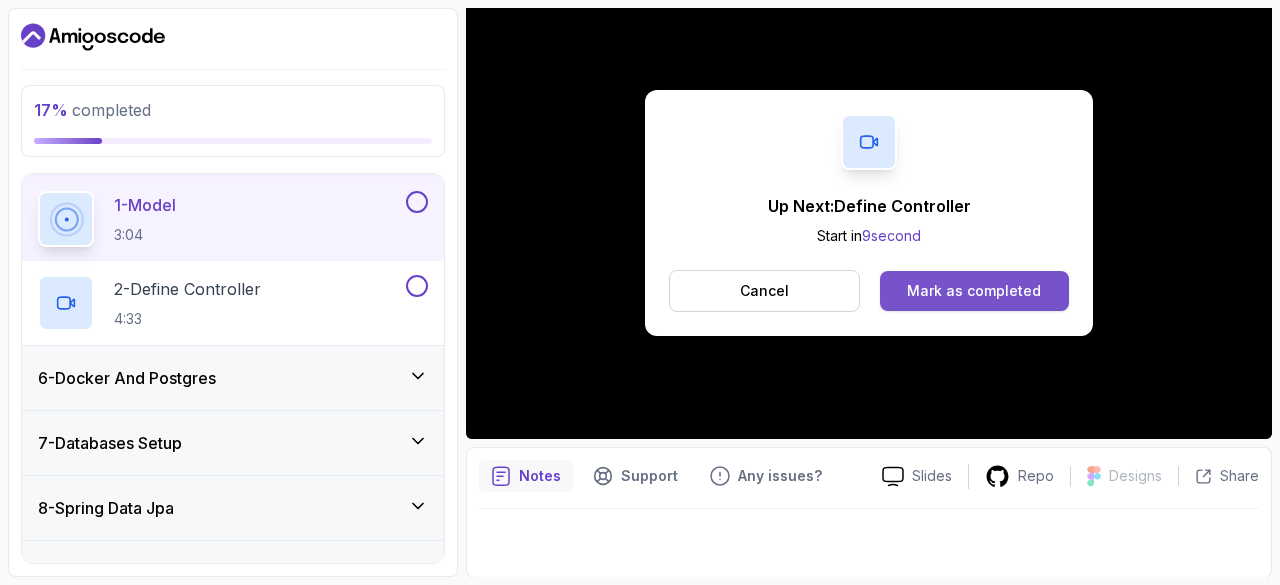click on "Mark as completed" at bounding box center [974, 291] 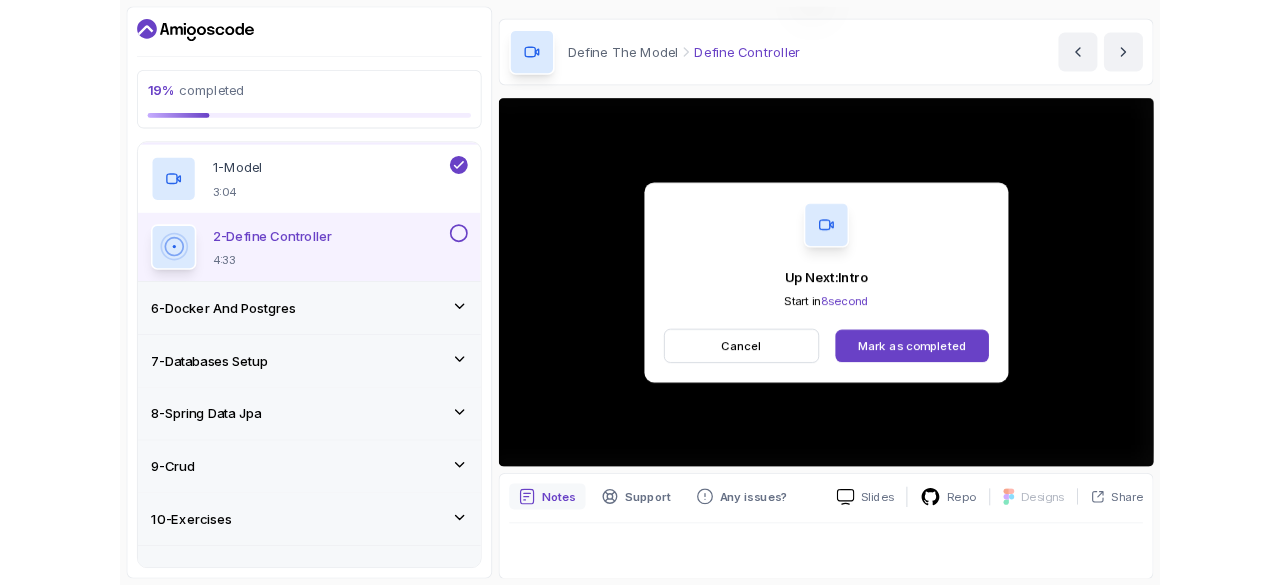 scroll, scrollTop: 192, scrollLeft: 0, axis: vertical 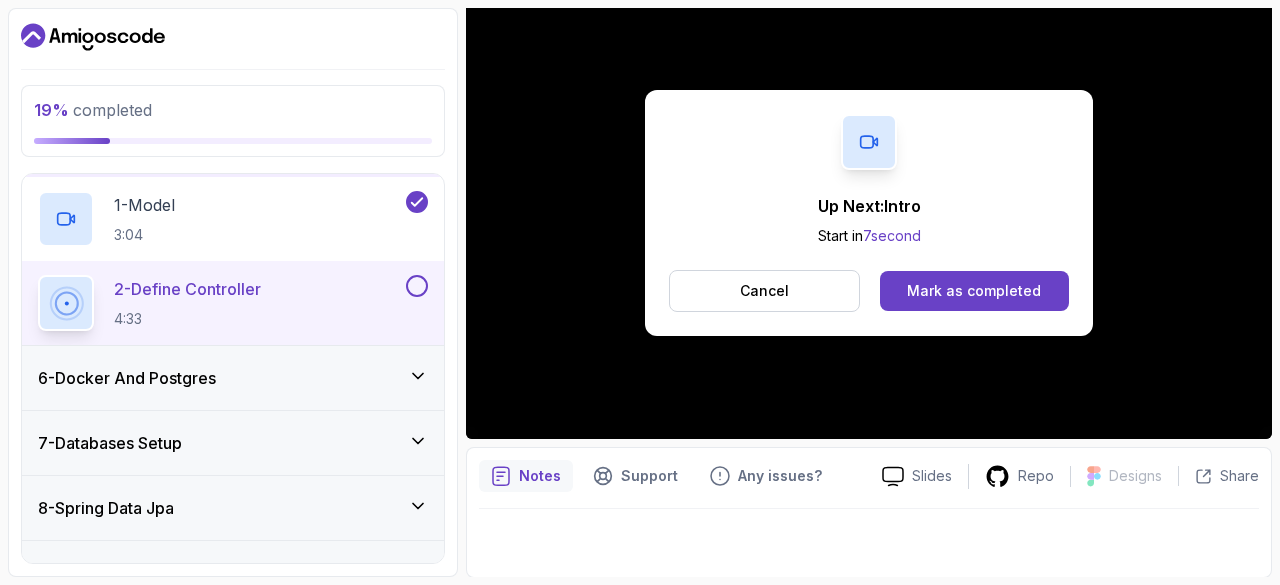 click on "Cancel" at bounding box center [764, 291] 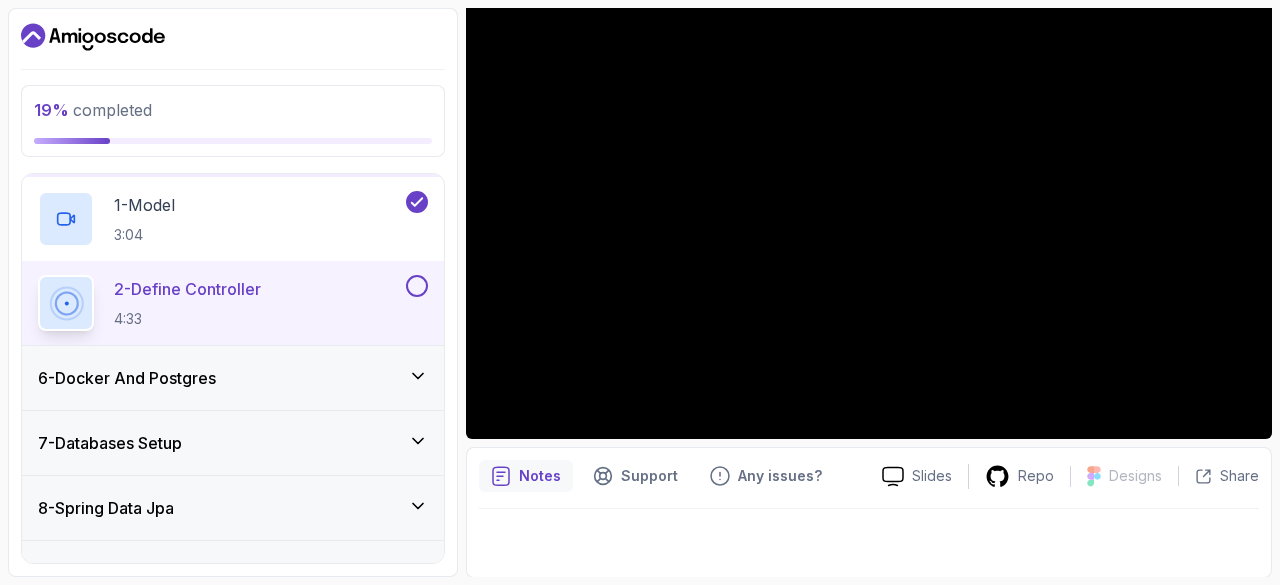 click on "6  -  Docker And Postgres" at bounding box center (233, 378) 